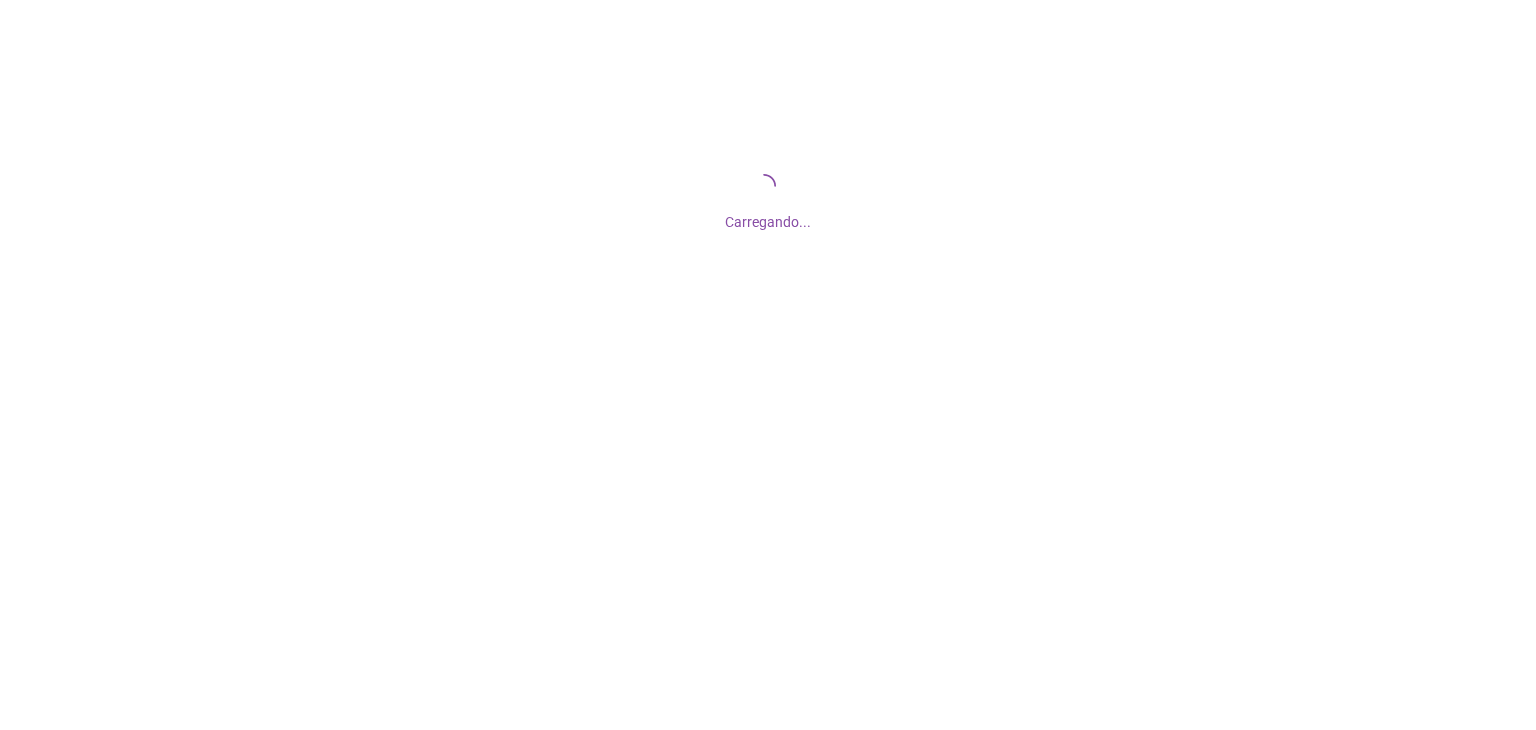 scroll, scrollTop: 0, scrollLeft: 0, axis: both 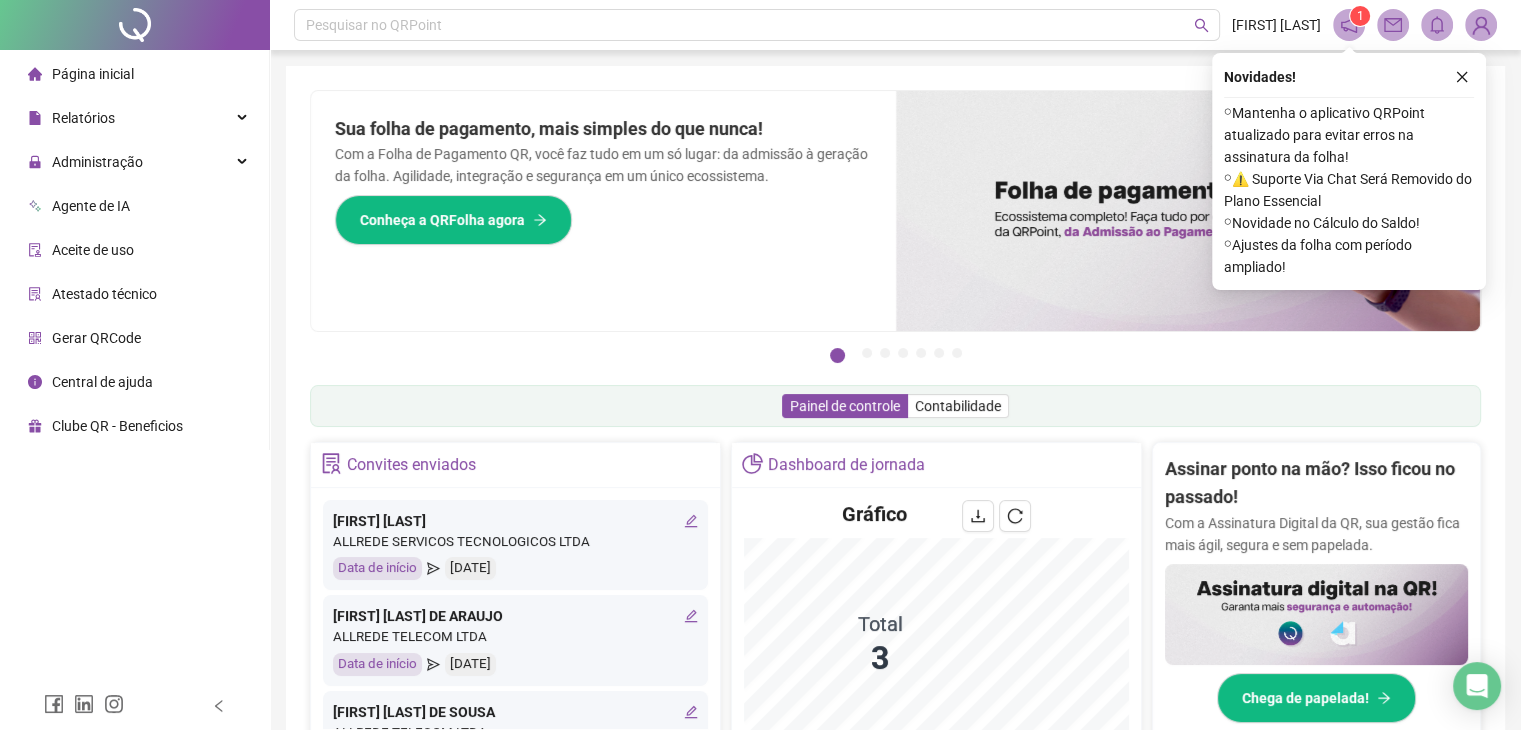click 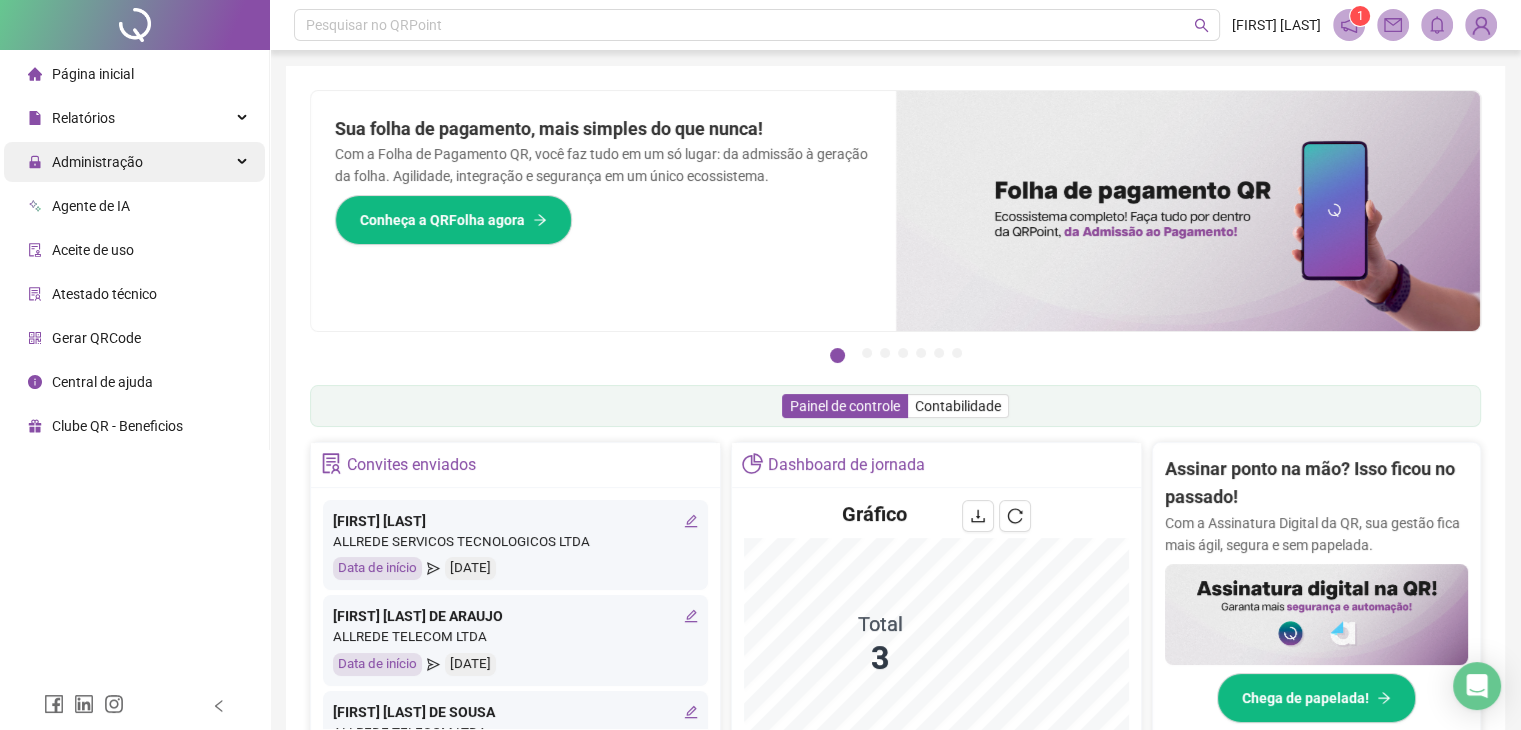 click on "Administração" at bounding box center [97, 162] 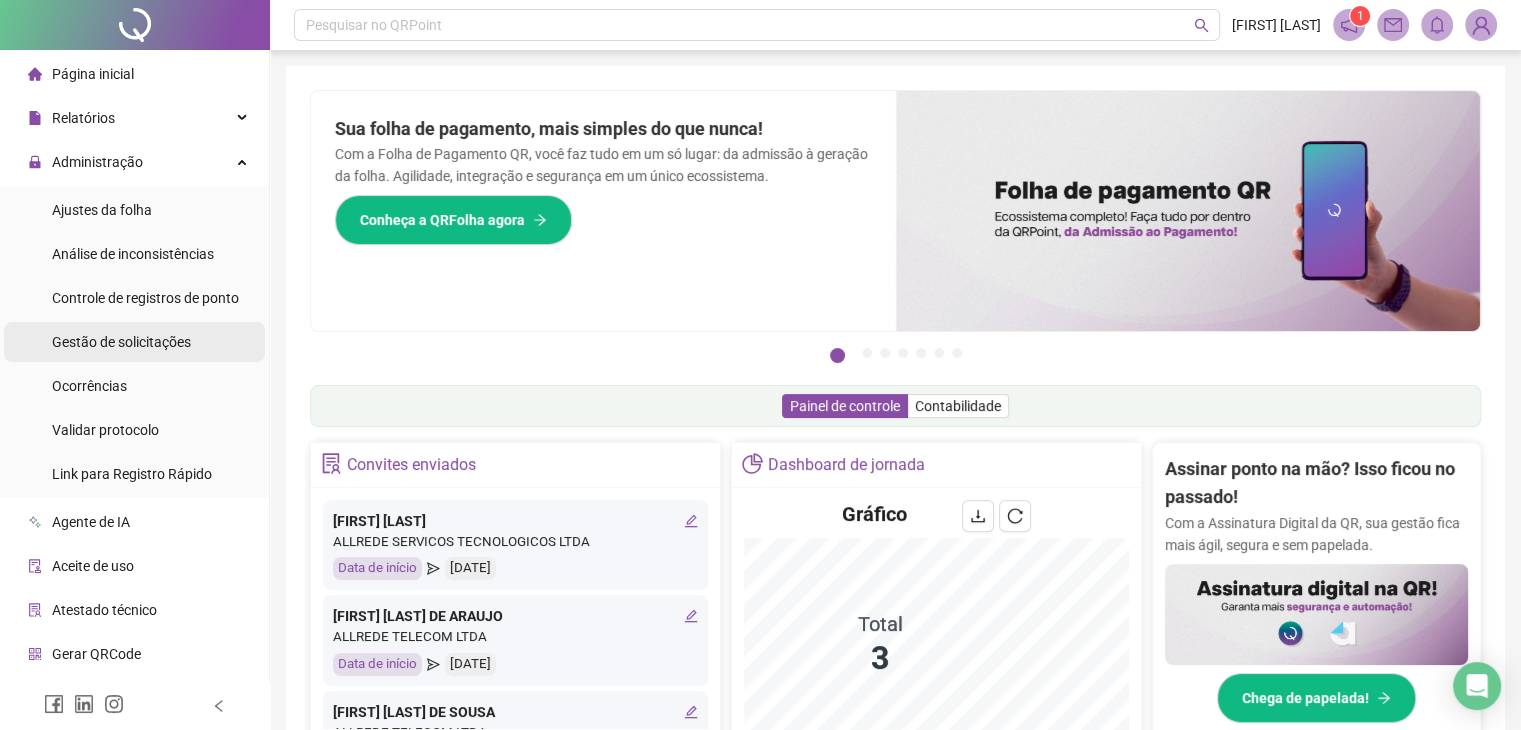click on "Gestão de solicitações" at bounding box center [121, 342] 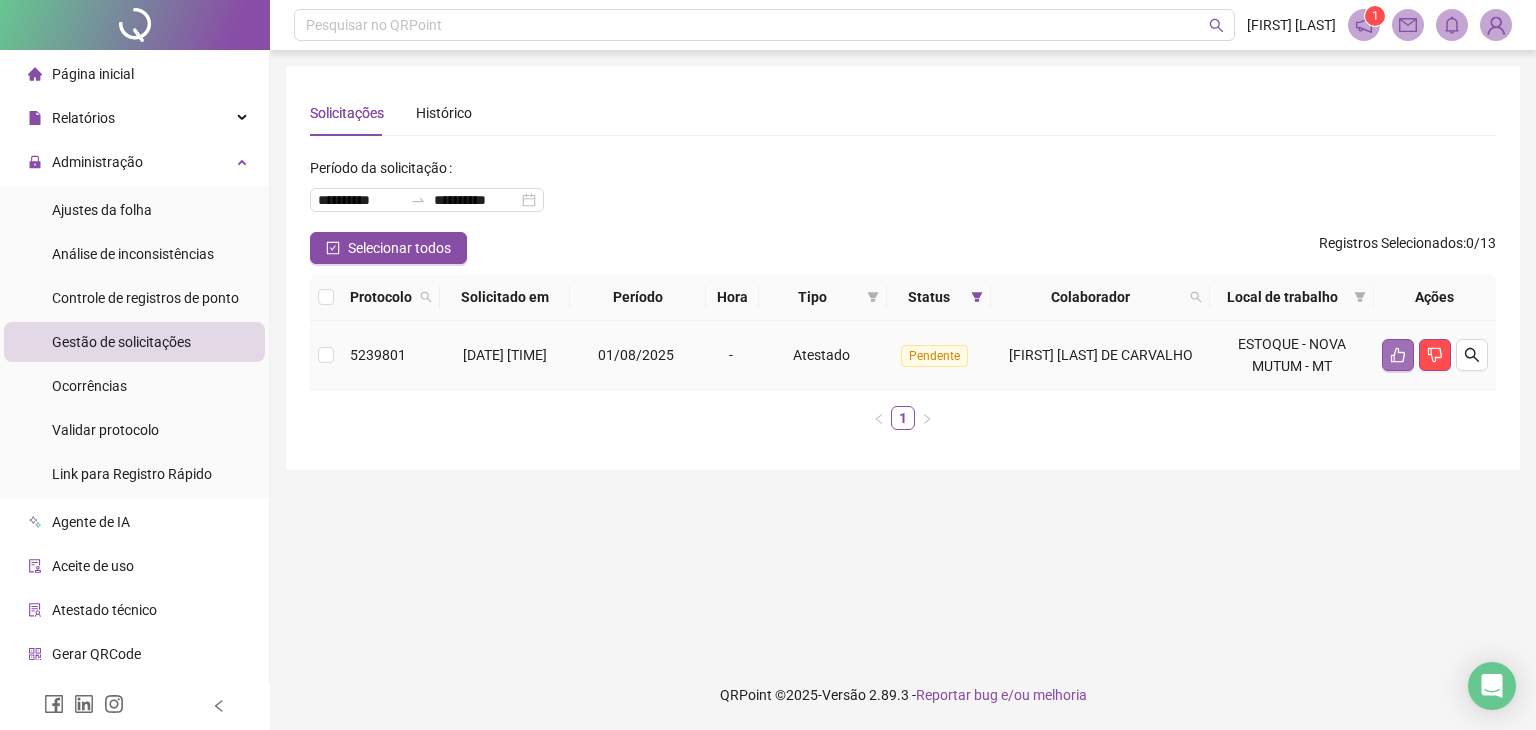 click 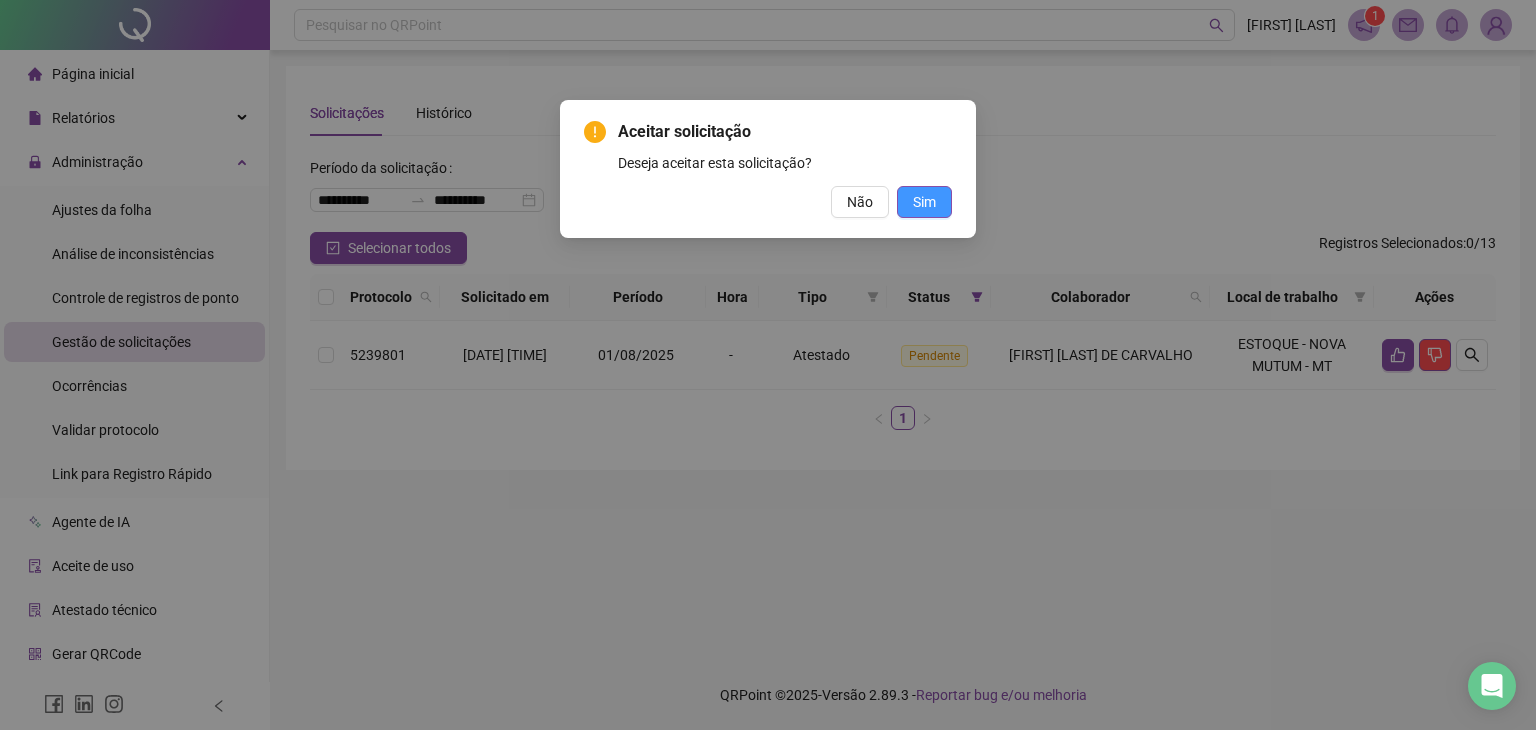 click on "Sim" at bounding box center (924, 202) 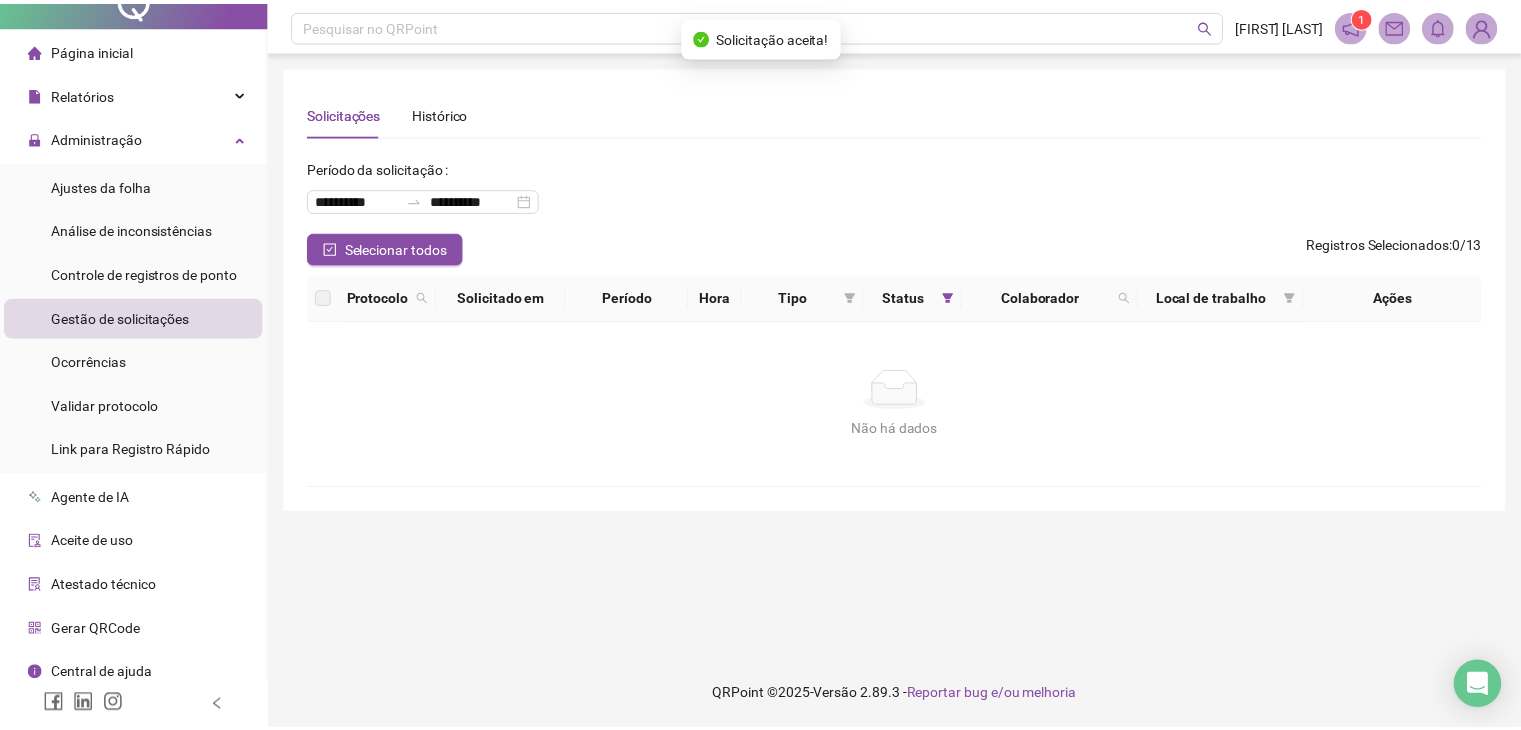 scroll, scrollTop: 36, scrollLeft: 0, axis: vertical 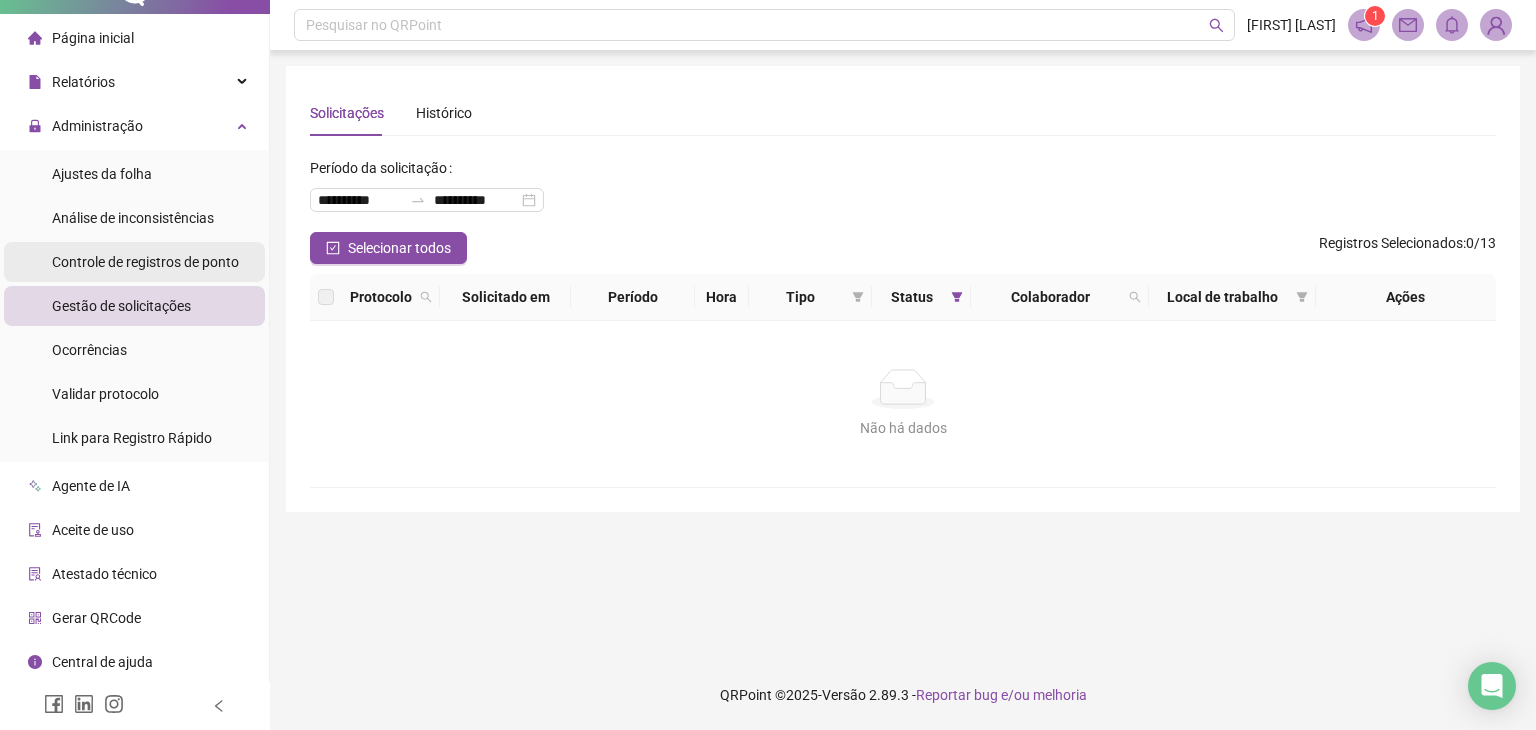 click on "Controle de registros de ponto" at bounding box center [145, 262] 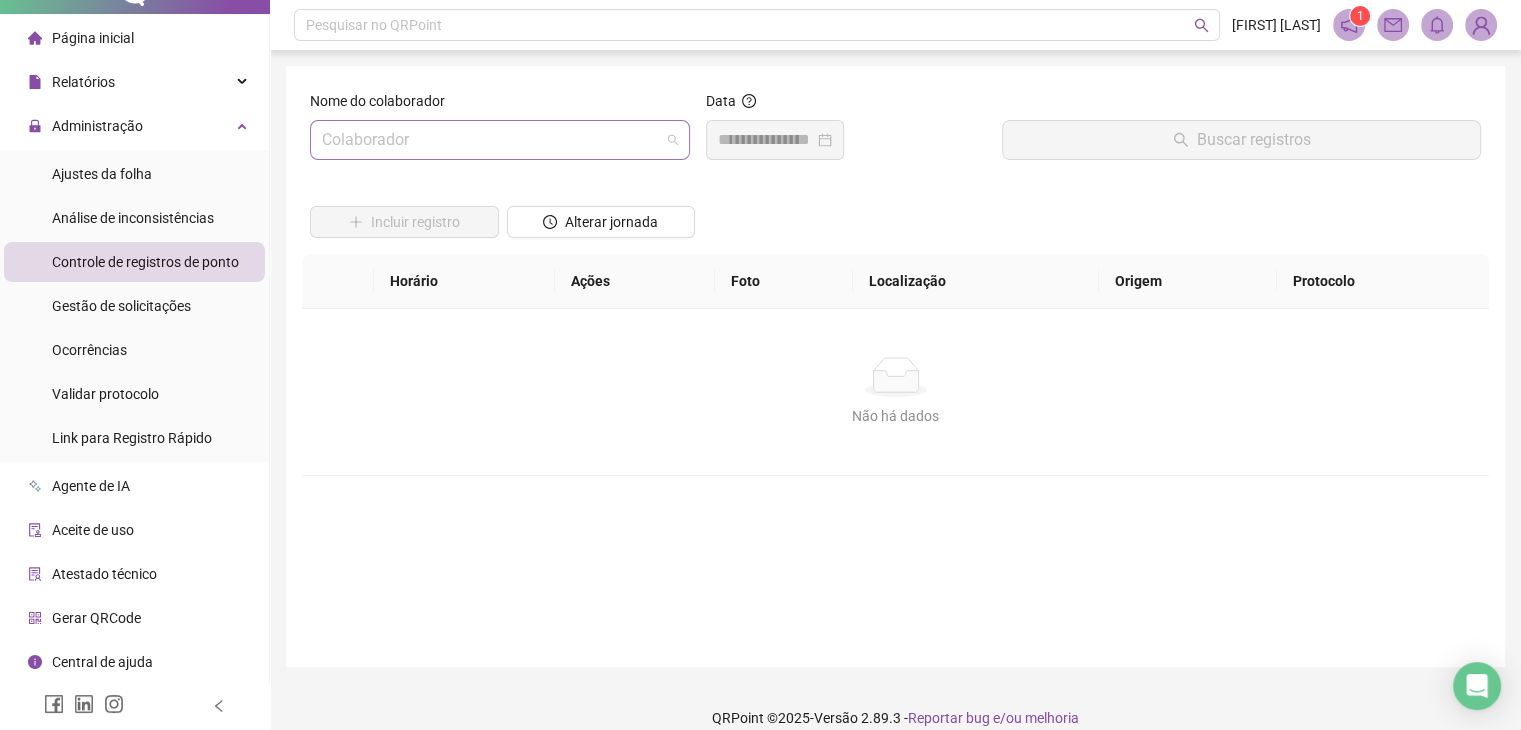 click at bounding box center (491, 140) 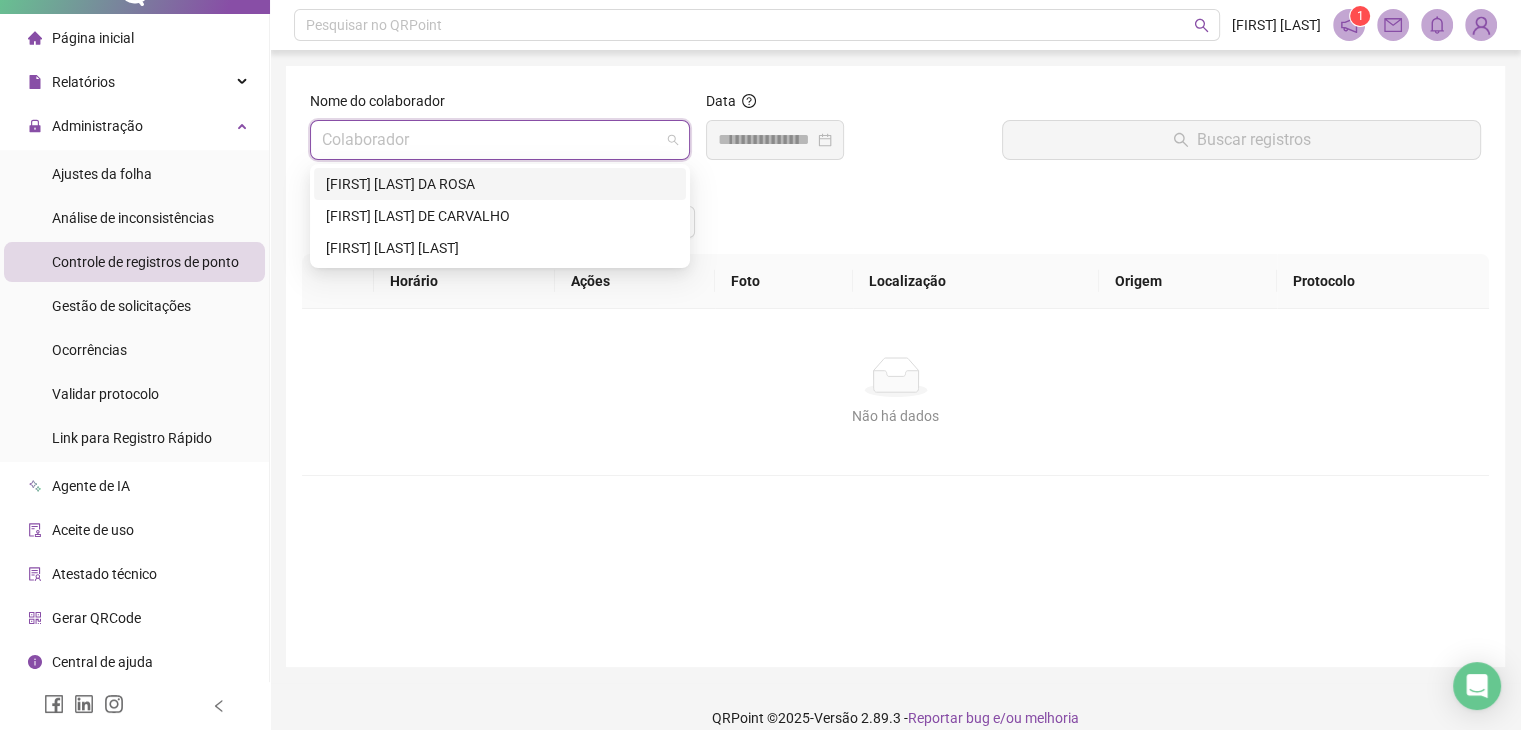 click on "[FIRST] [LAST] [LAST] [LAST]" at bounding box center (500, 184) 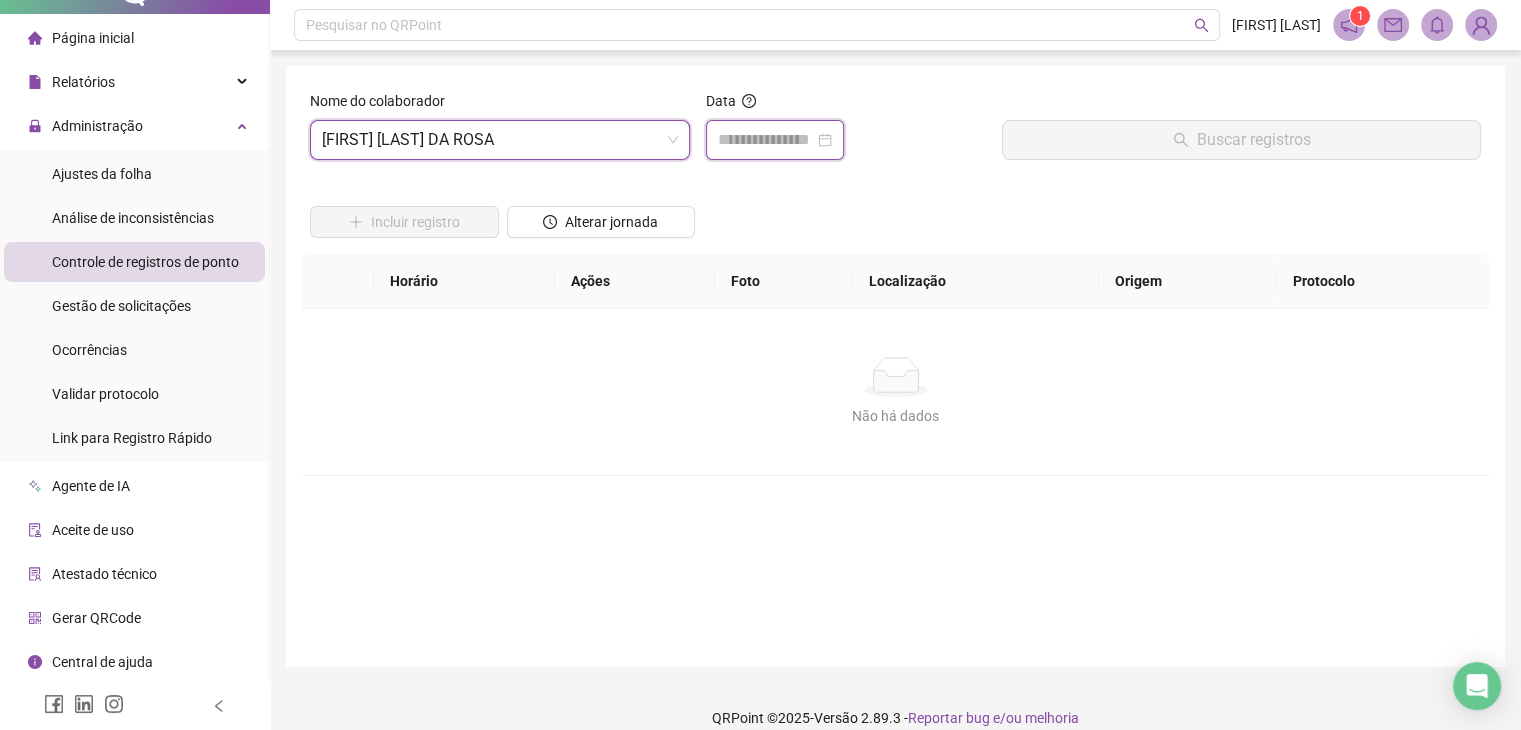 click at bounding box center (766, 140) 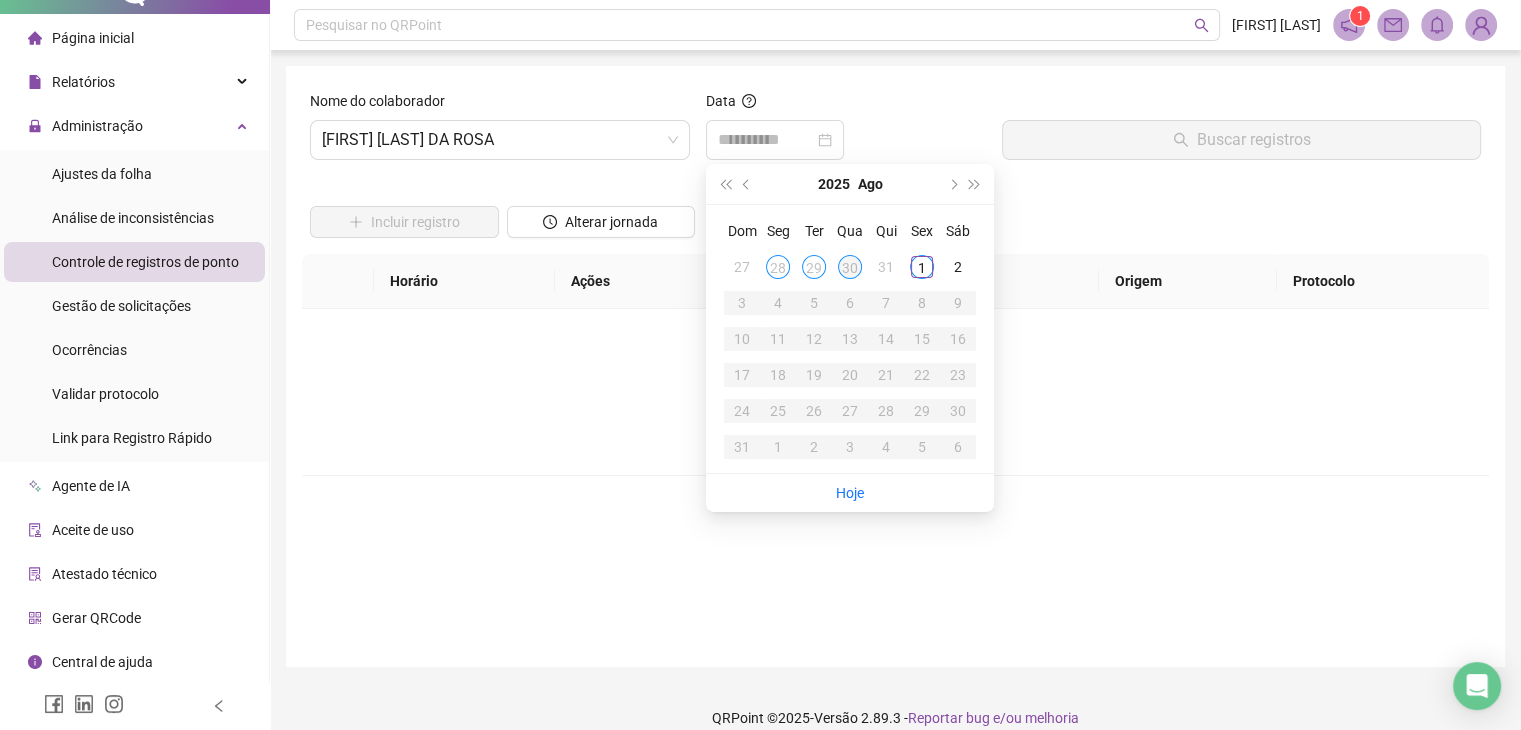 click on "30" at bounding box center (850, 267) 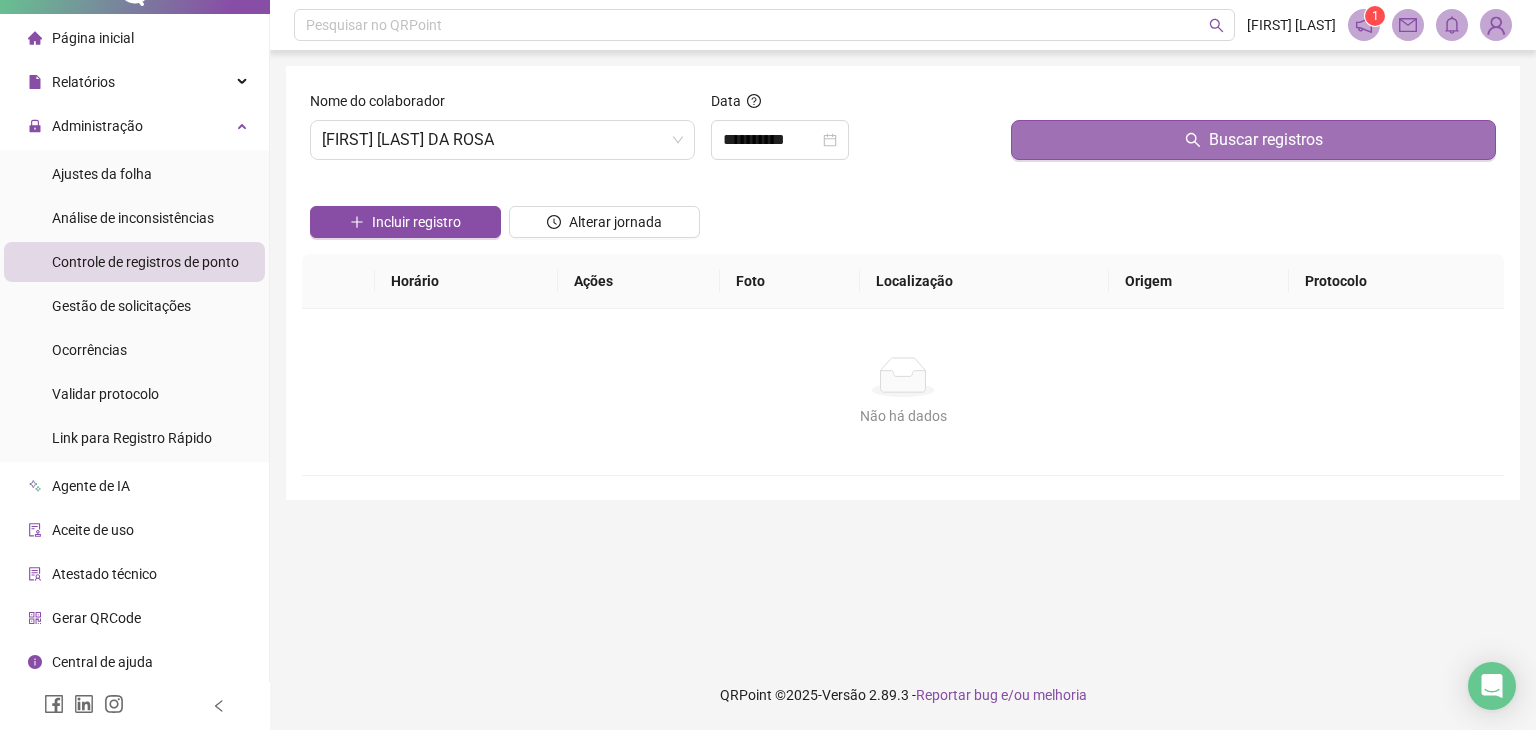click on "Buscar registros" at bounding box center [1266, 140] 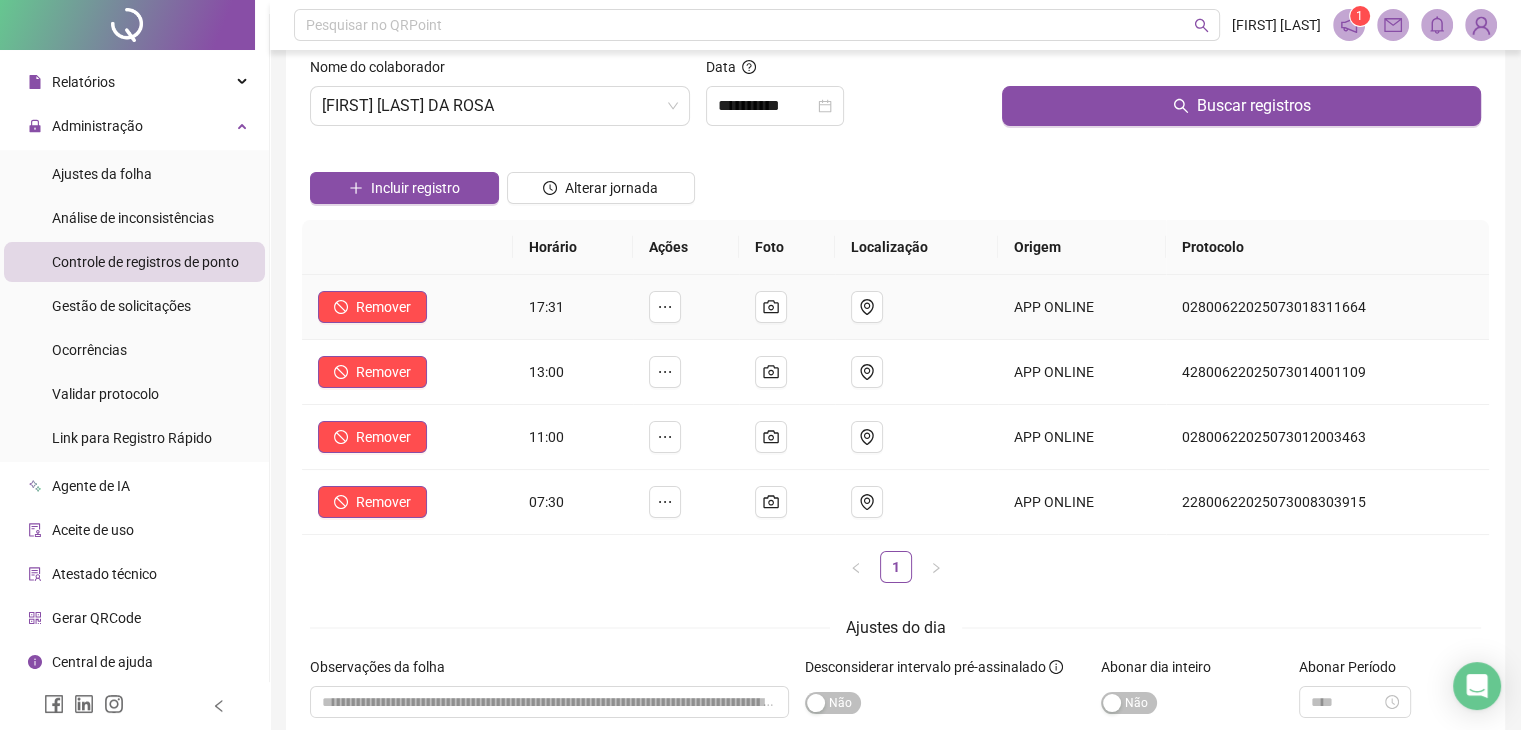 scroll, scrollTop: 0, scrollLeft: 0, axis: both 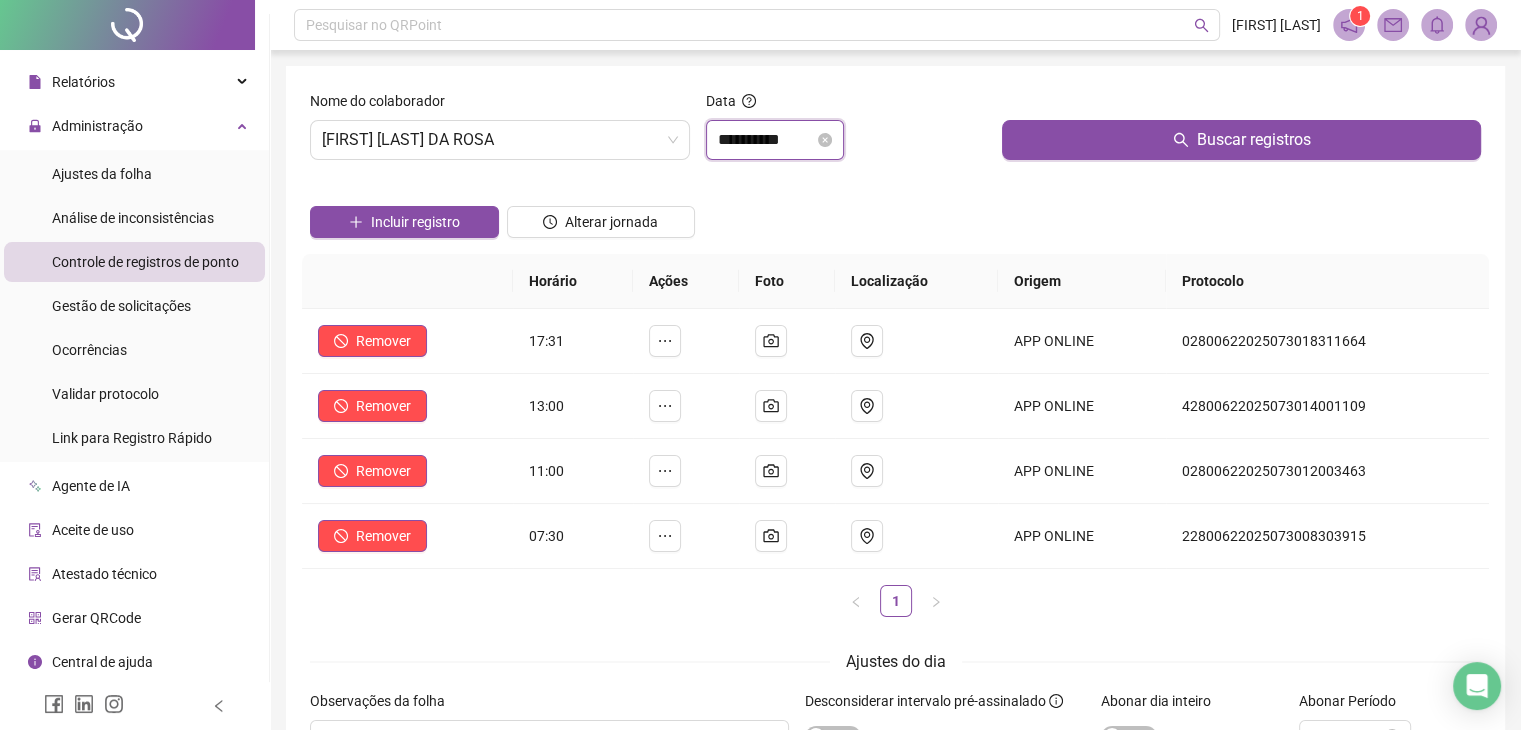 click on "**********" at bounding box center (766, 140) 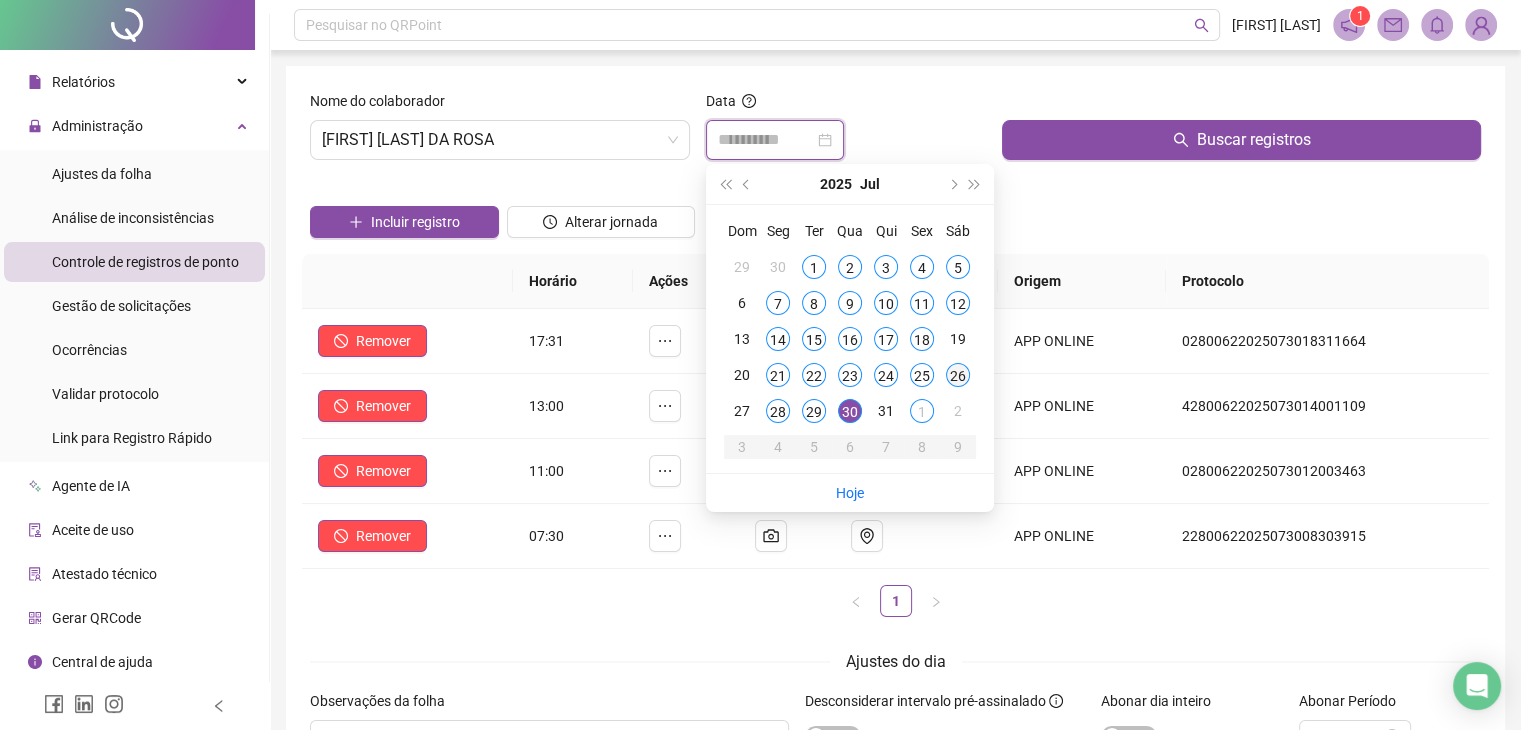type on "**********" 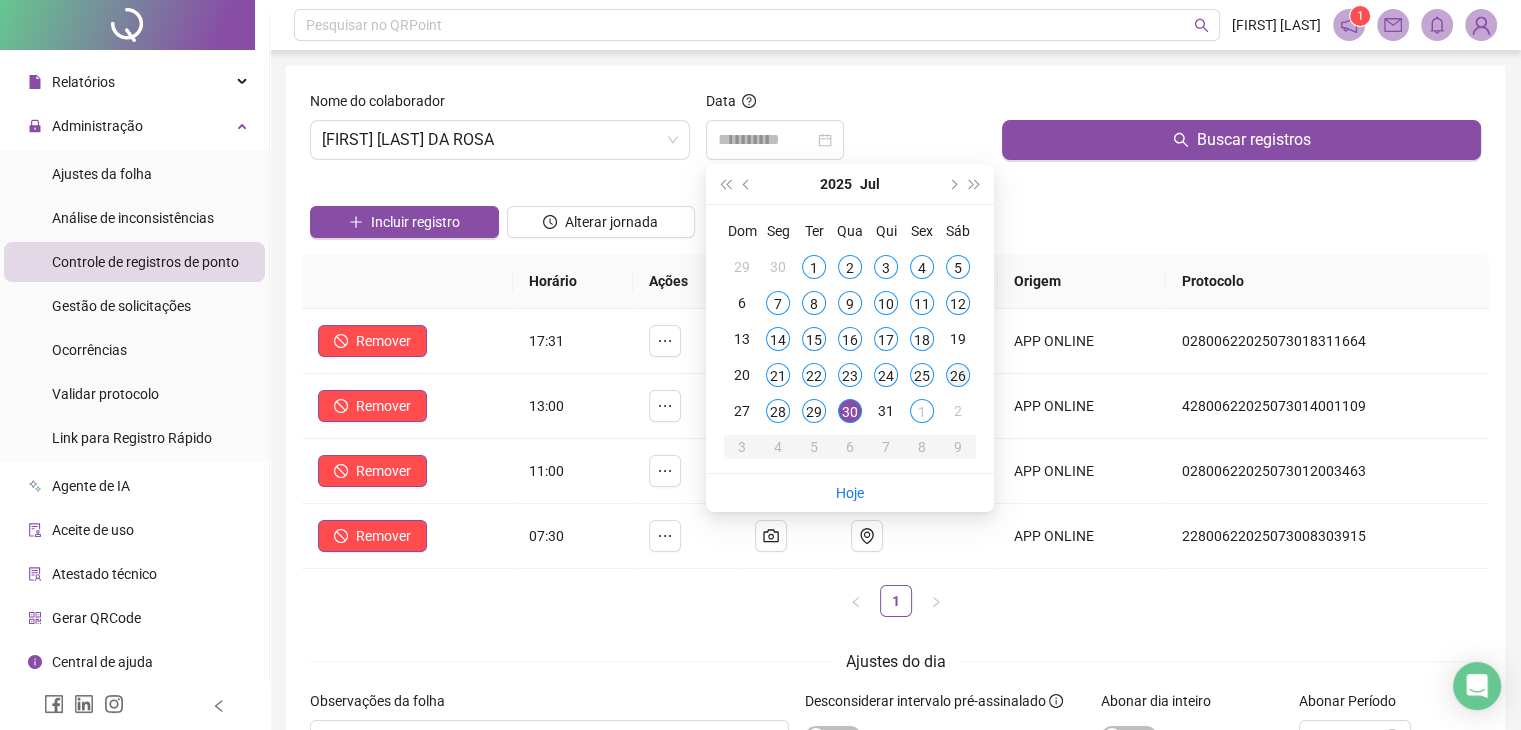 click on "26" at bounding box center (958, 375) 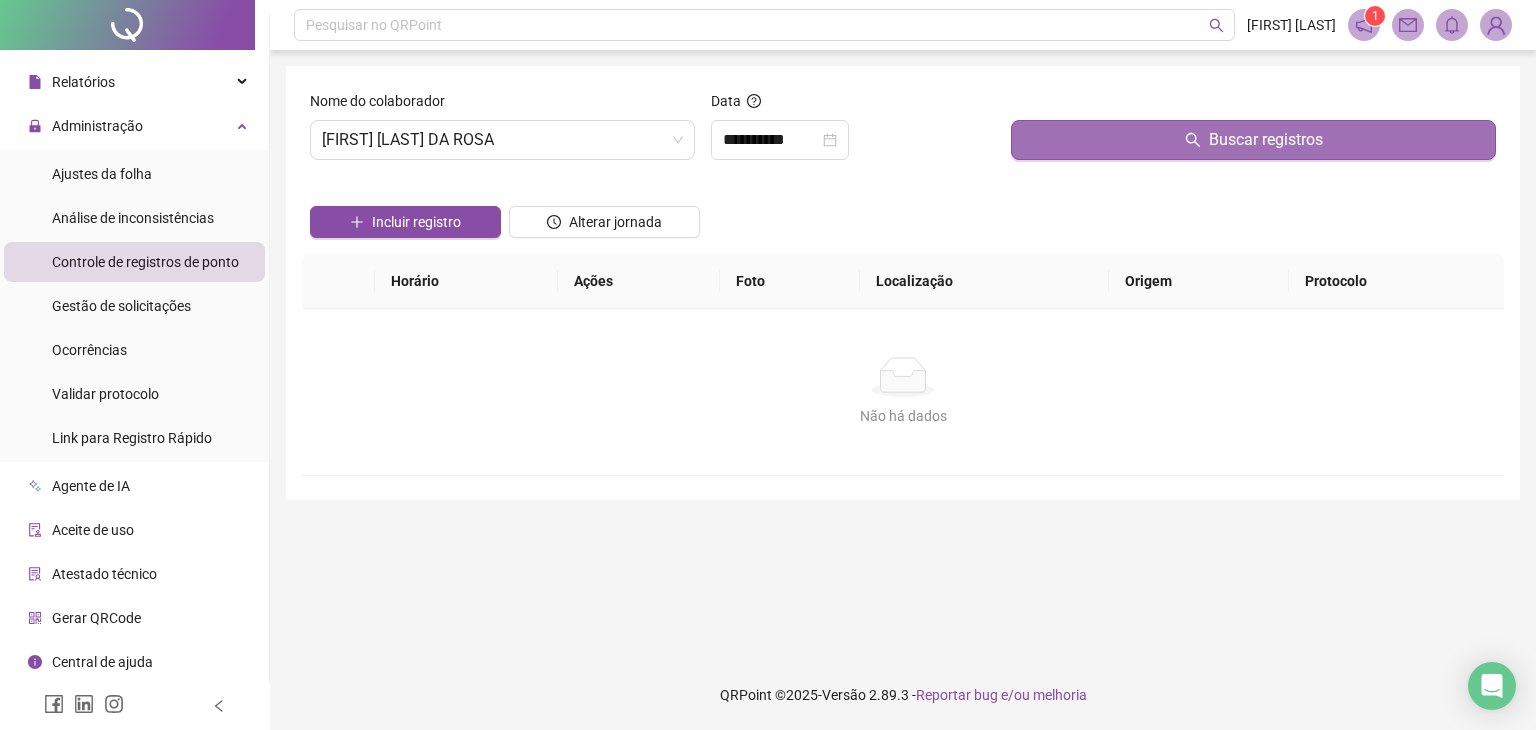 click on "Buscar registros" at bounding box center (1253, 140) 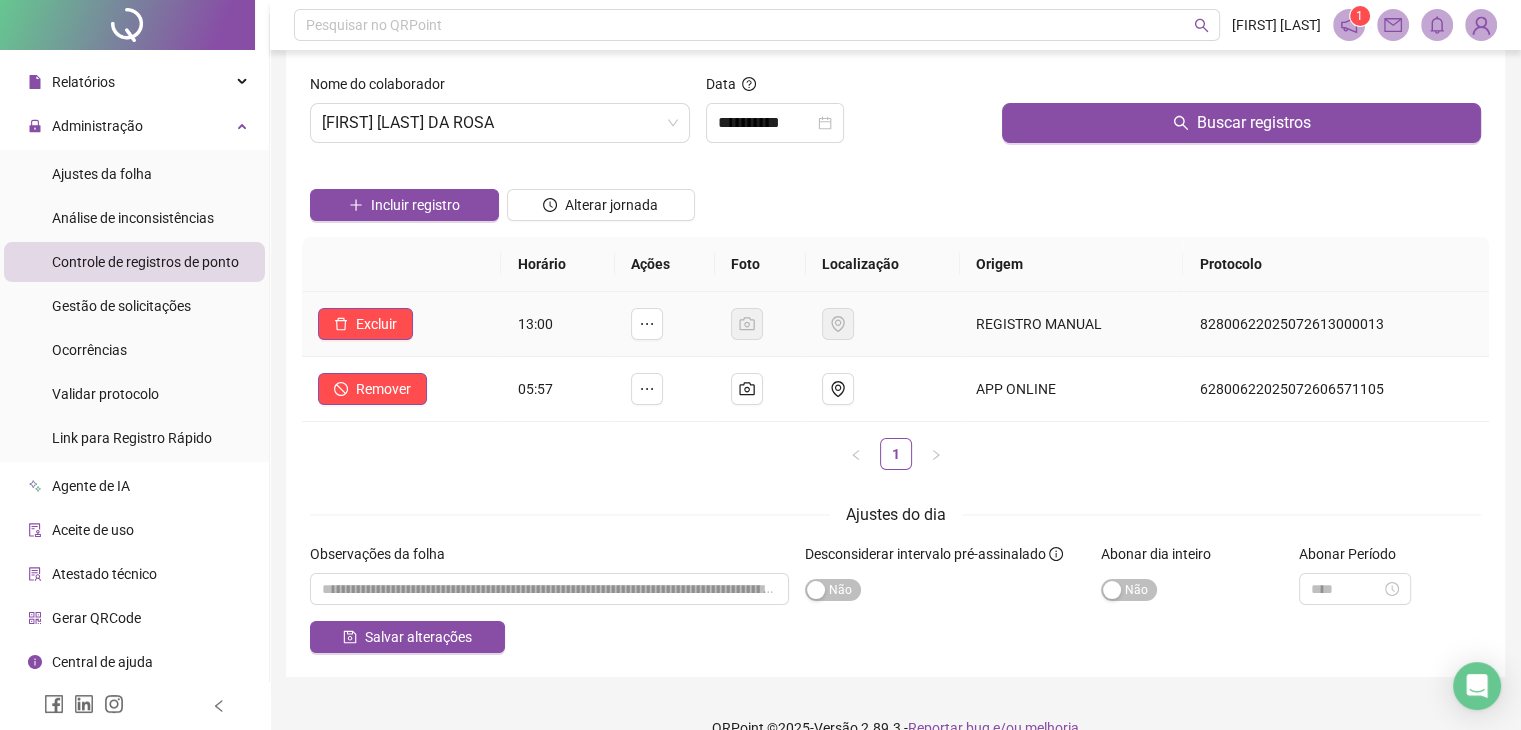 scroll, scrollTop: 0, scrollLeft: 0, axis: both 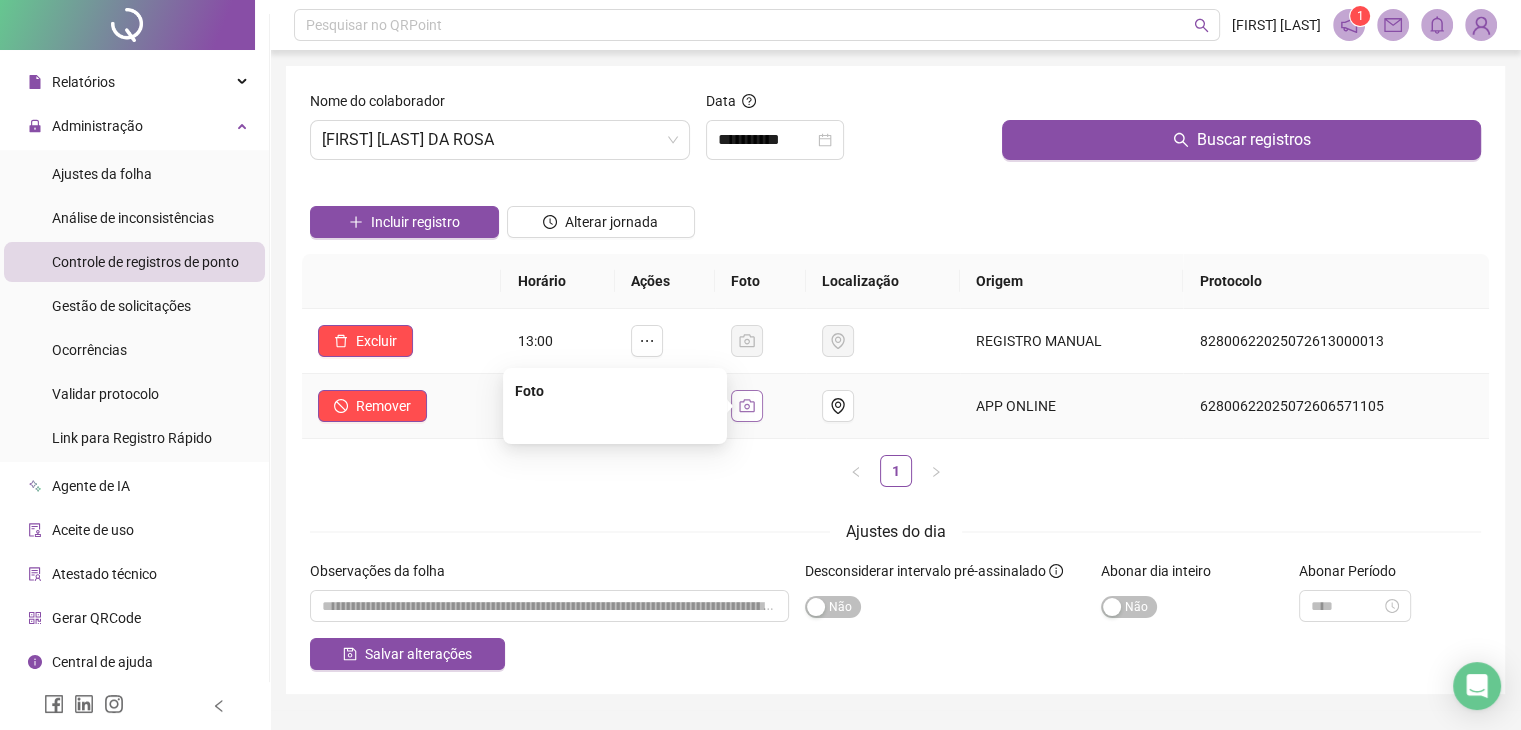 click 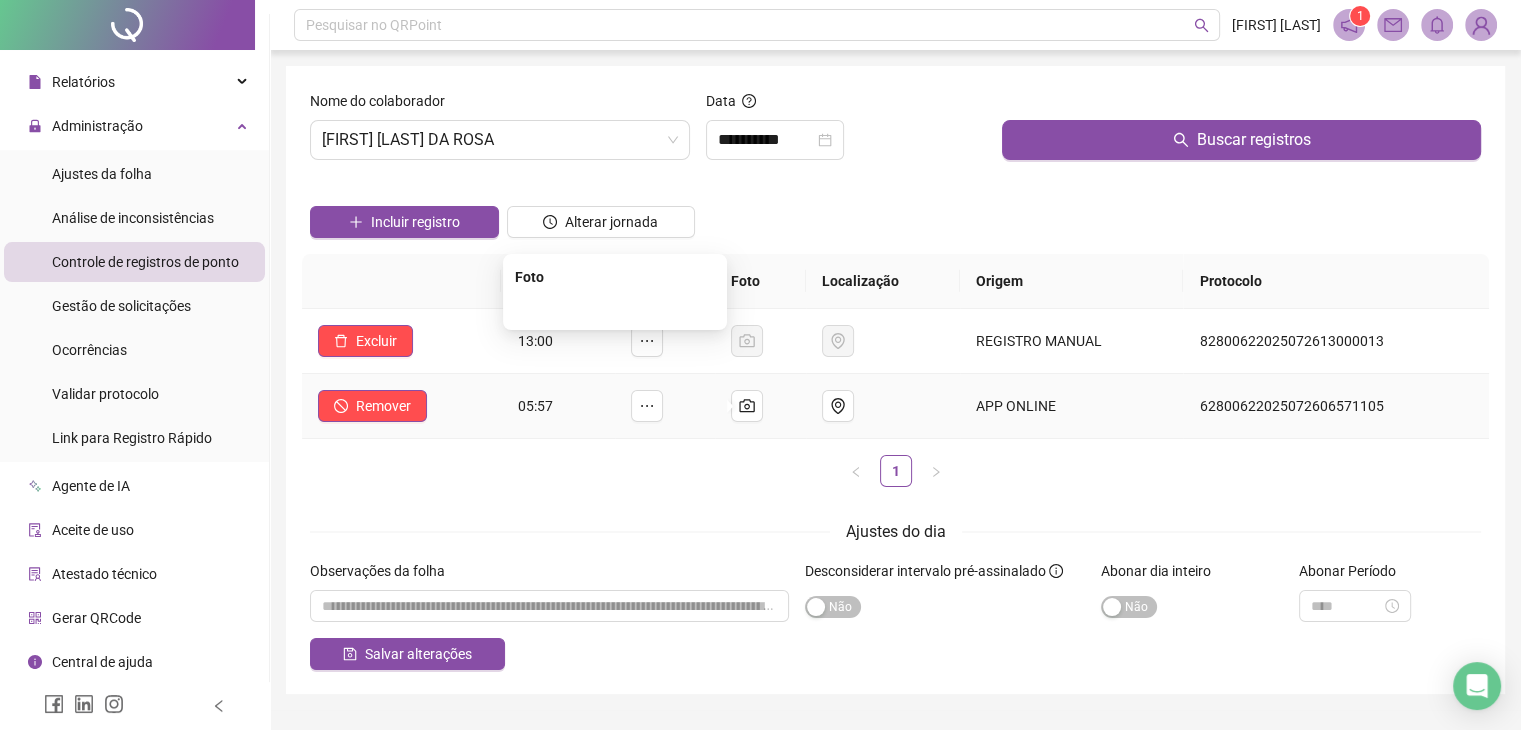click at bounding box center (615, 308) 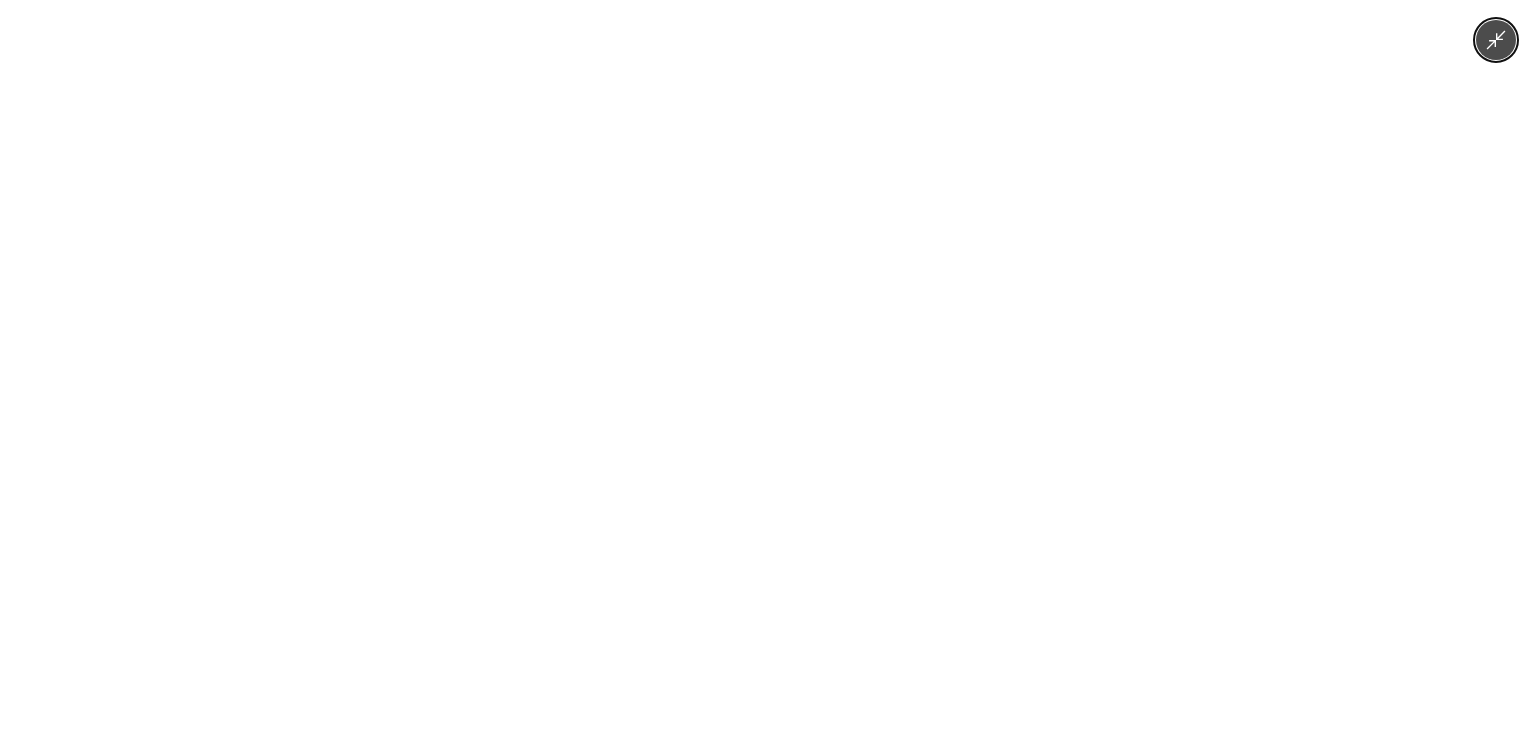drag, startPoint x: 1498, startPoint y: 13, endPoint x: 1481, endPoint y: 31, distance: 24.758837 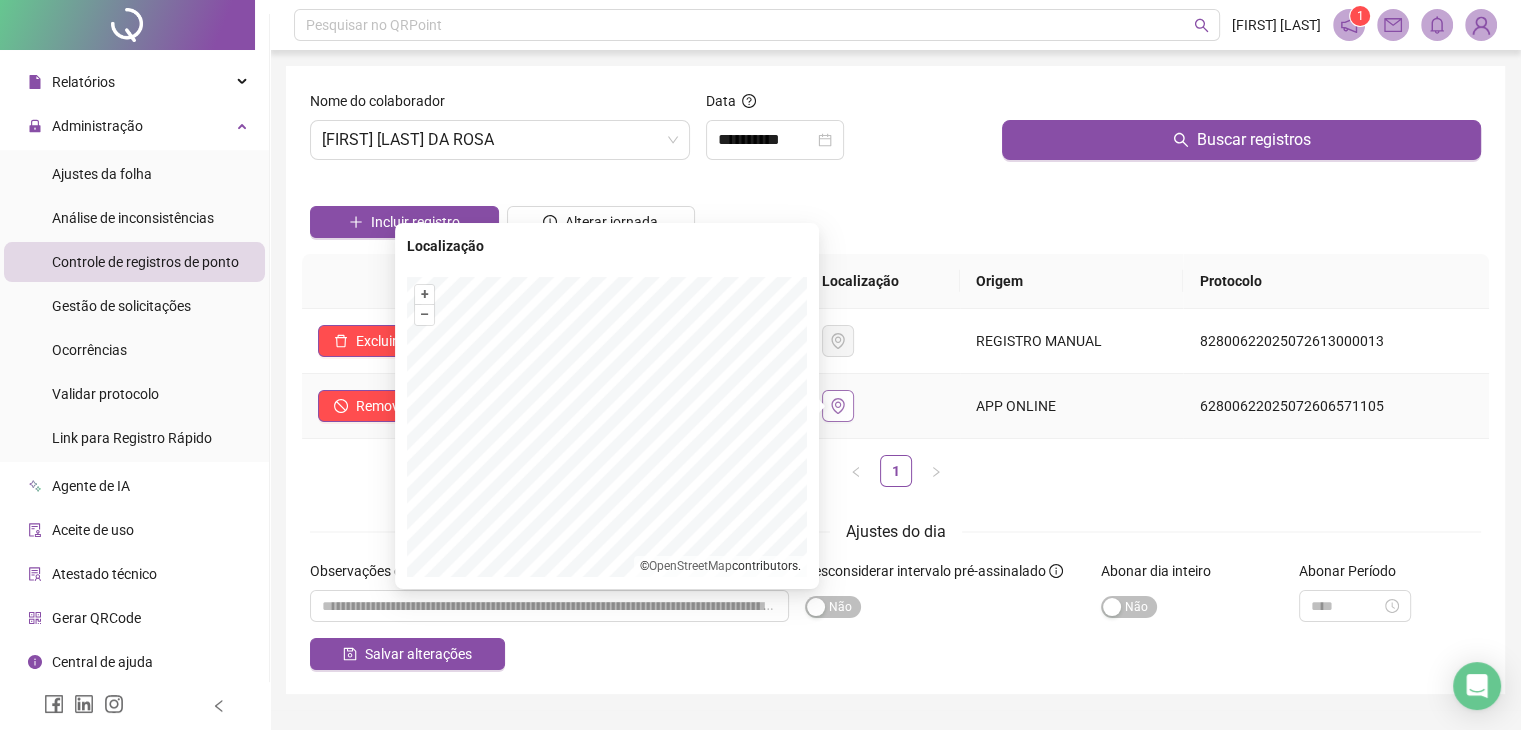 click 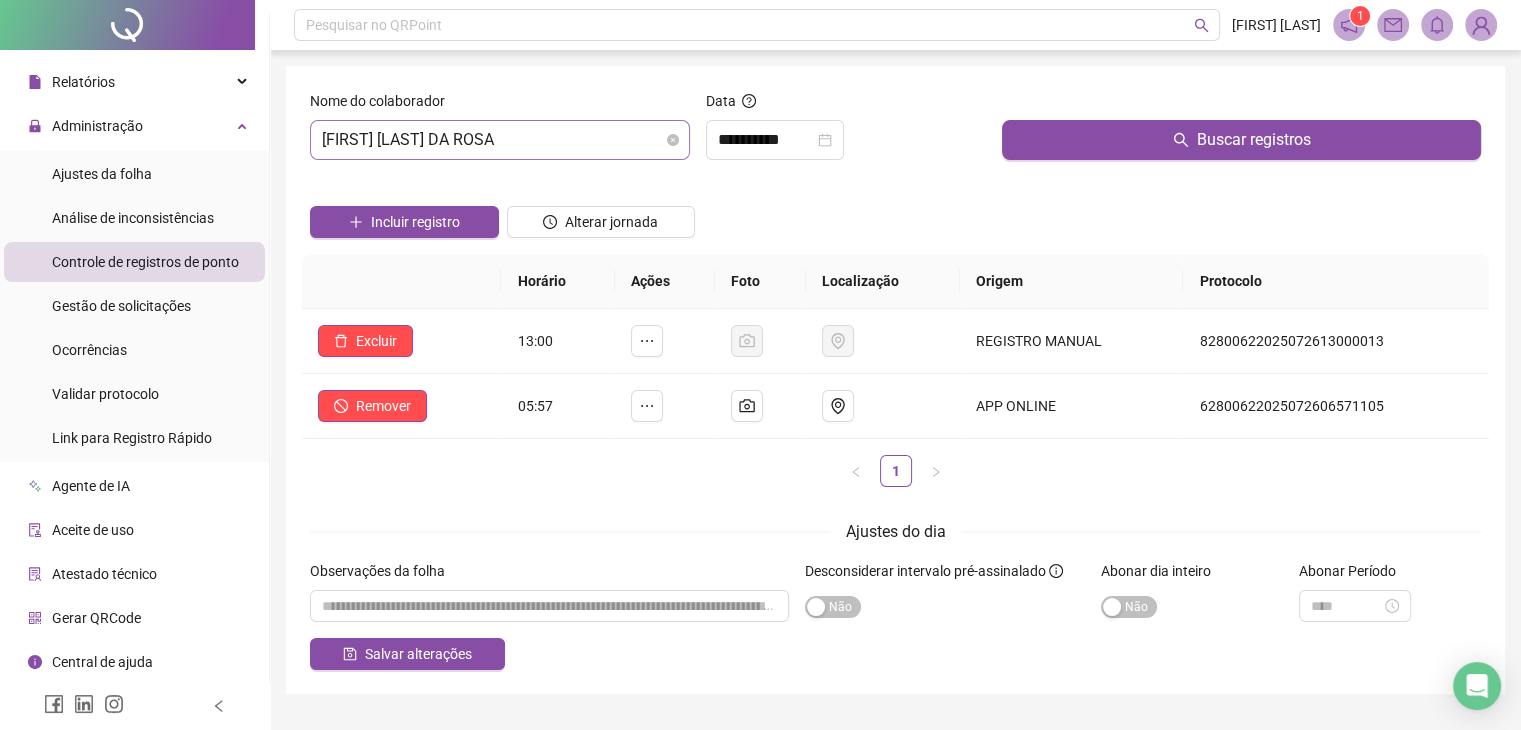 click on "[FIRST] [LAST] [LAST] [LAST]" at bounding box center (500, 140) 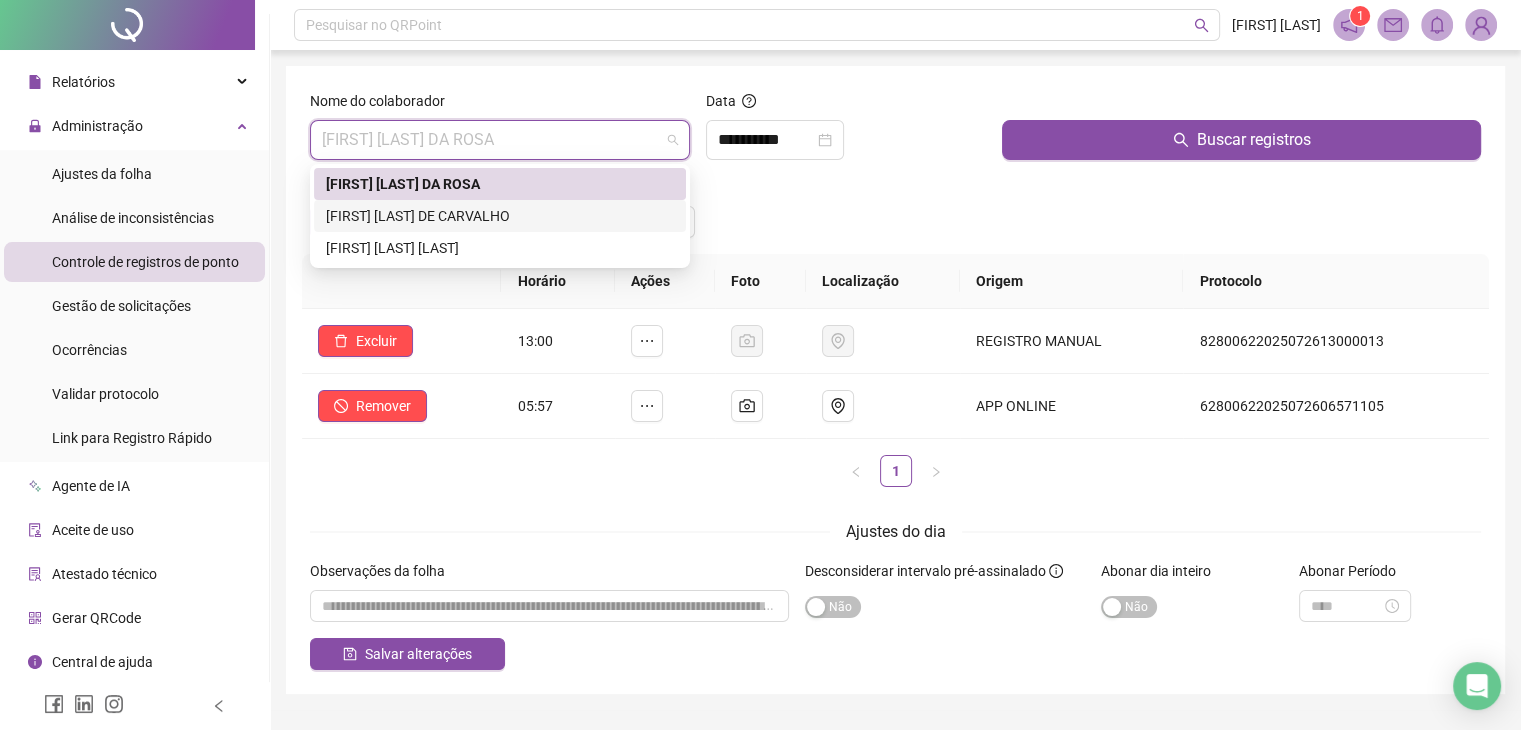click on "[FIRST] [LAST] [LAST] [LAST]" at bounding box center [500, 216] 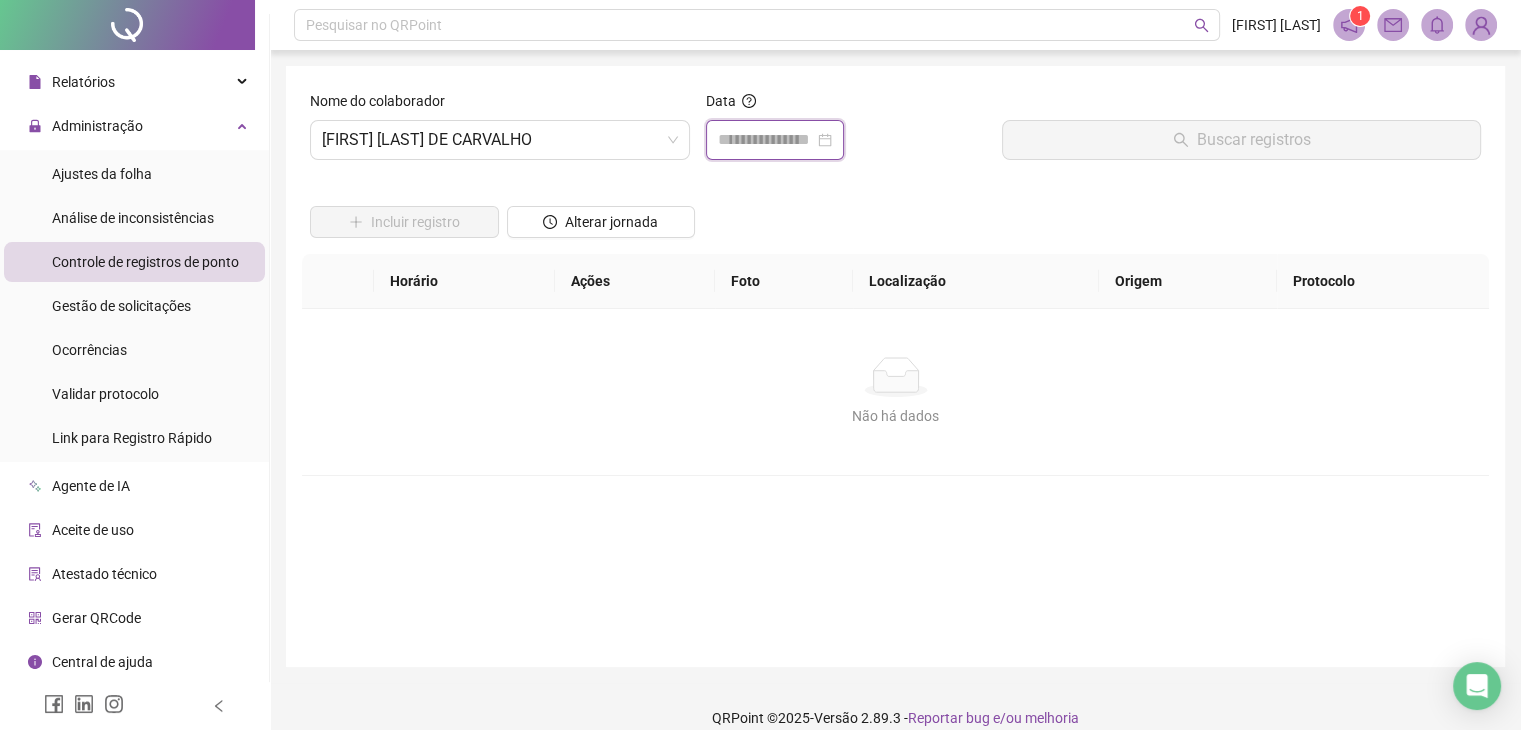 drag, startPoint x: 817, startPoint y: 138, endPoint x: 800, endPoint y: 146, distance: 18.788294 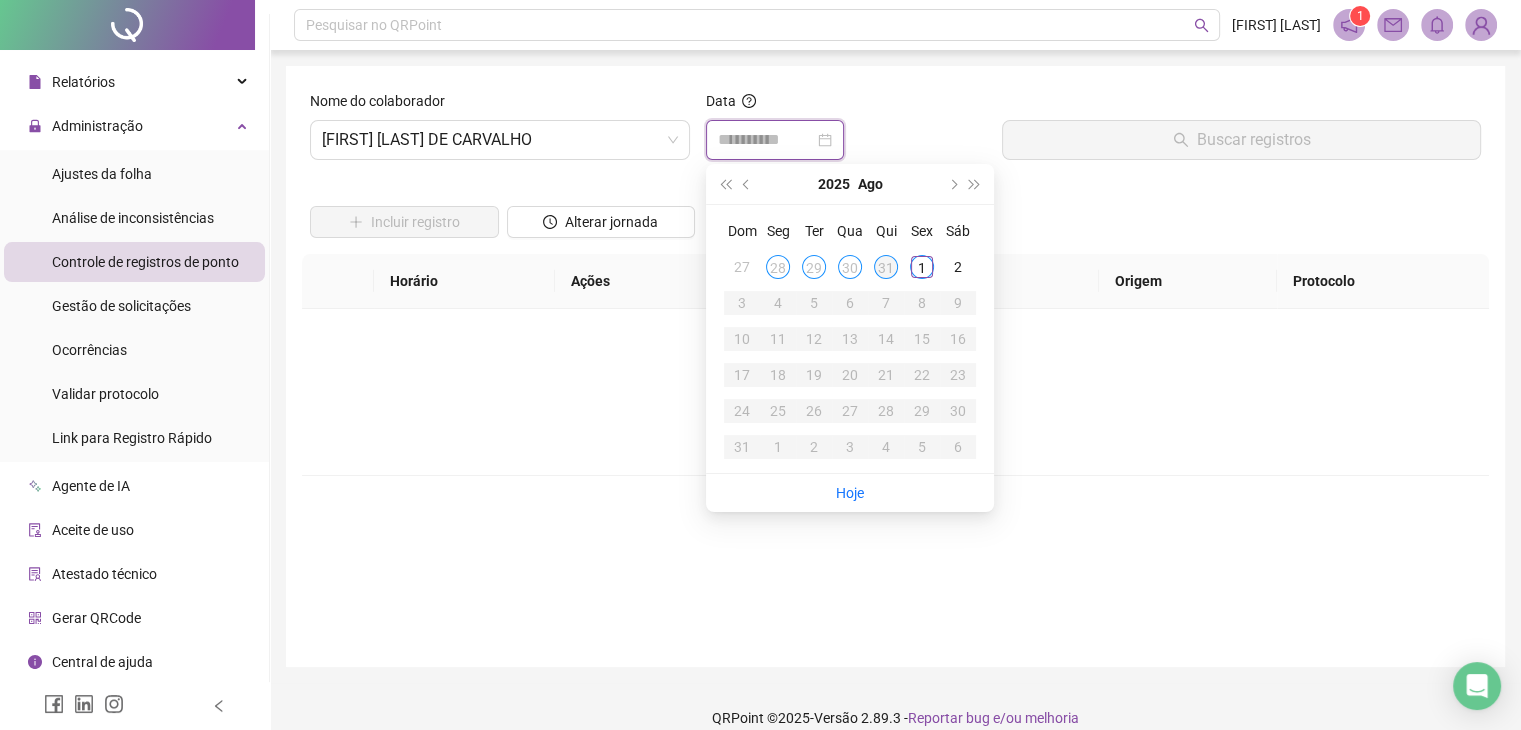 type on "**********" 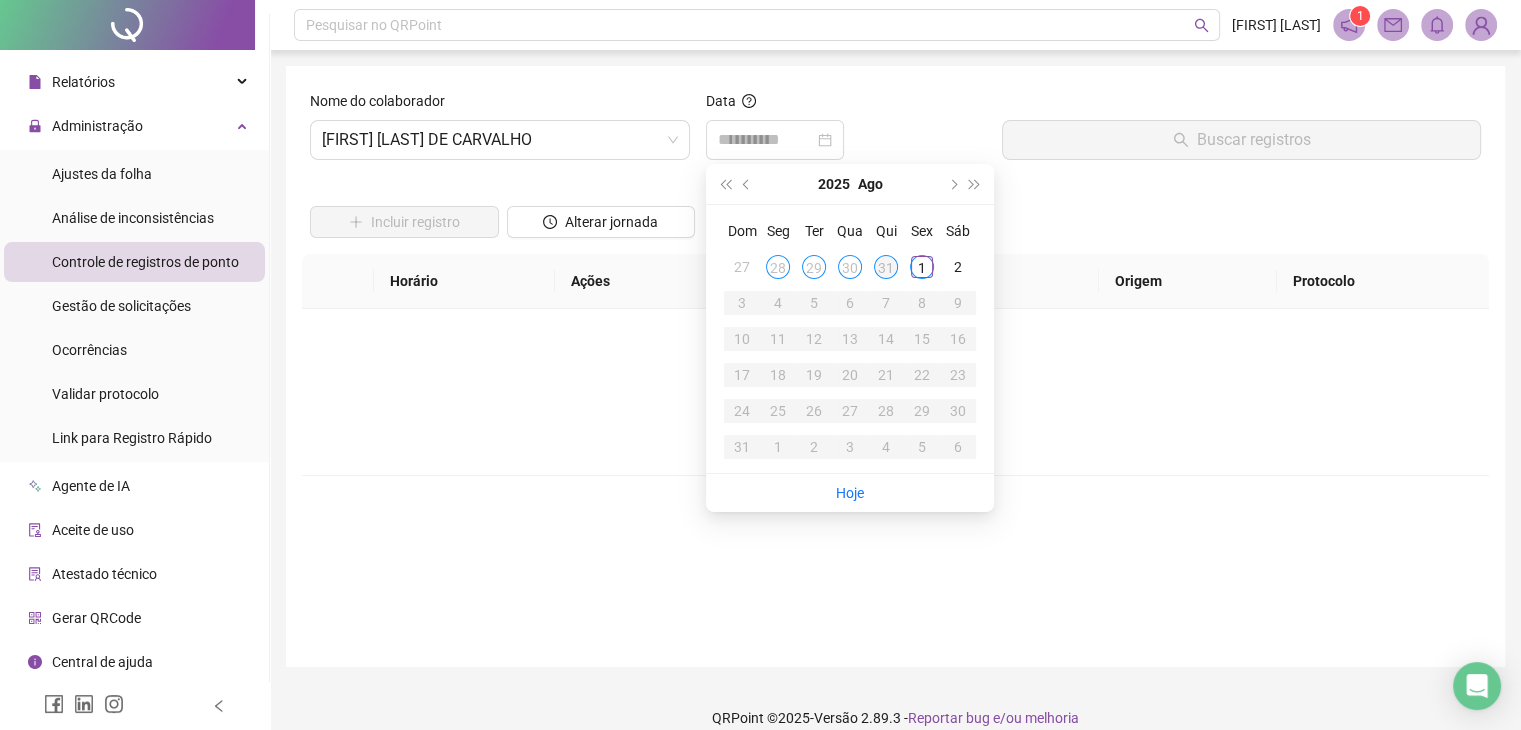click on "31" at bounding box center [886, 267] 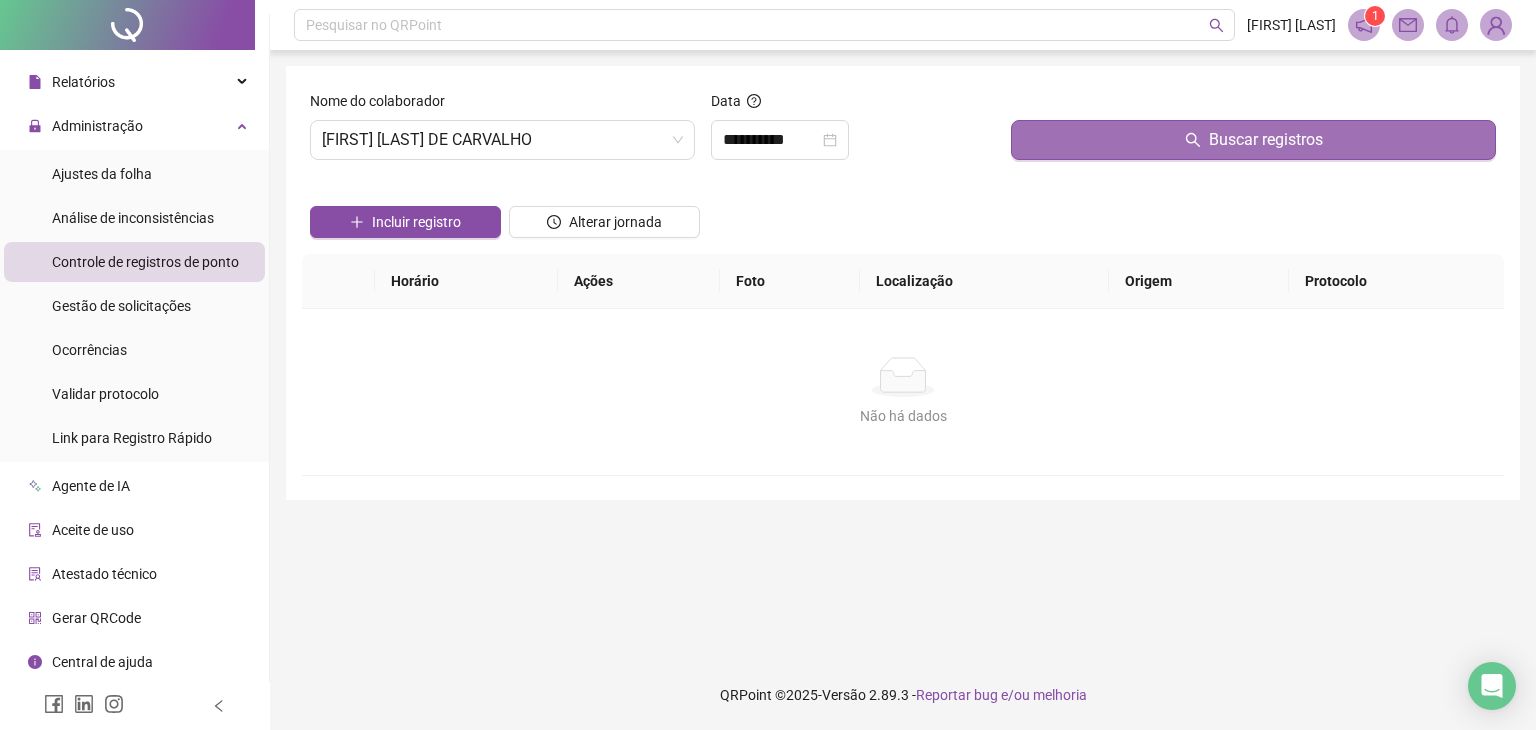 click on "Buscar registros" at bounding box center (1253, 140) 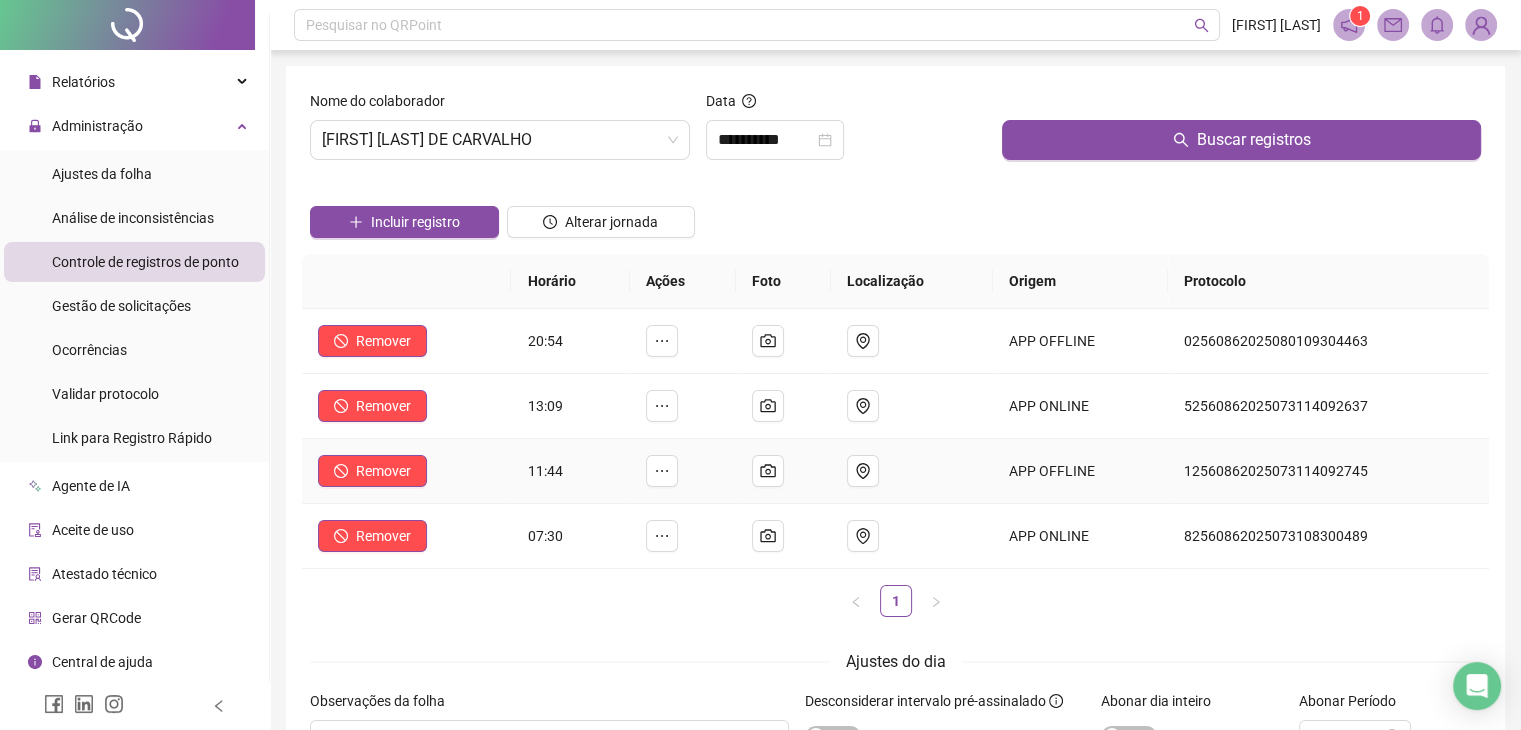 click at bounding box center [783, 471] 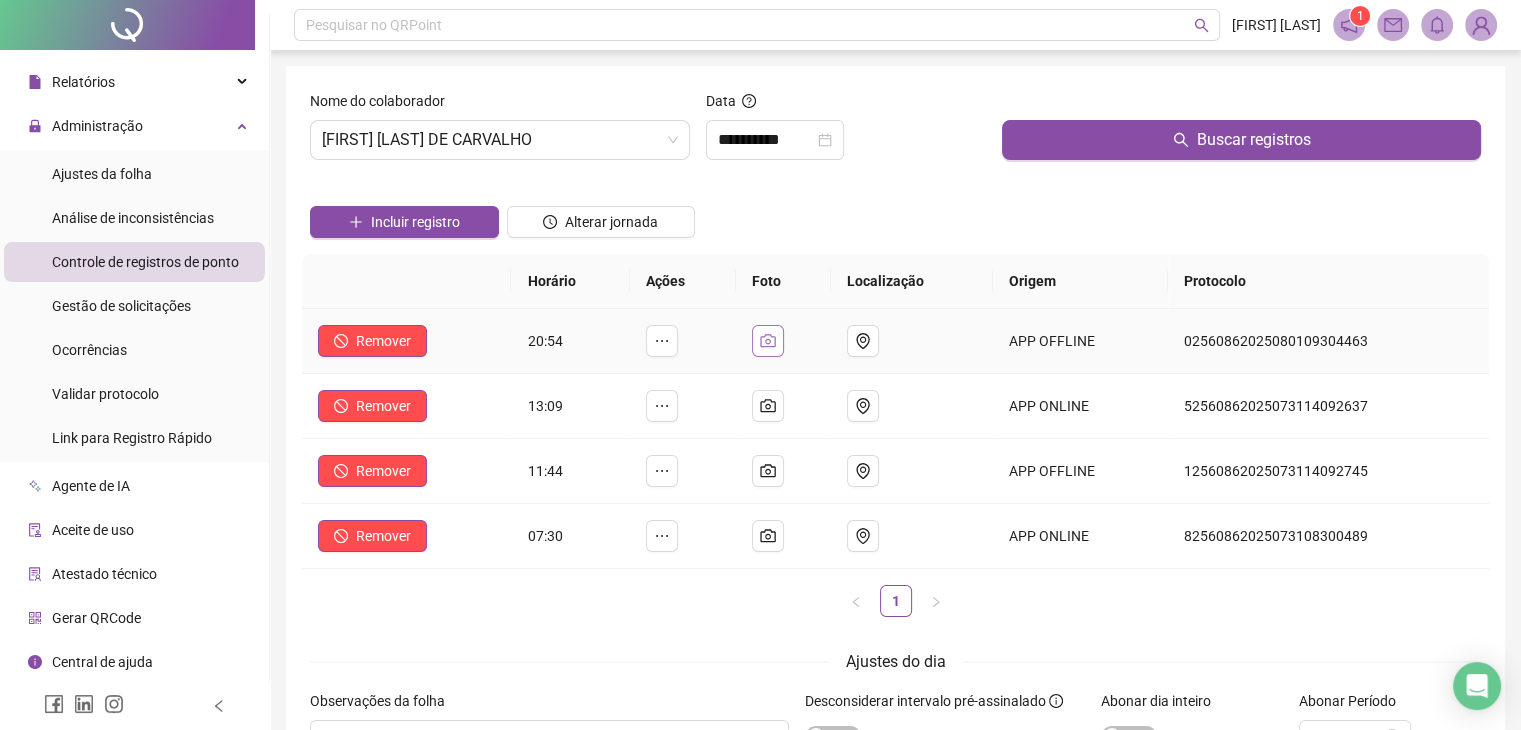 click 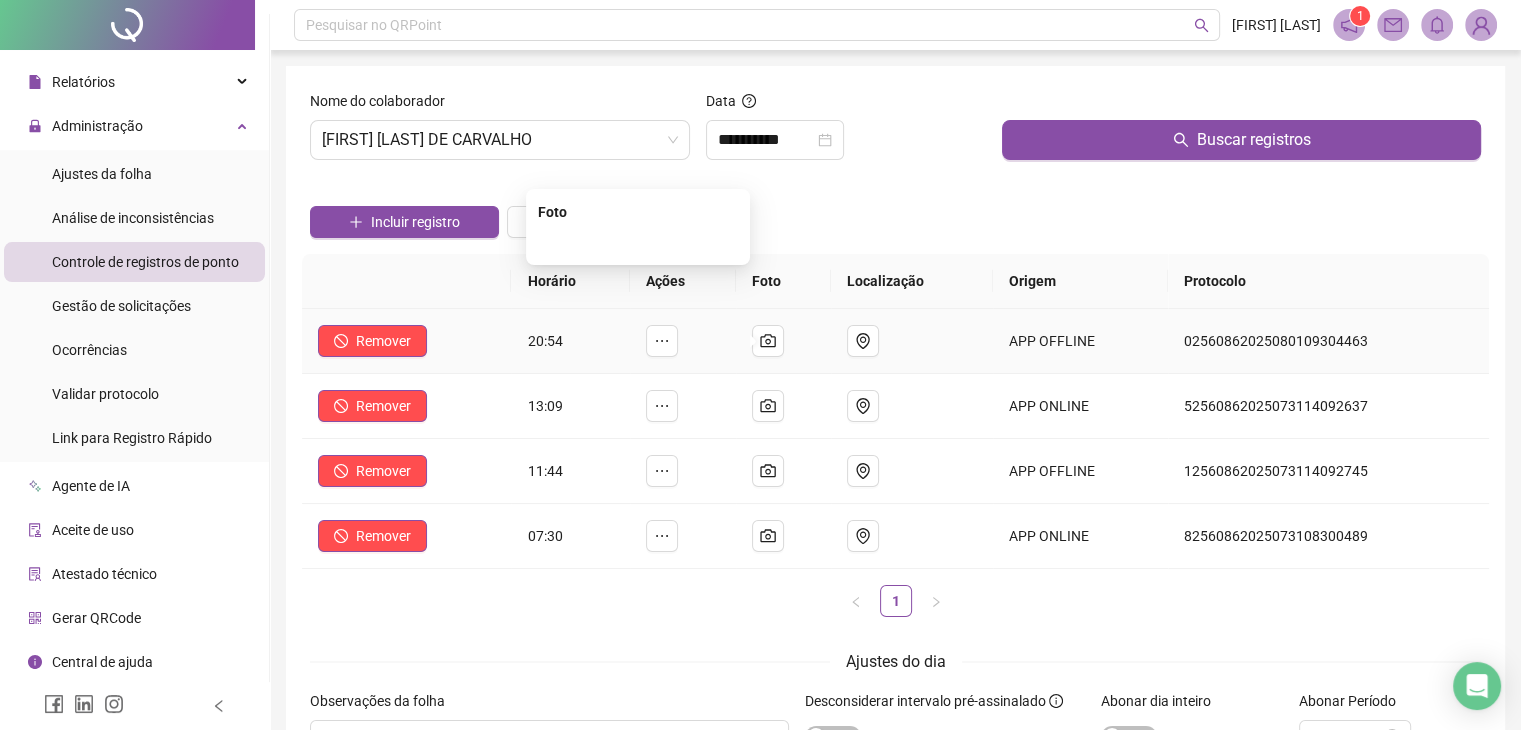 click at bounding box center (638, 243) 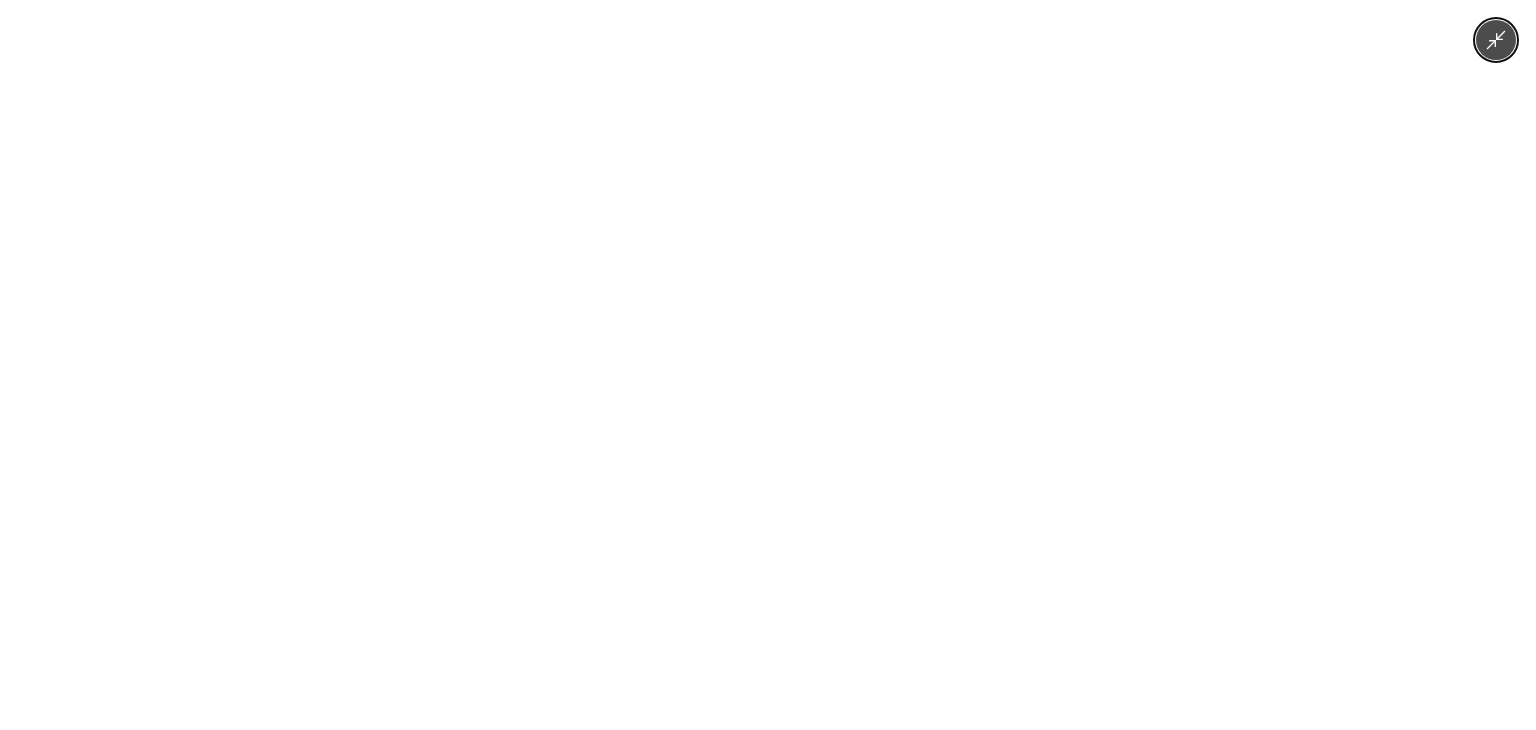 click 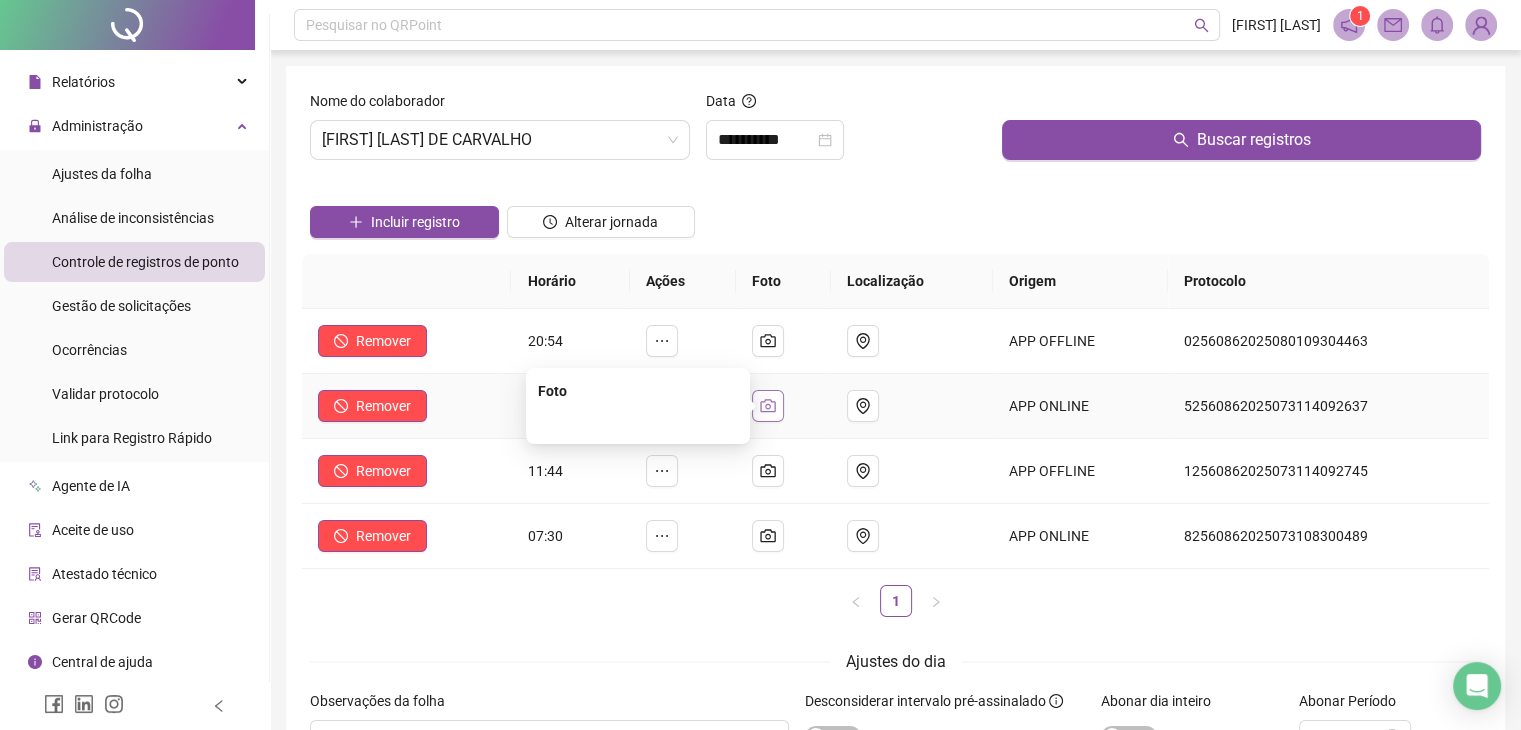 click 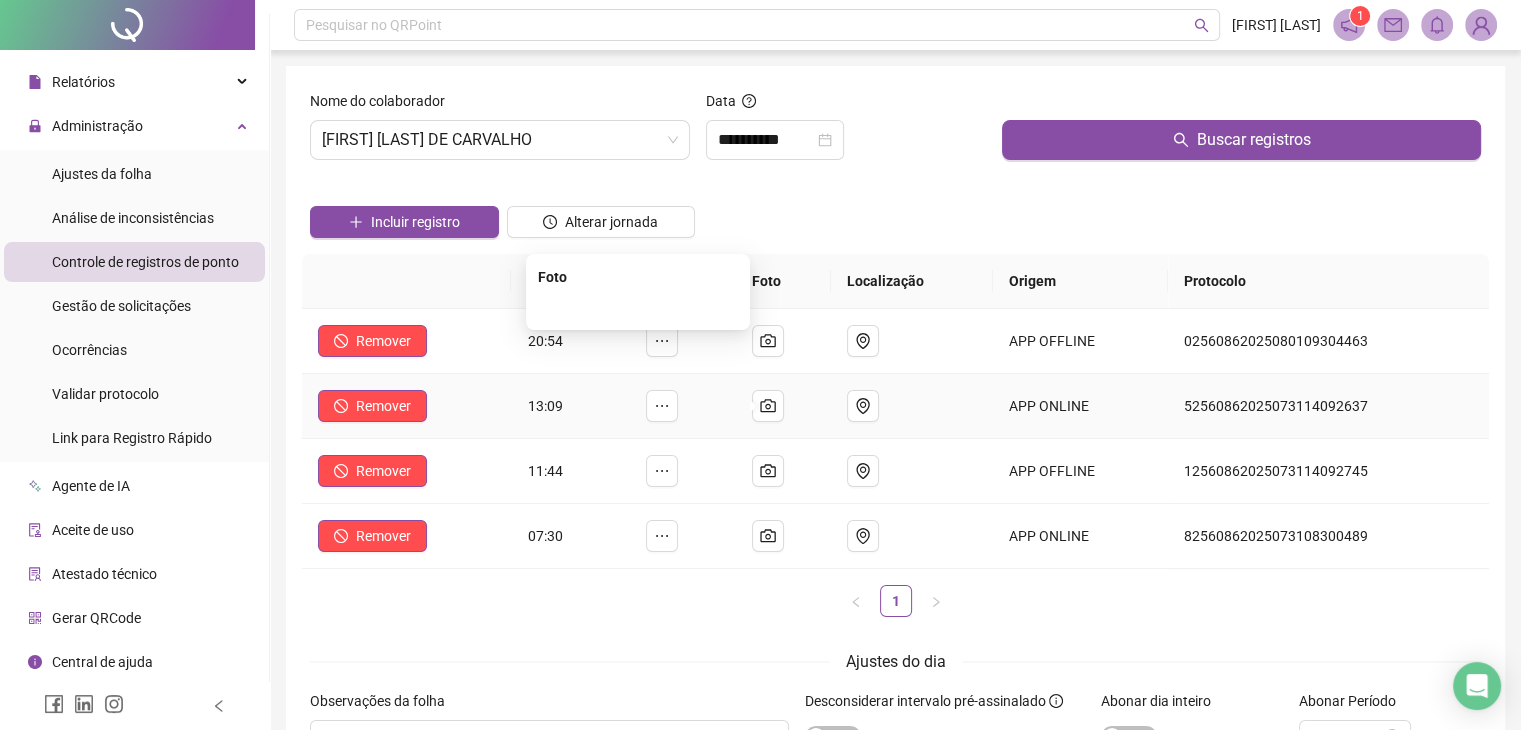 click at bounding box center (638, 308) 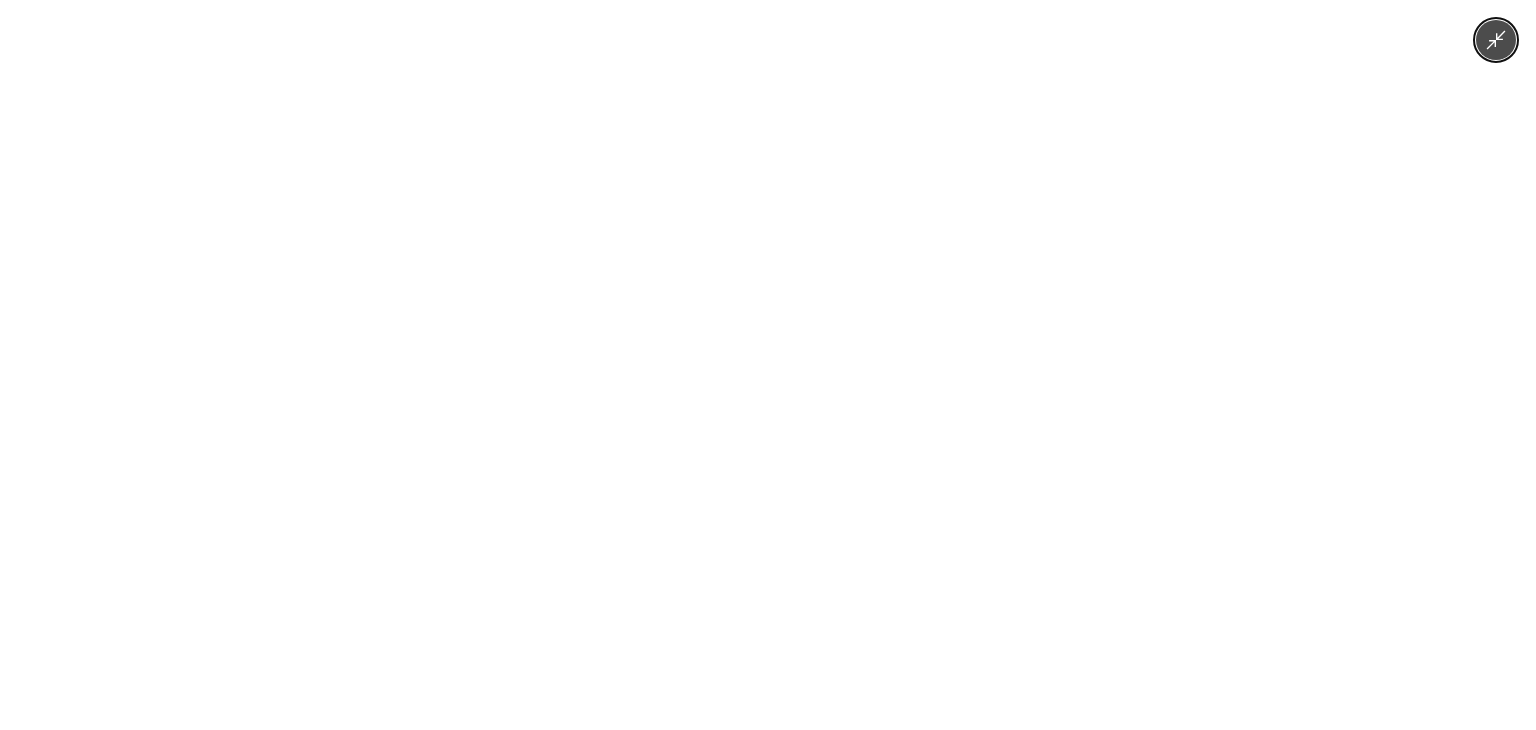 click at bounding box center [1496, 40] 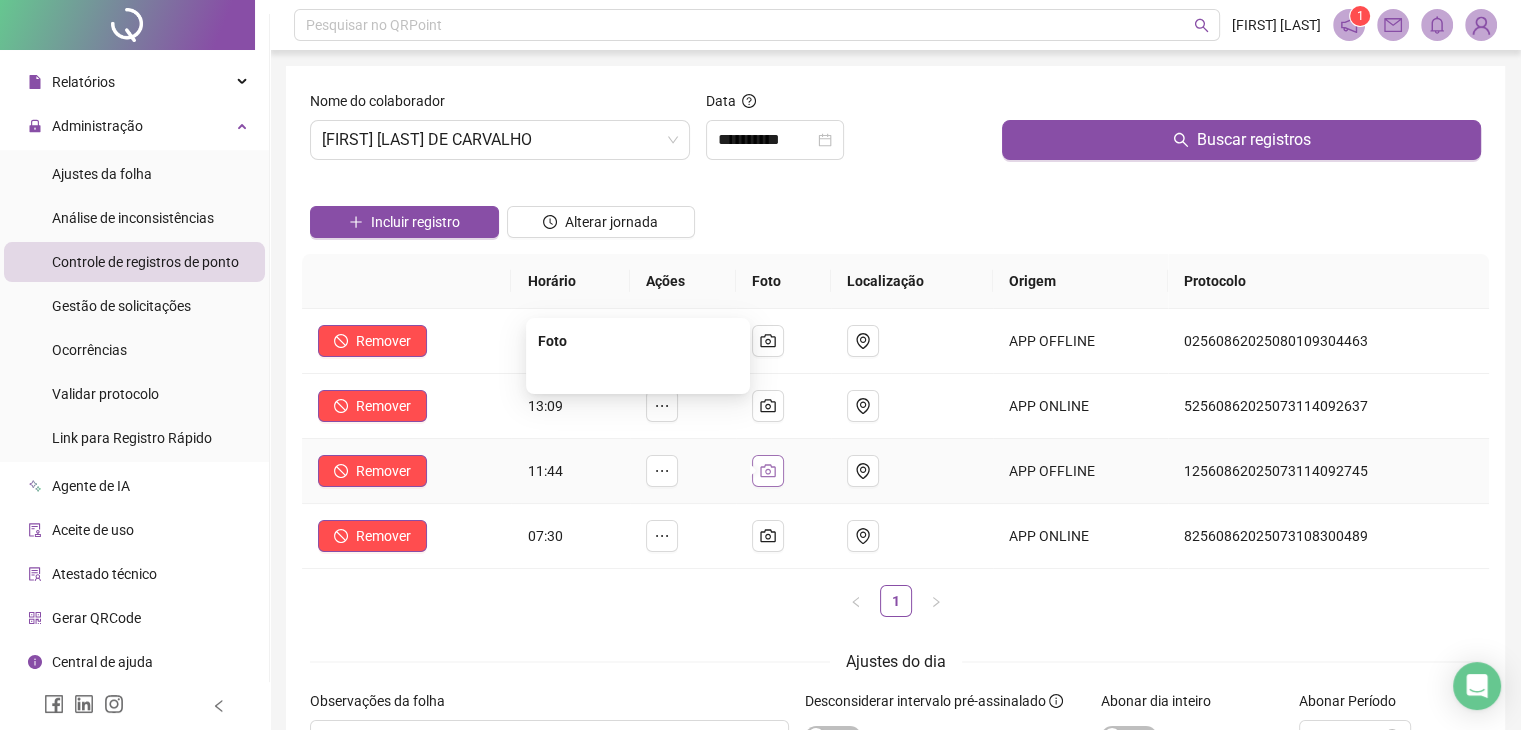click at bounding box center [768, 471] 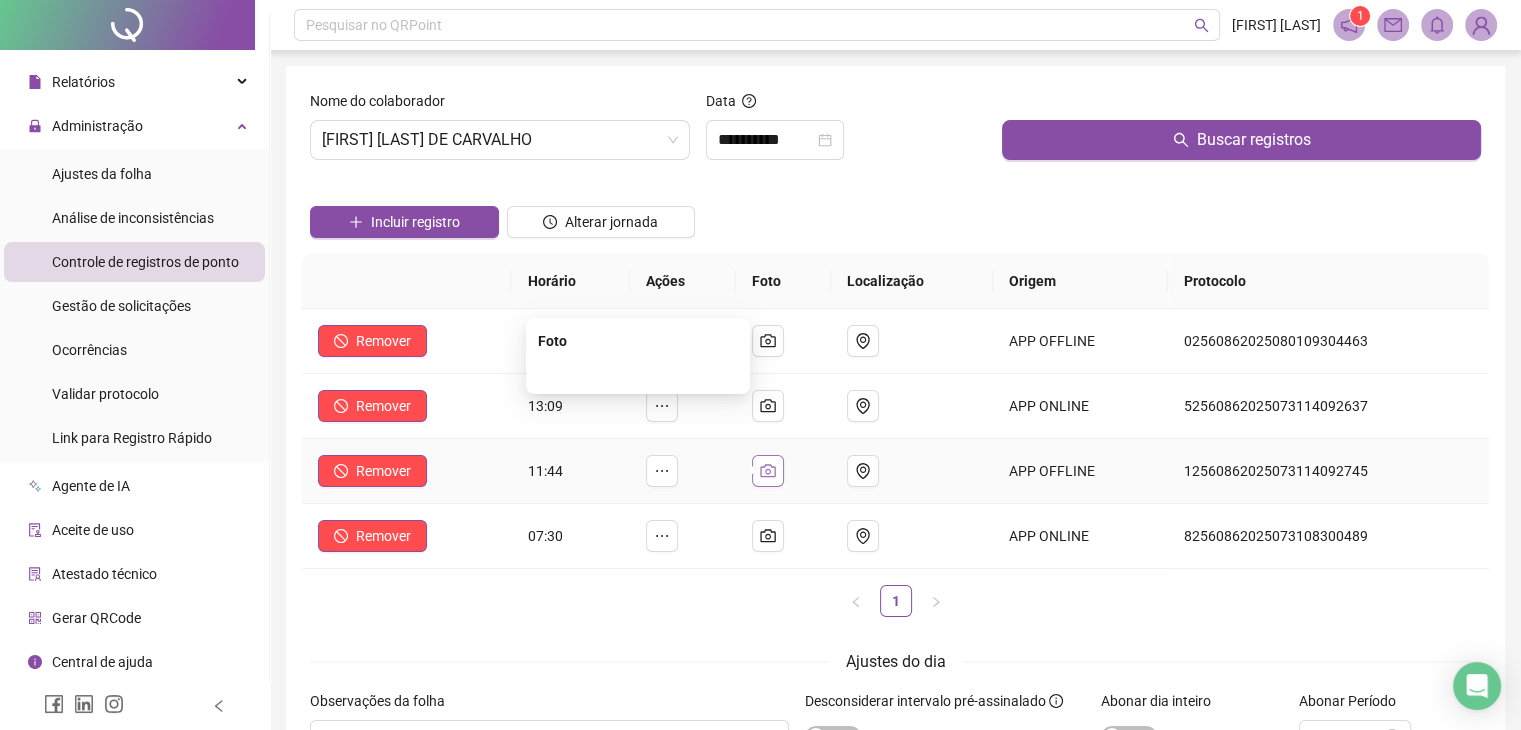 click 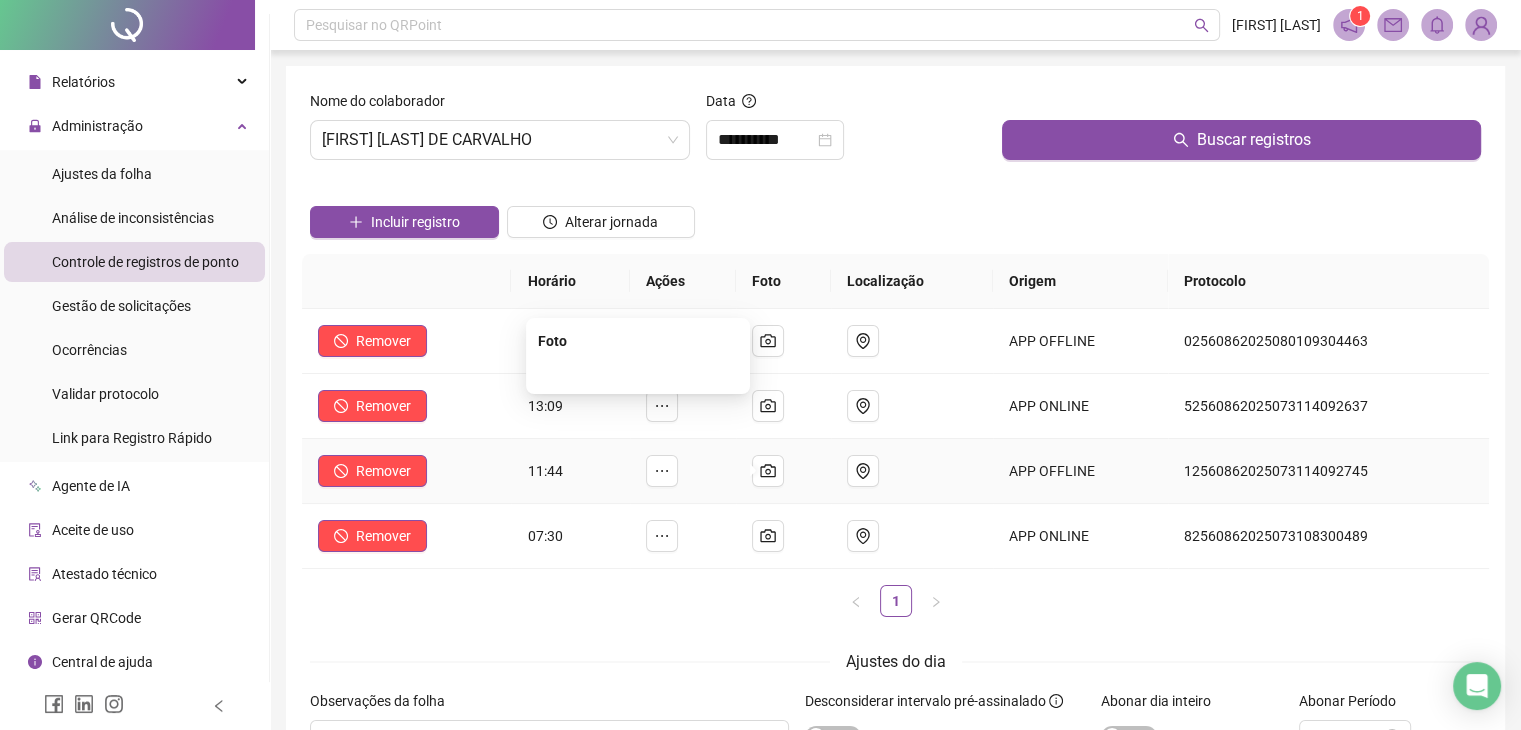 click at bounding box center [638, 372] 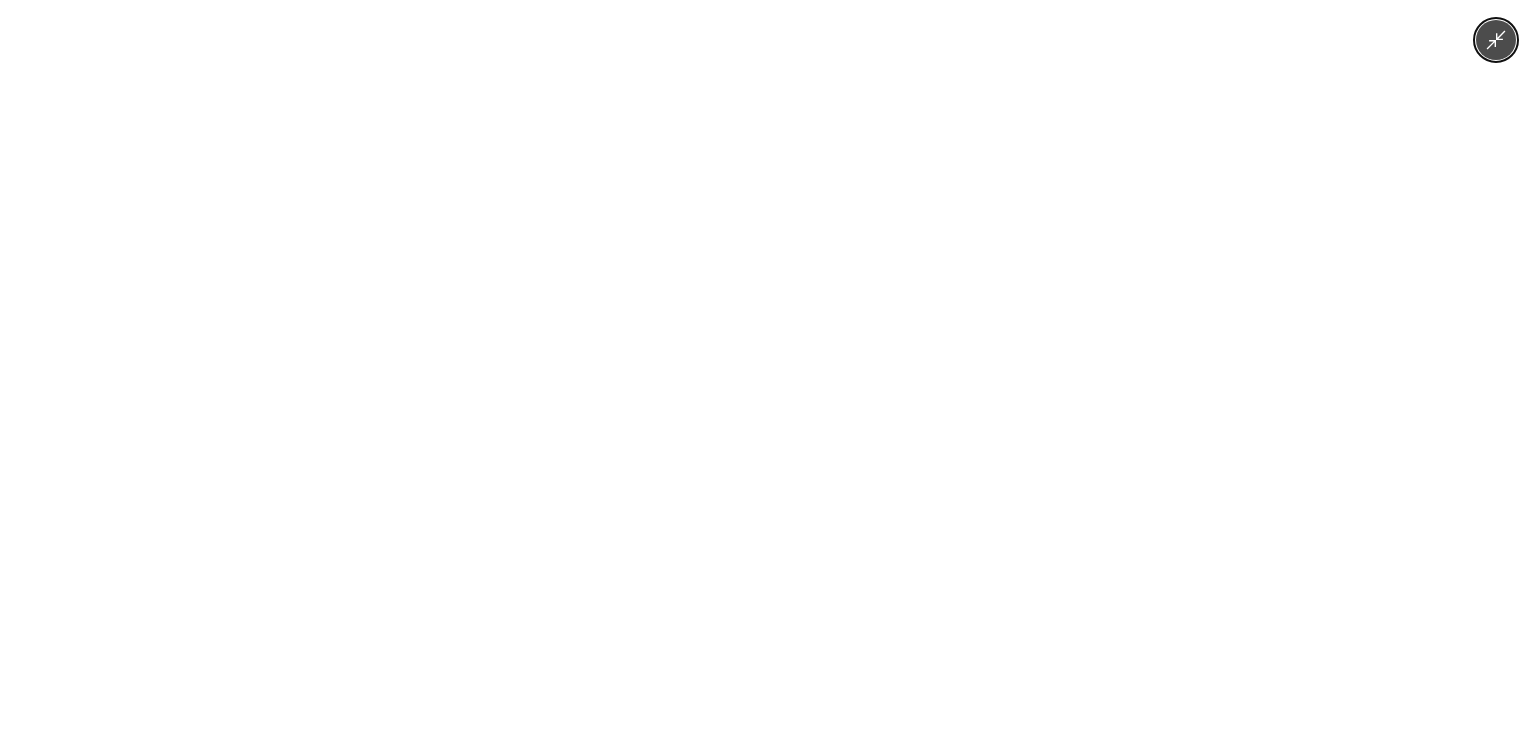 click 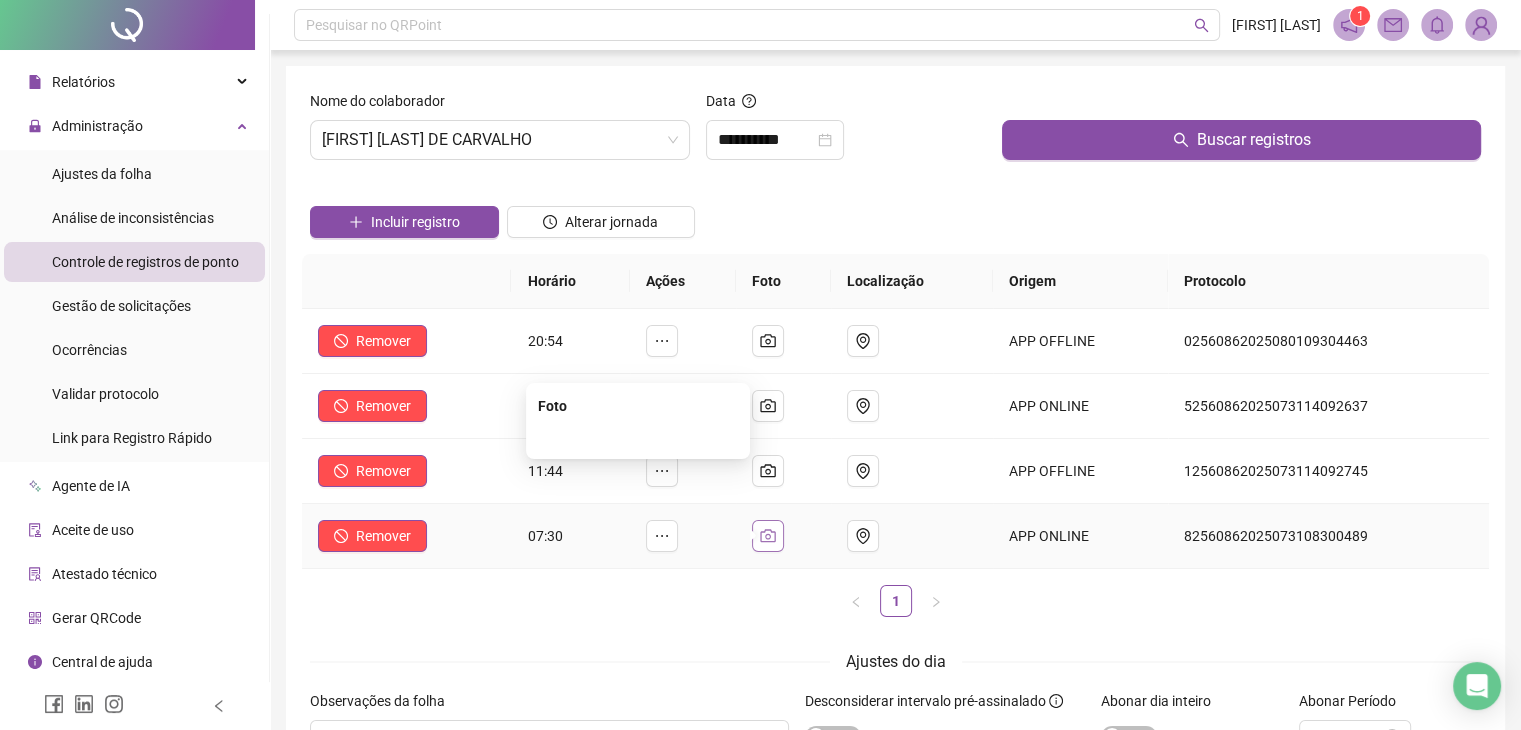 click 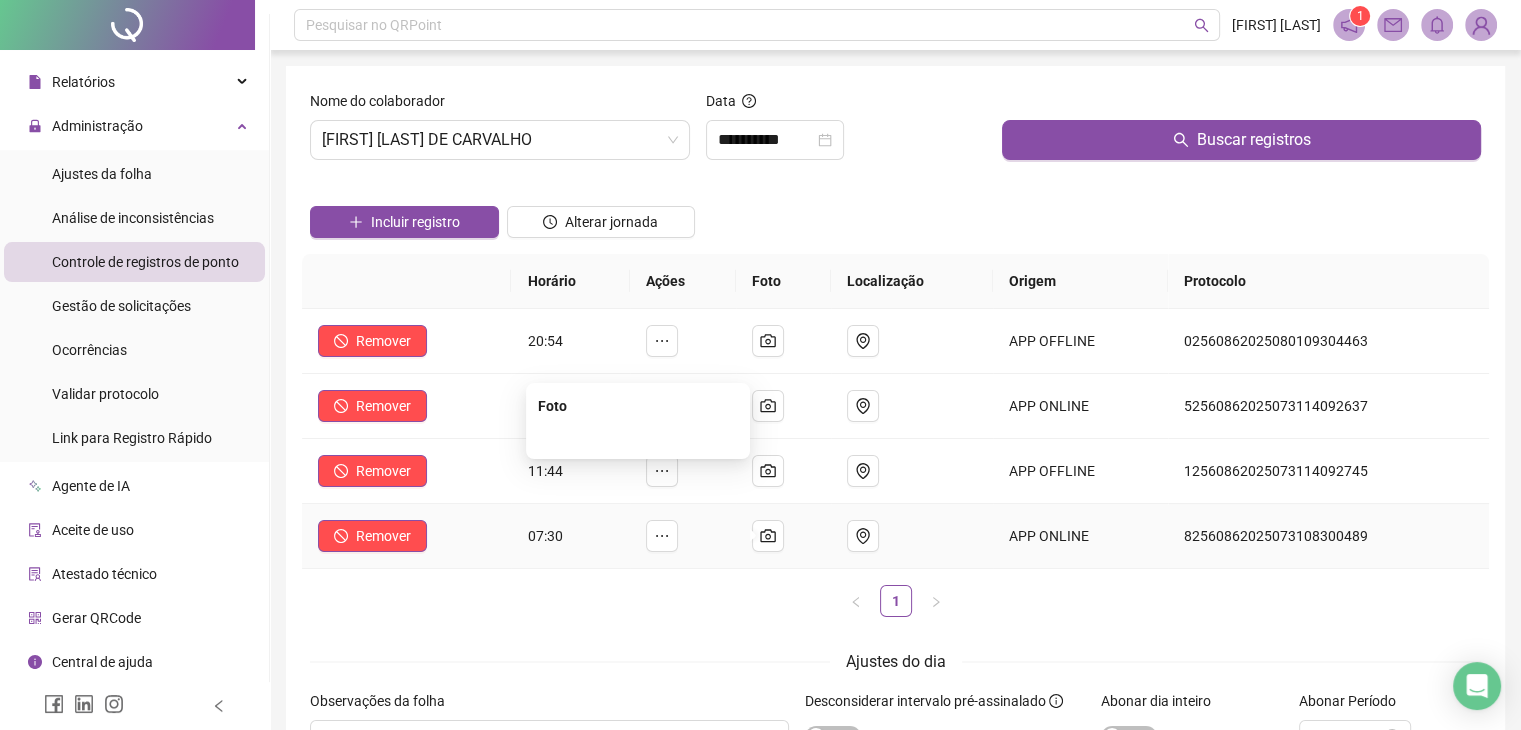 click at bounding box center [638, 437] 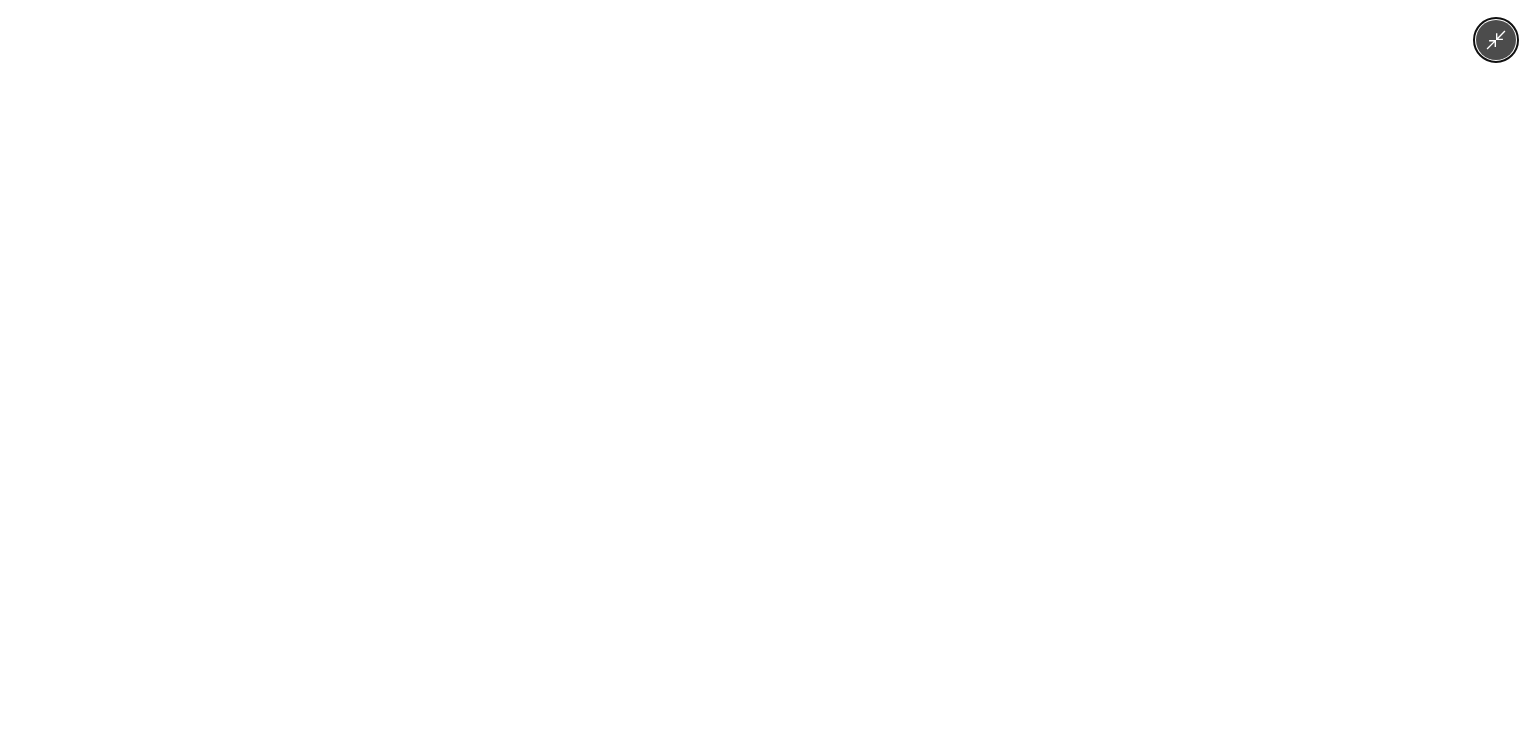drag, startPoint x: 1483, startPoint y: 45, endPoint x: 1468, endPoint y: 51, distance: 16.155495 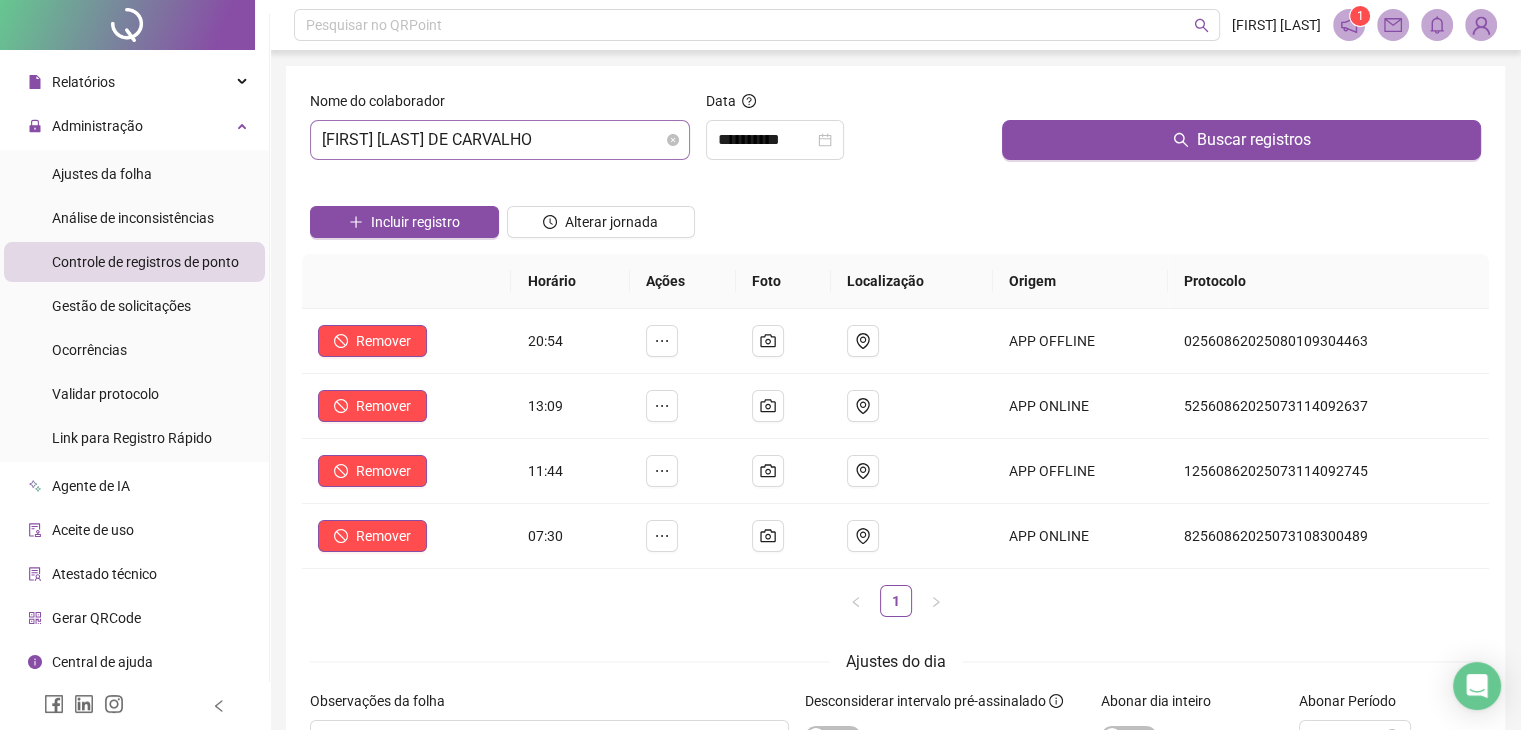 click on "[FIRST] [LAST] [LAST] [LAST]" at bounding box center (500, 140) 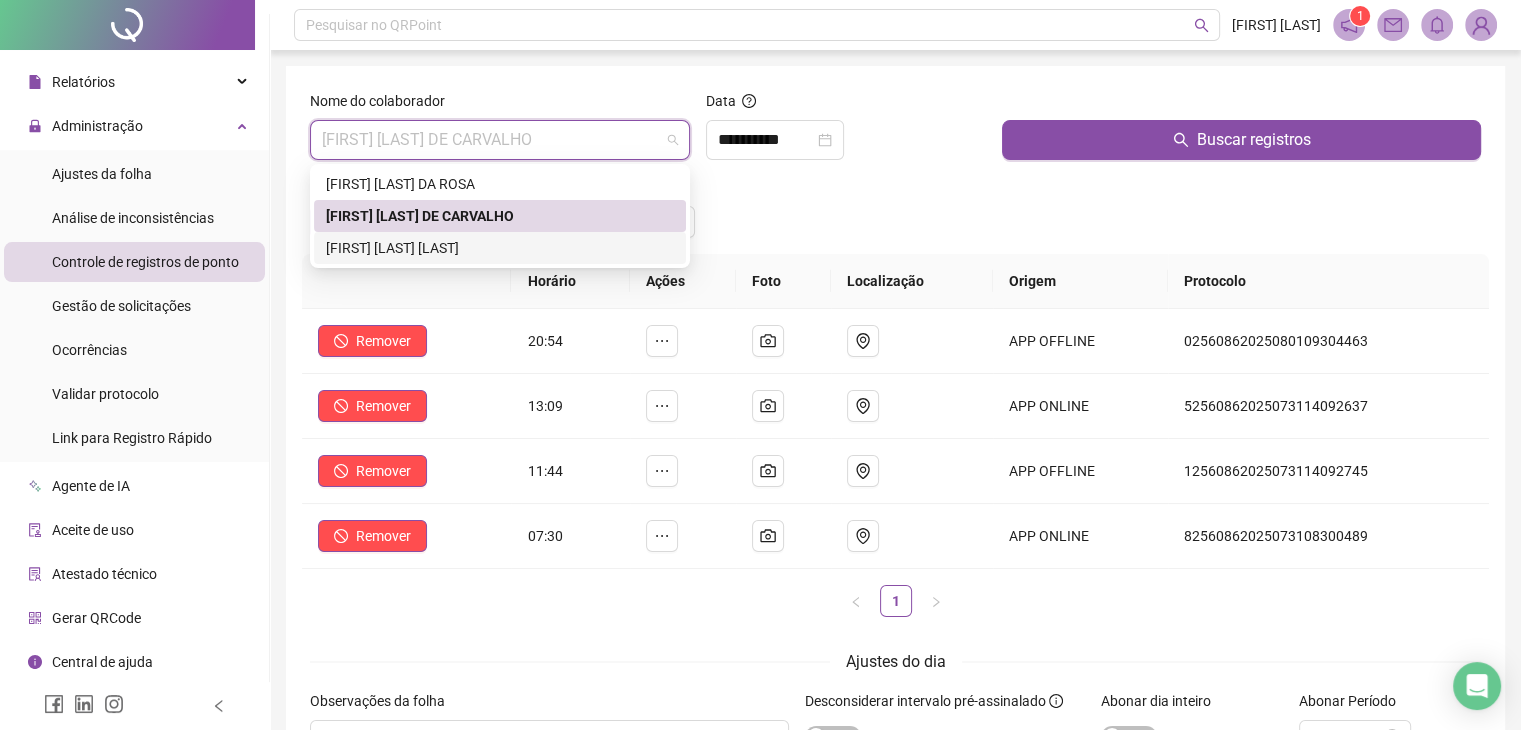 click on "[FIRST] [LAST] [LAST] [LAST]" at bounding box center [500, 248] 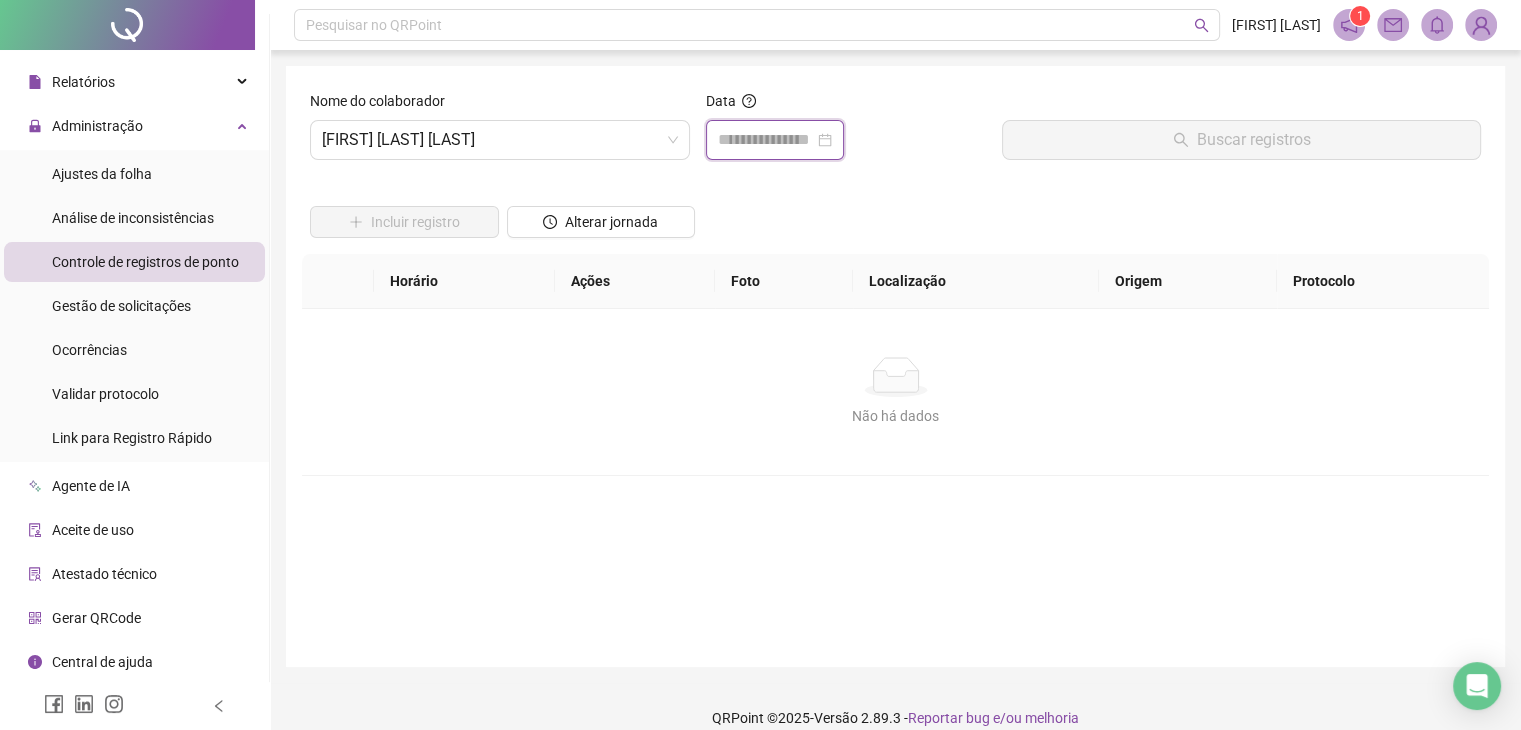 click at bounding box center (766, 140) 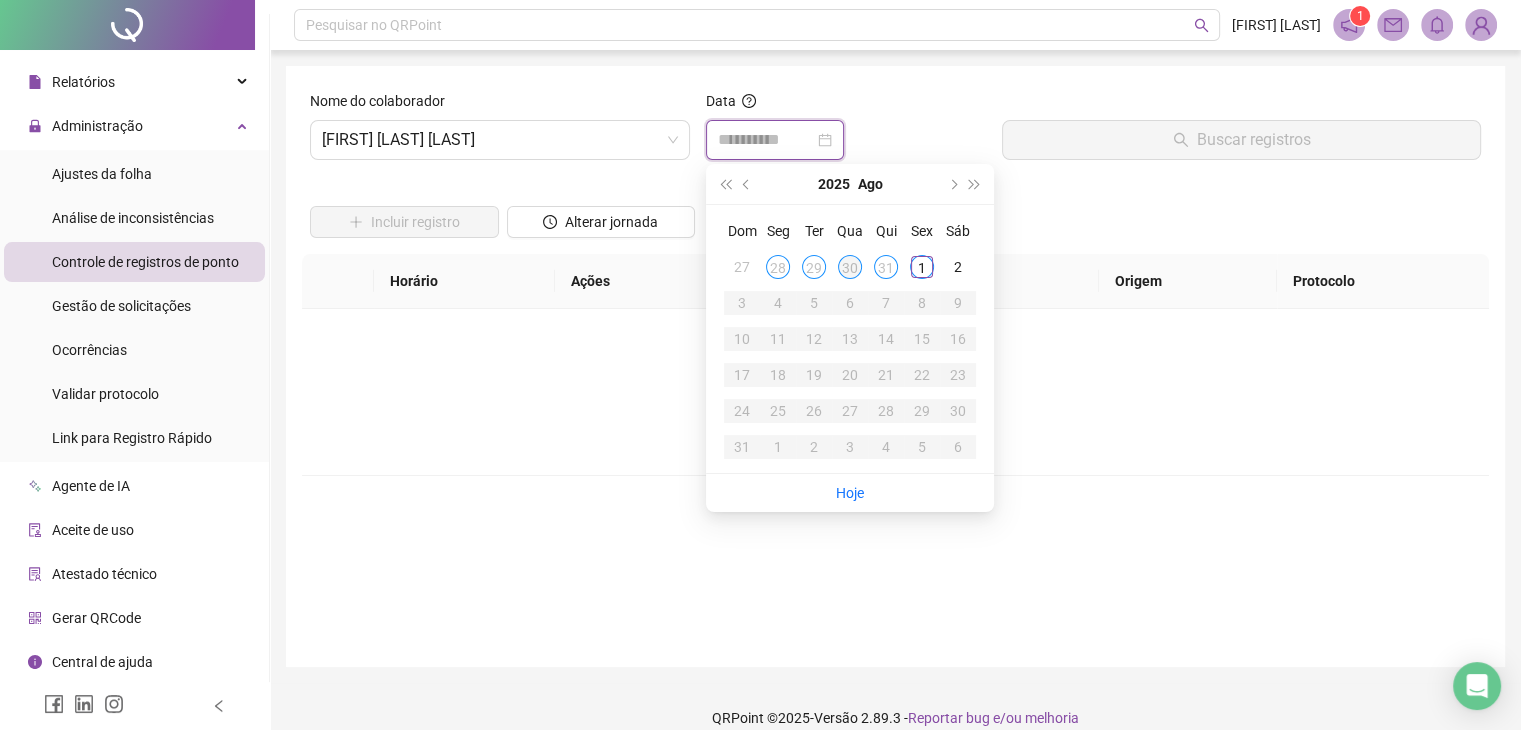 type on "**********" 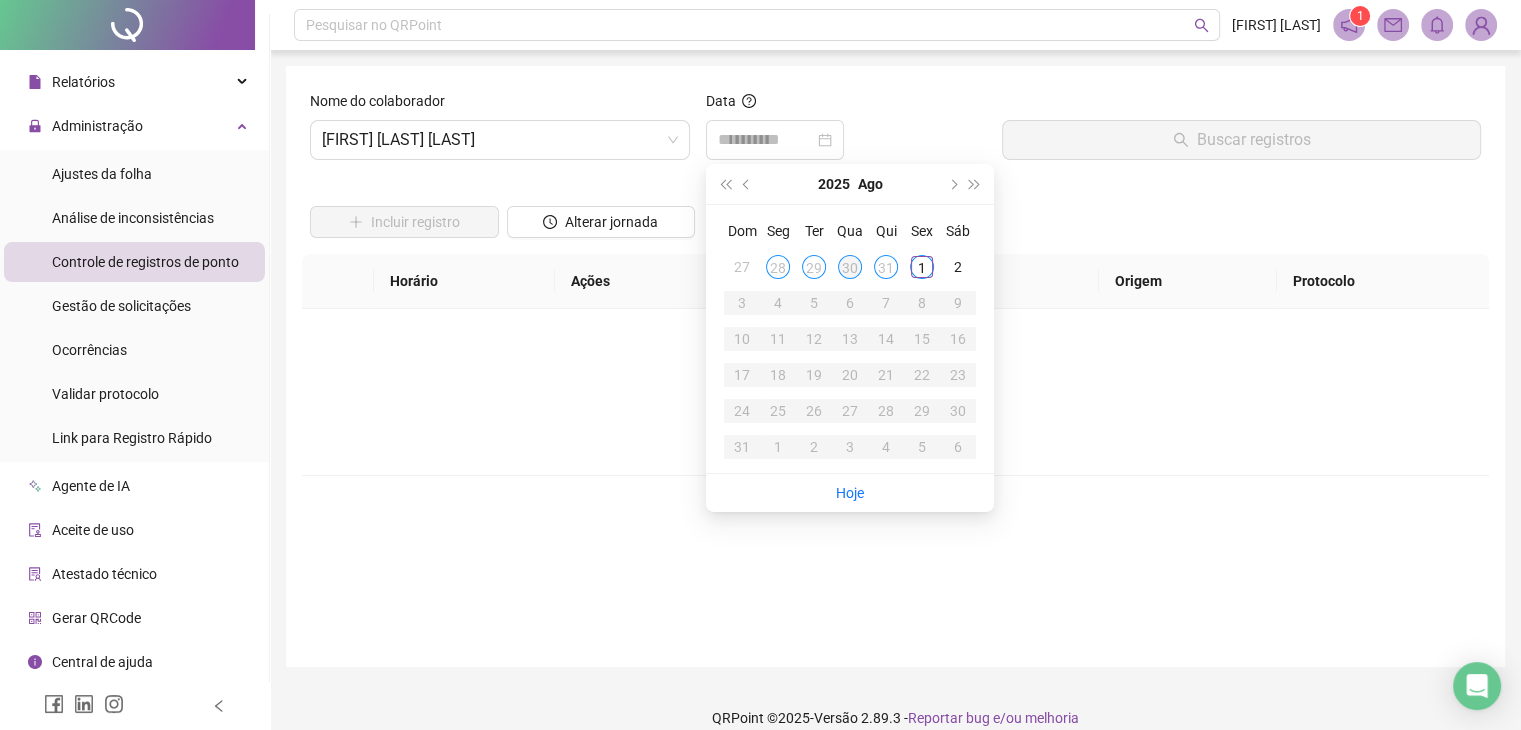 click on "30" at bounding box center [850, 267] 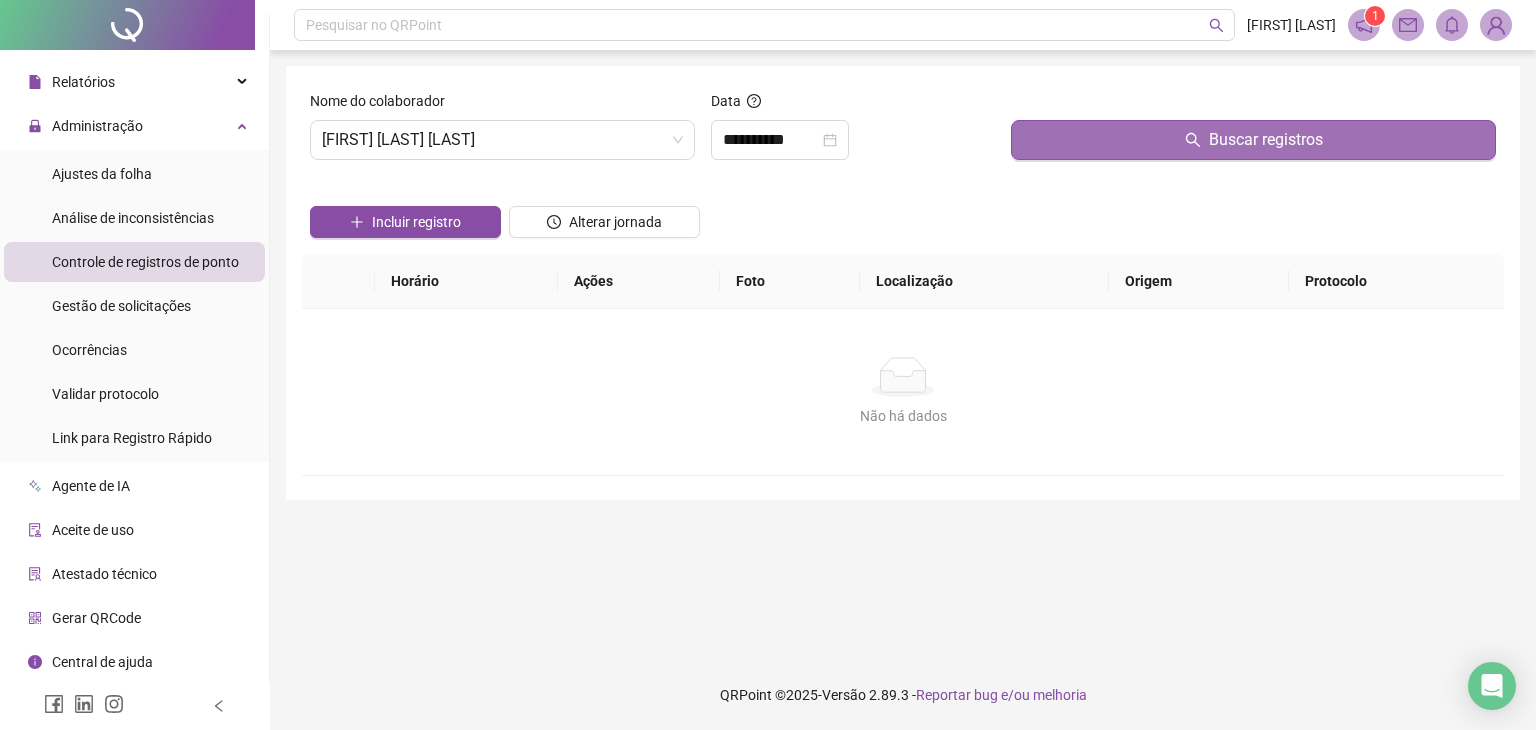 click on "Buscar registros" at bounding box center [1253, 140] 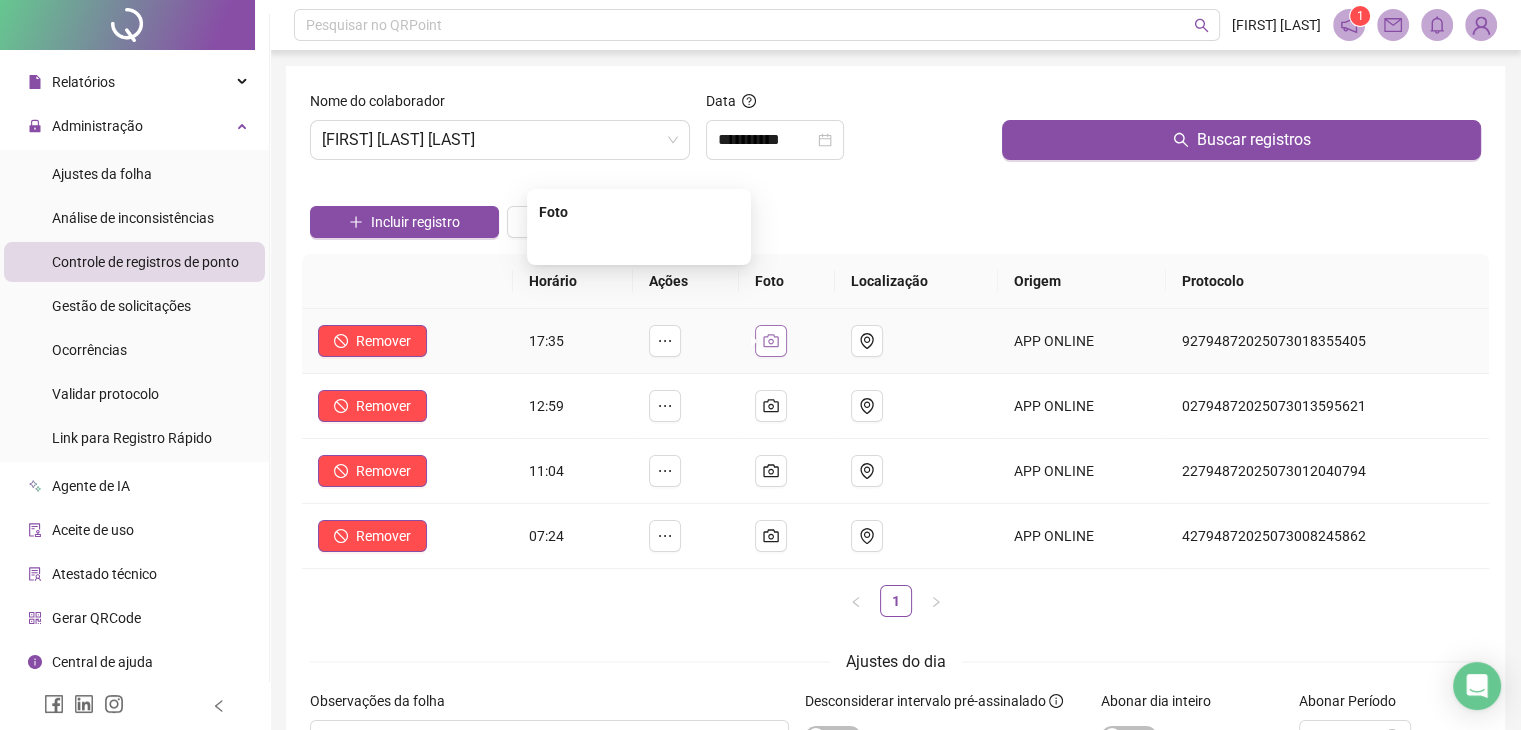 click 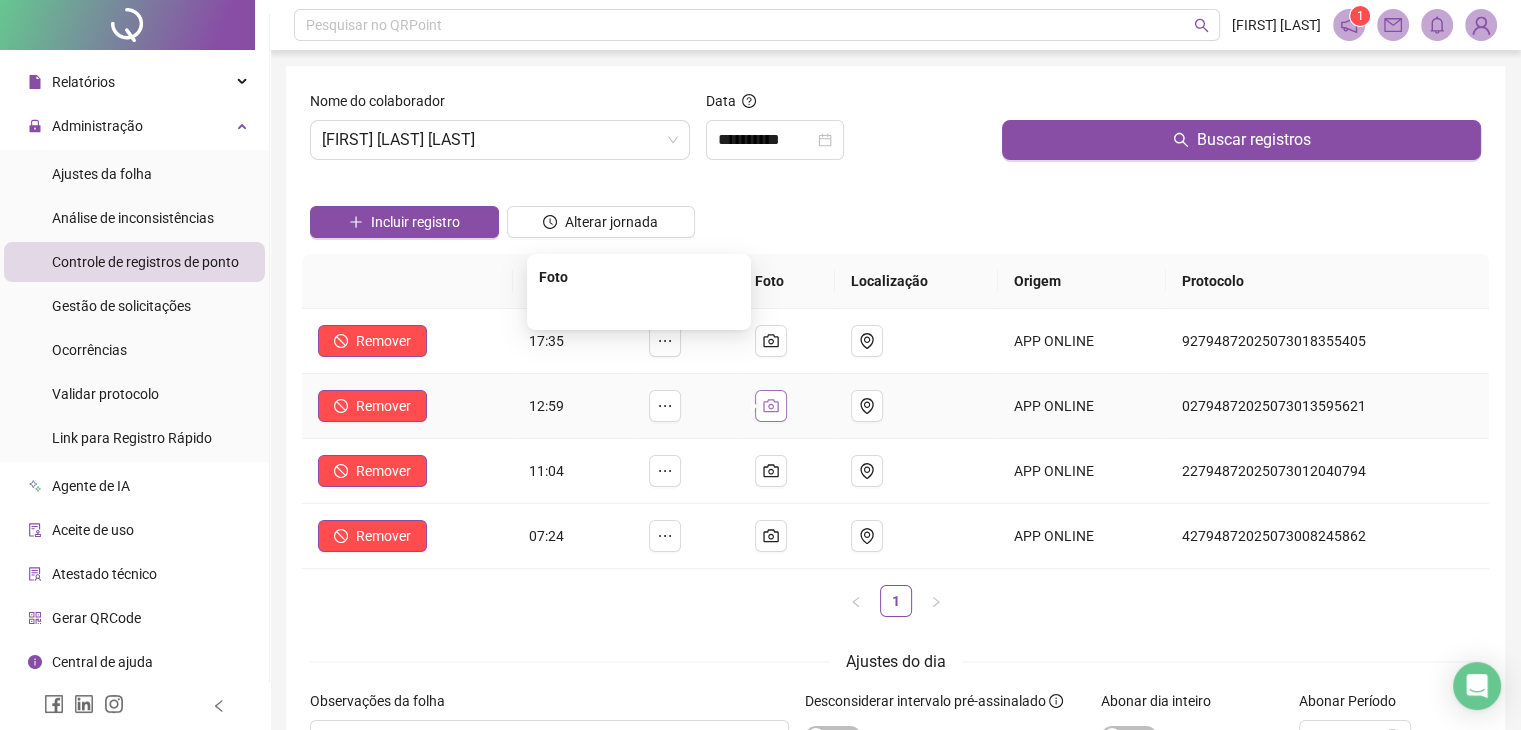 click at bounding box center [771, 406] 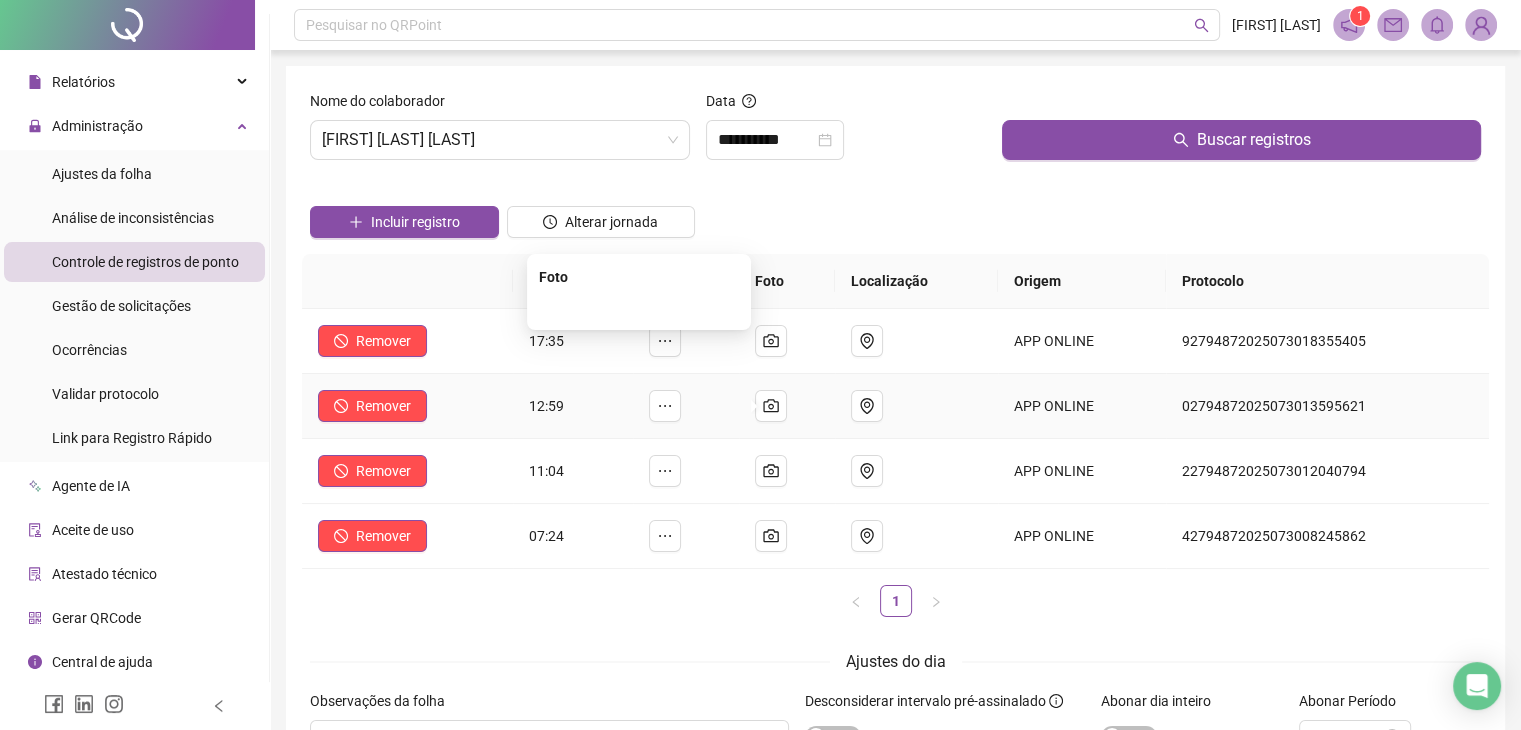 click at bounding box center (639, 308) 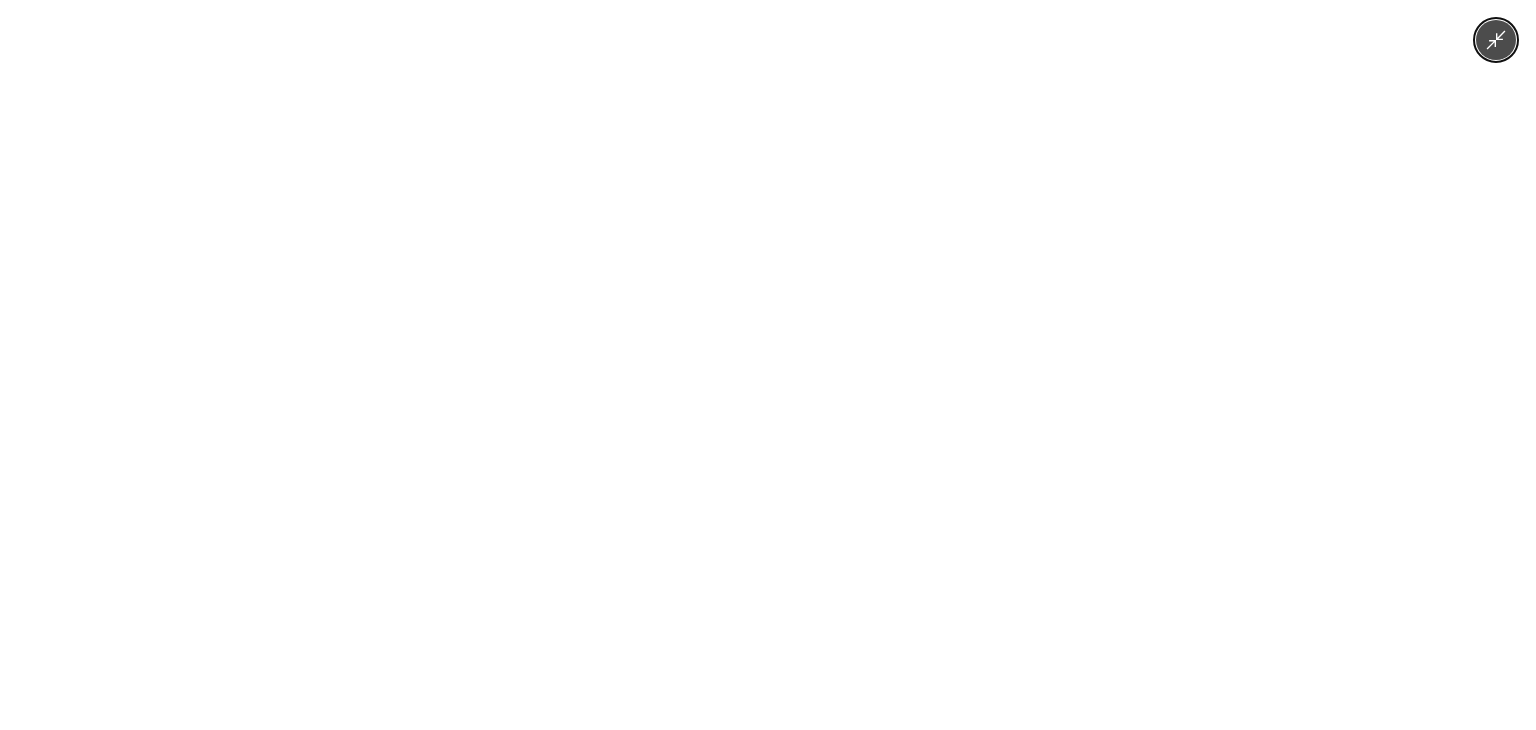 click at bounding box center (1496, 40) 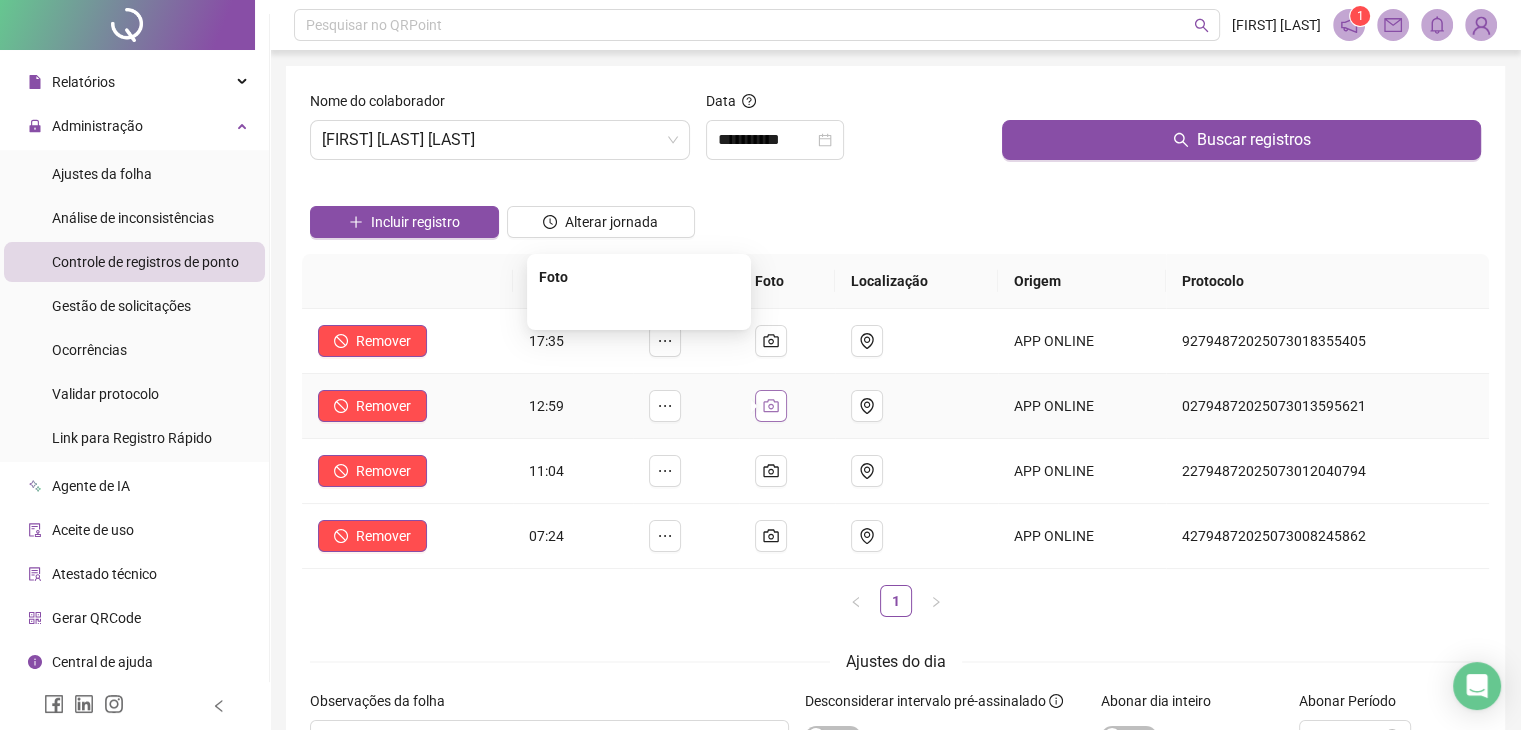 click 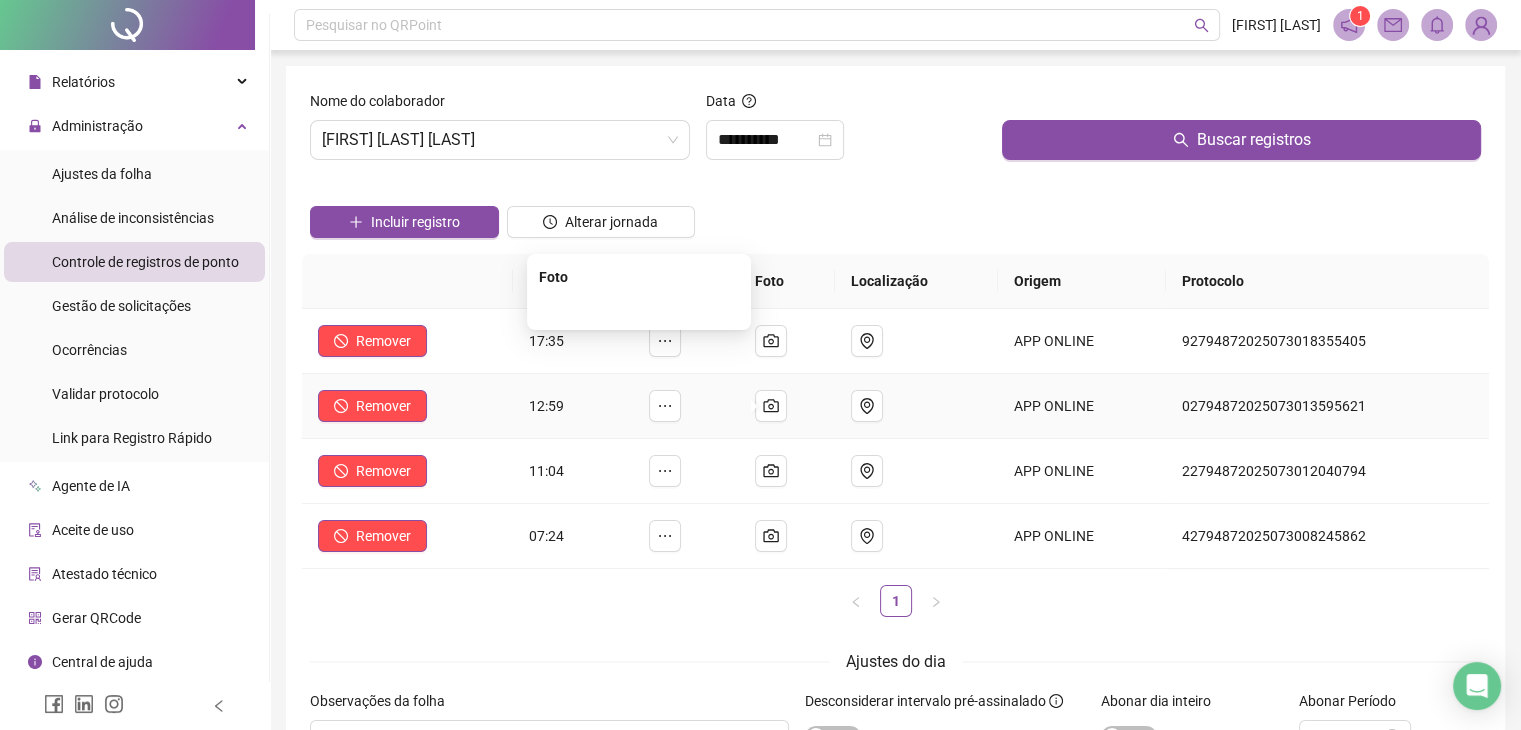click at bounding box center [639, 308] 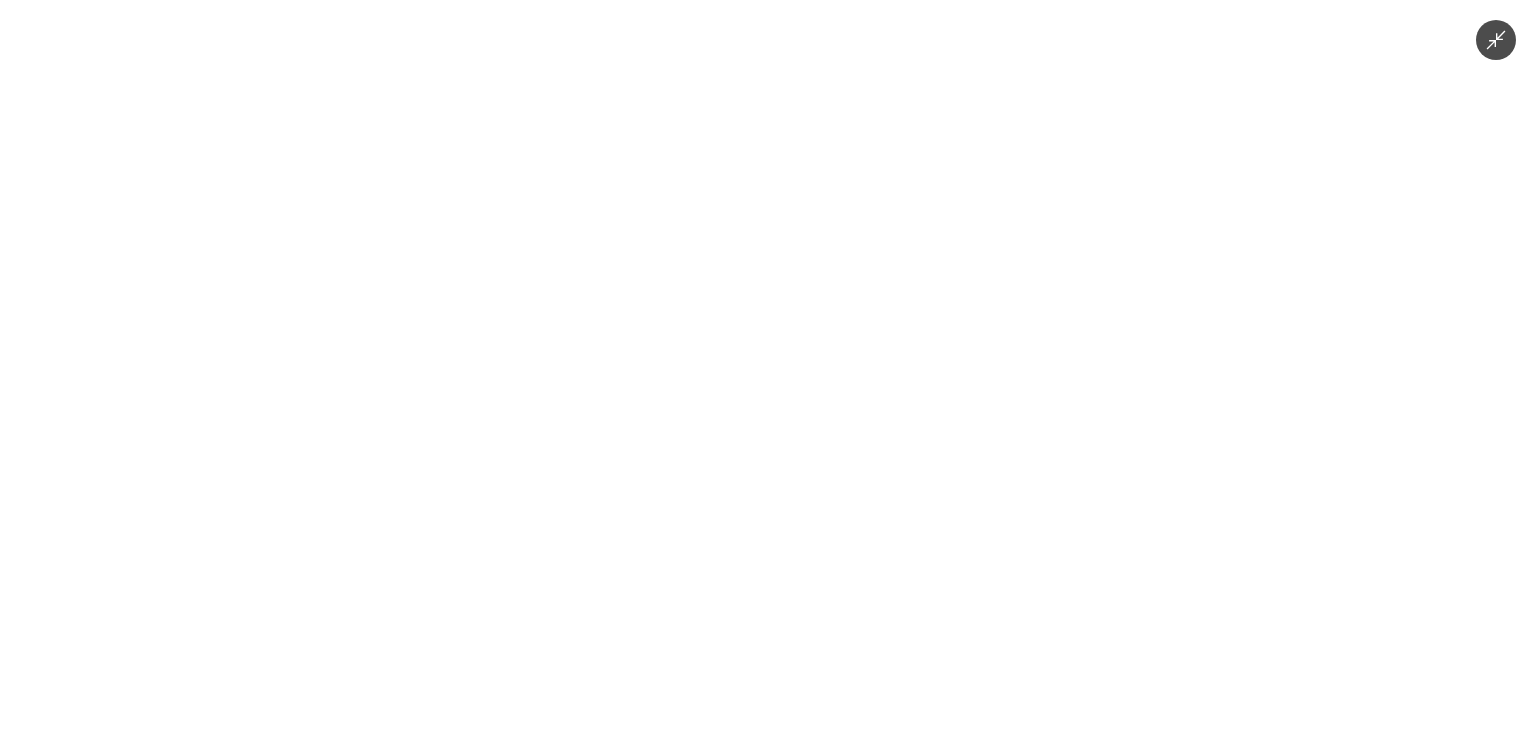 drag, startPoint x: 1505, startPoint y: 44, endPoint x: 1458, endPoint y: 62, distance: 50.32892 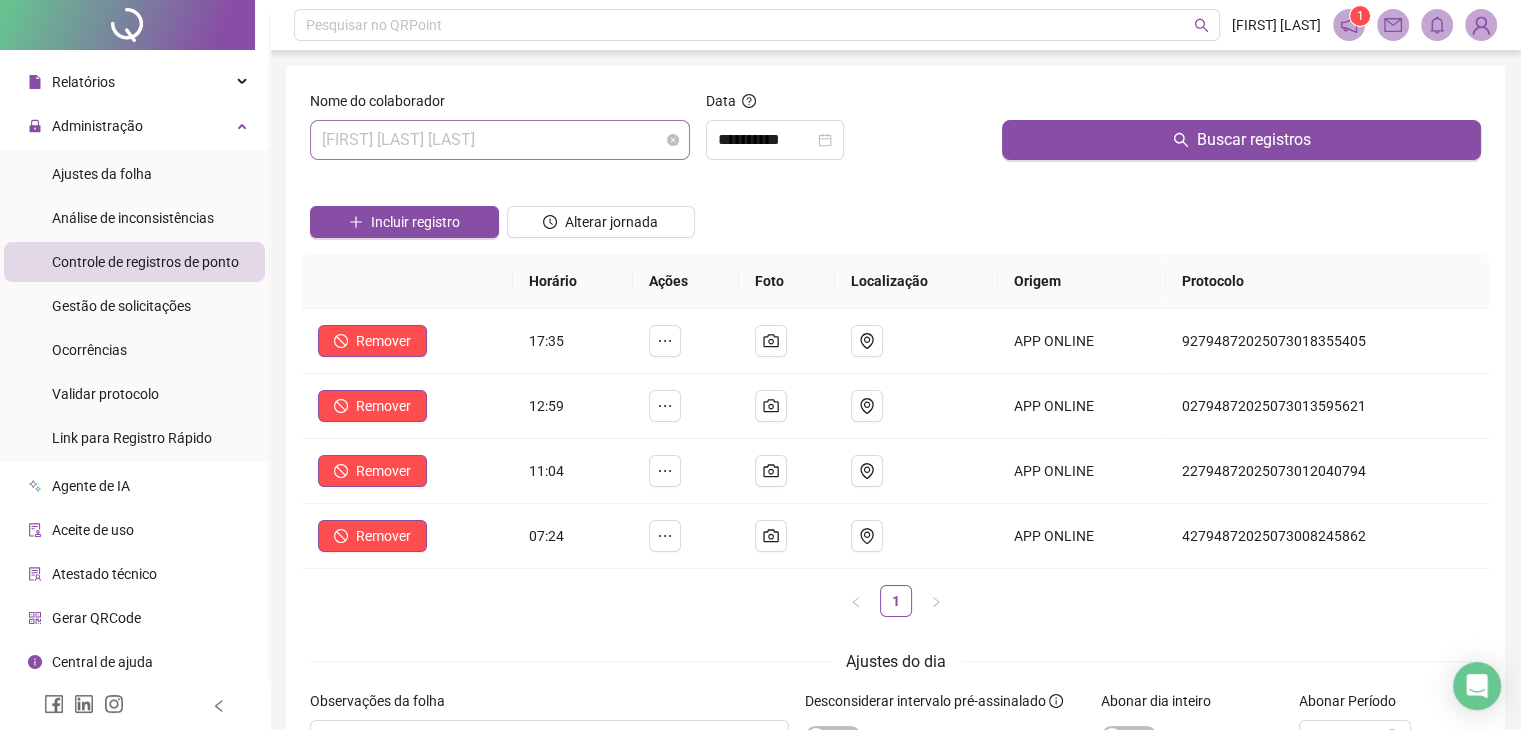 drag, startPoint x: 628, startPoint y: 141, endPoint x: 594, endPoint y: 149, distance: 34.928497 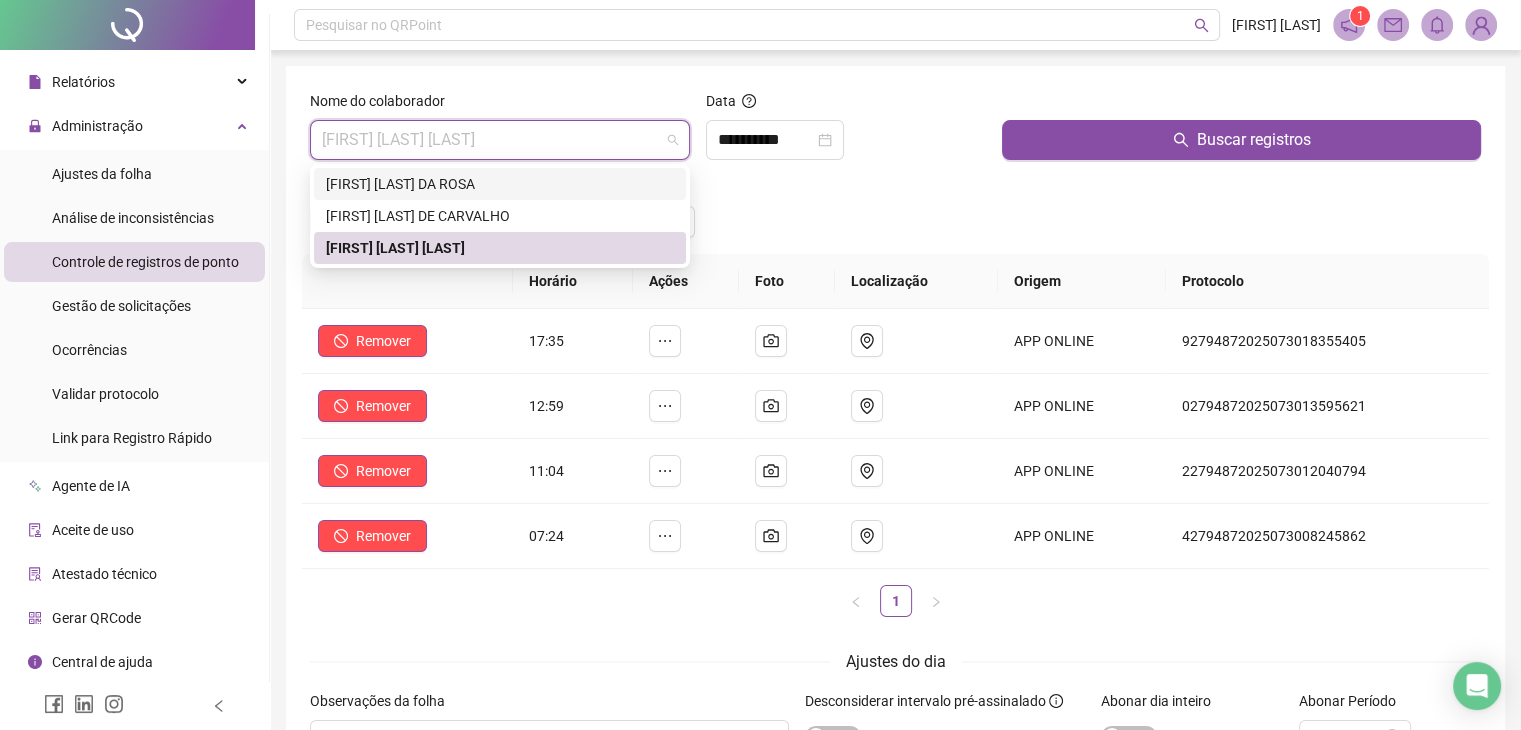 click on "[FIRST] [LAST] [LAST] [LAST]" at bounding box center (500, 184) 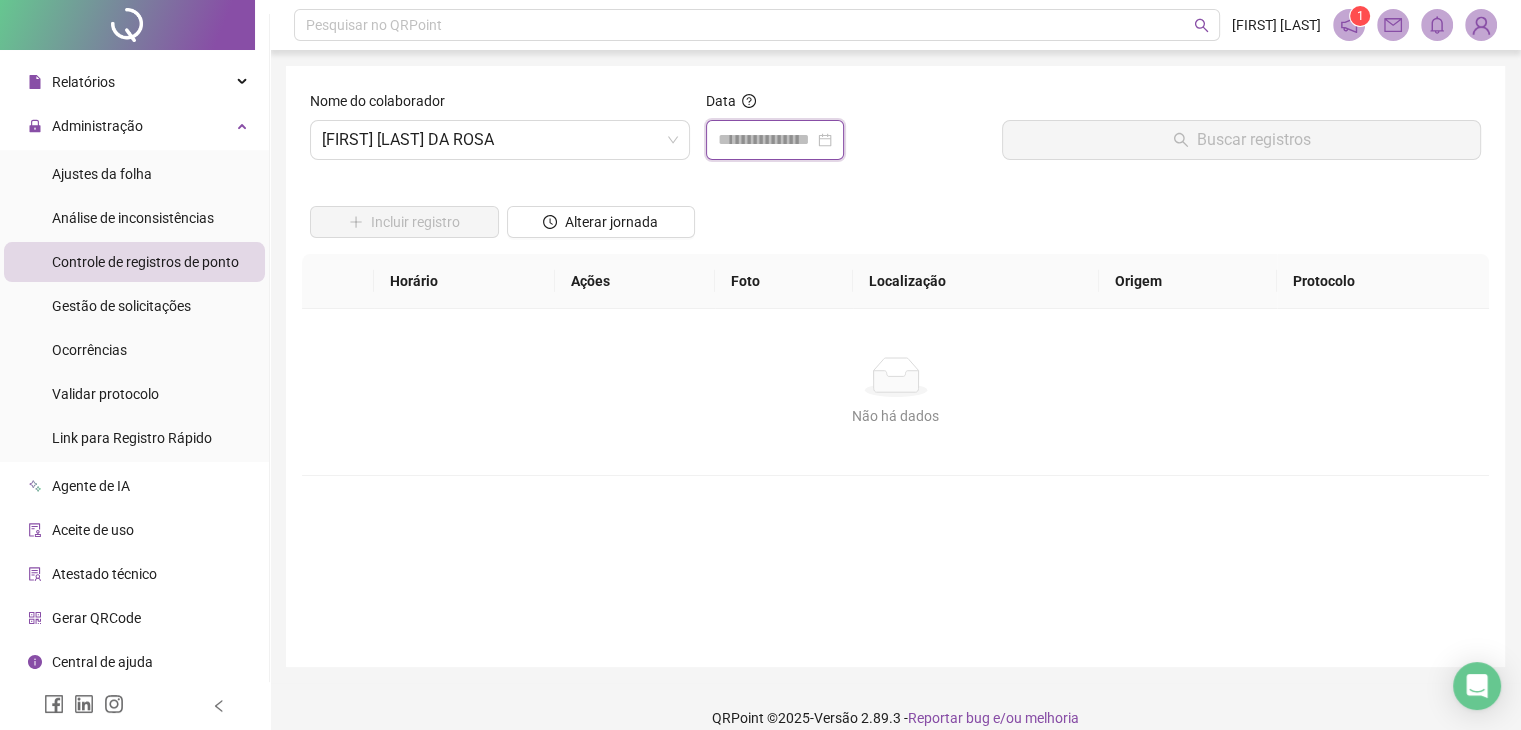 click at bounding box center (766, 140) 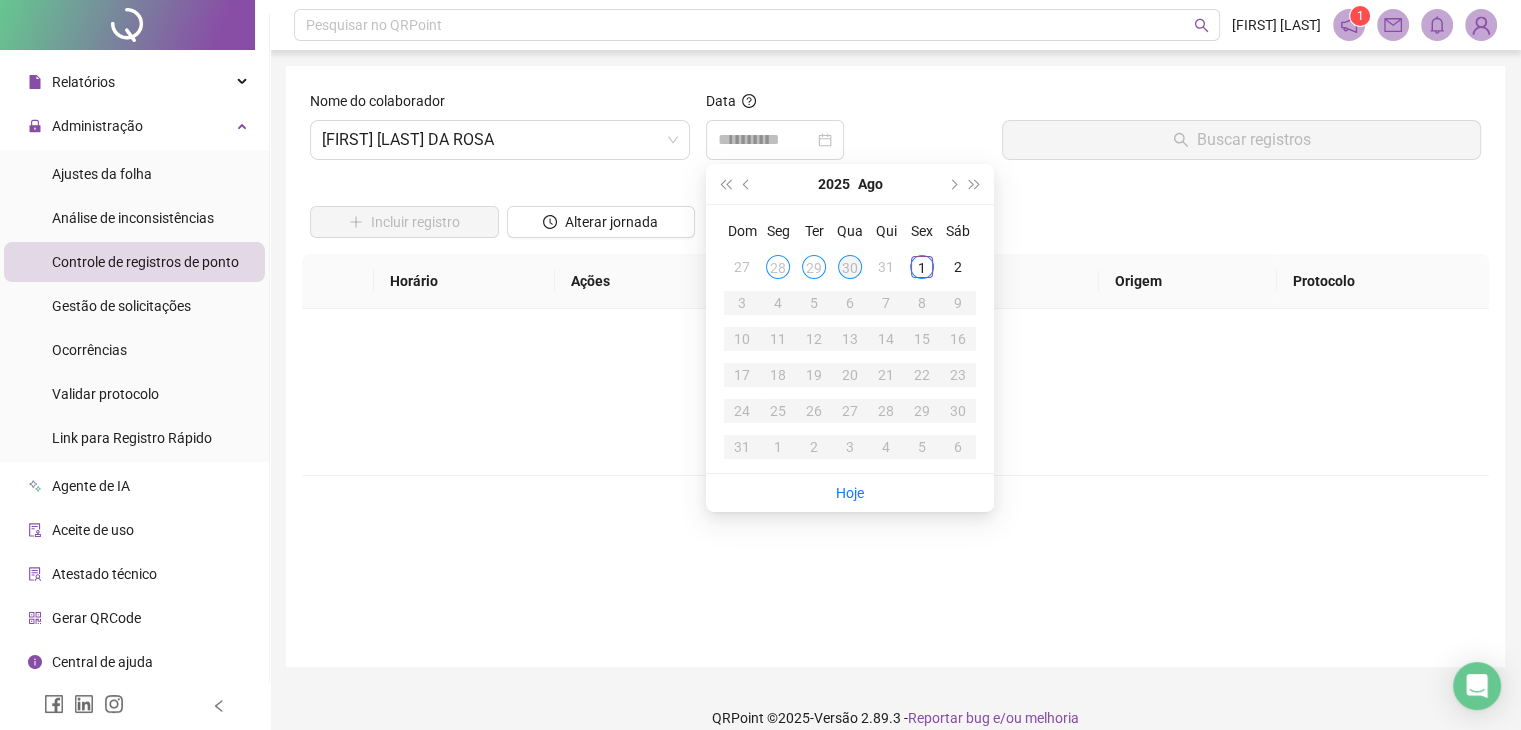 click on "30" at bounding box center [850, 267] 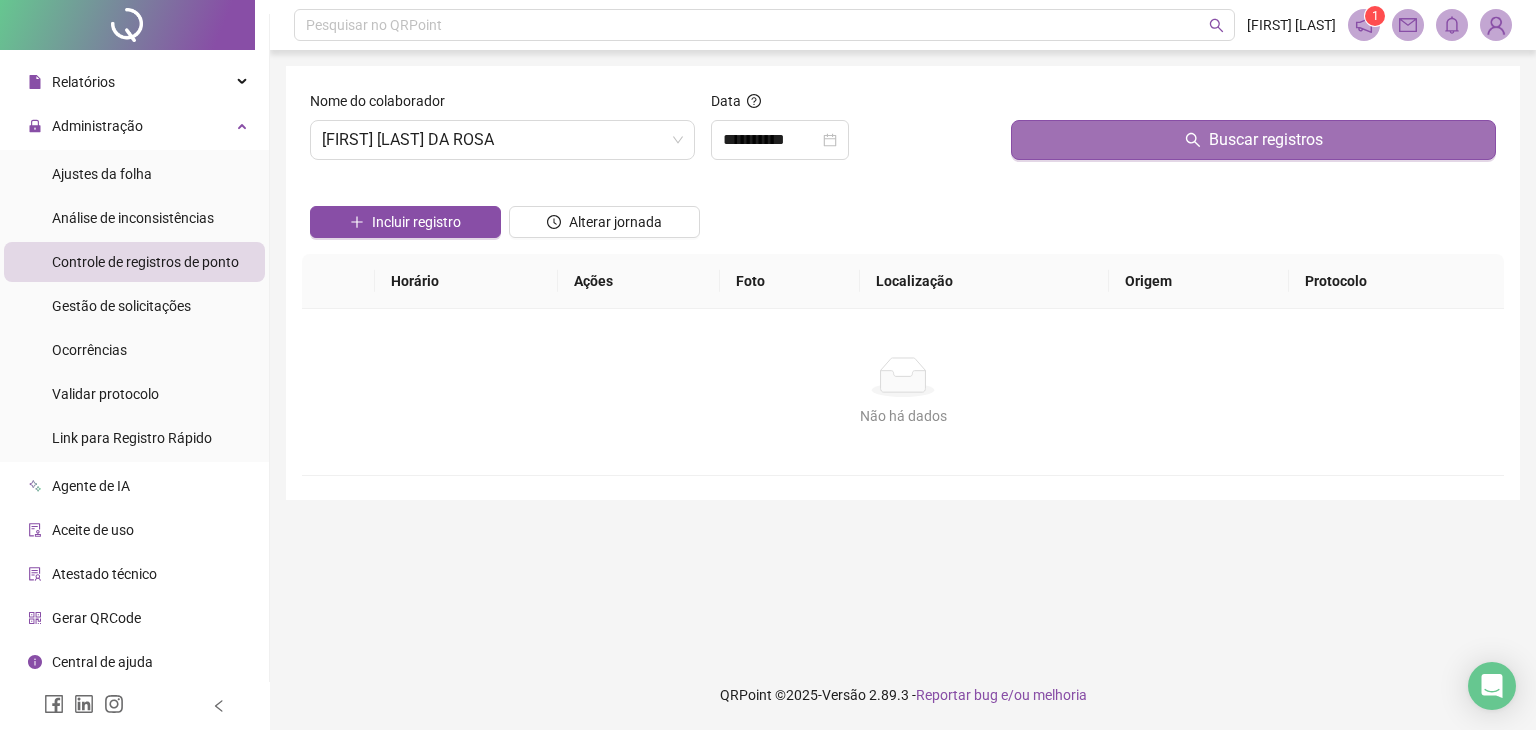 click on "Buscar registros" at bounding box center [1253, 140] 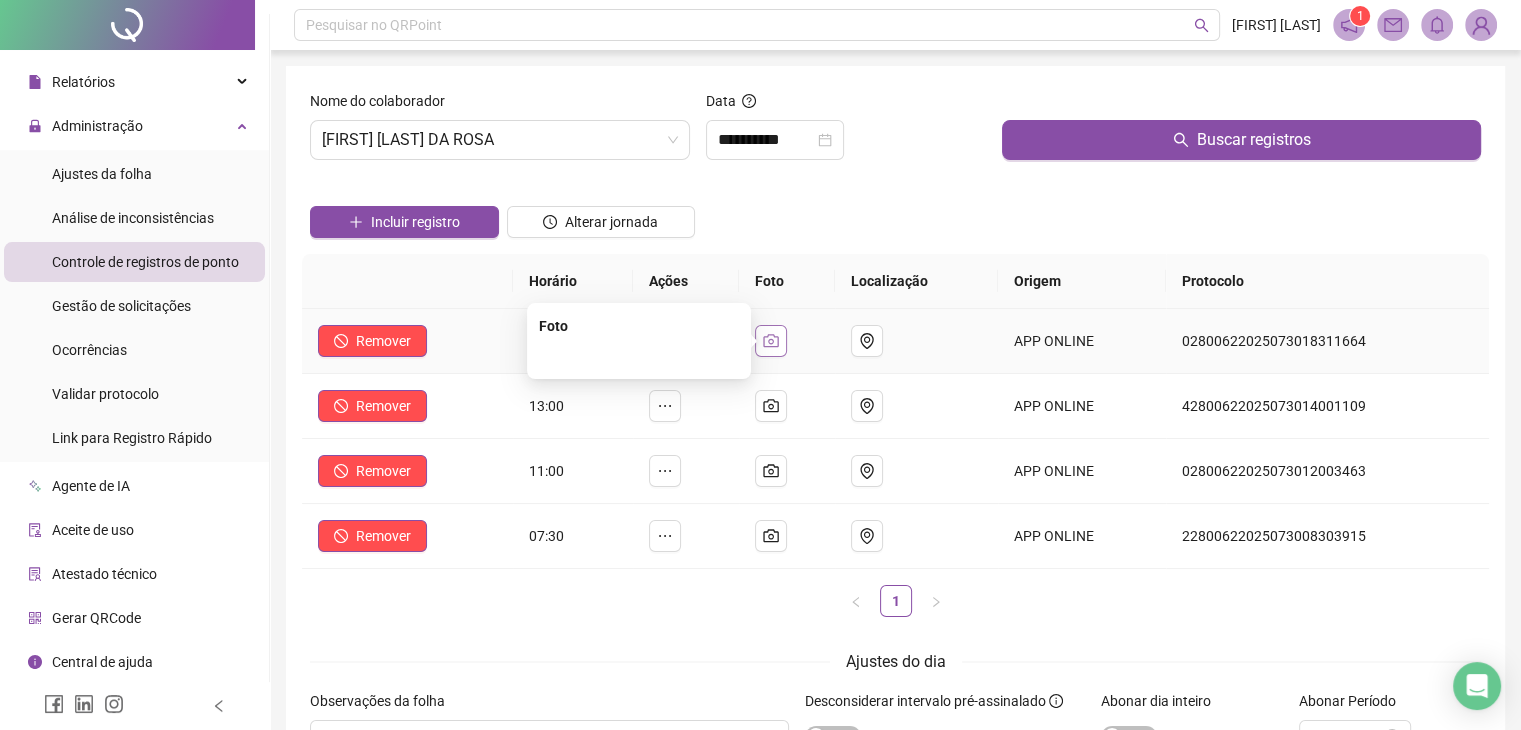 click at bounding box center [771, 341] 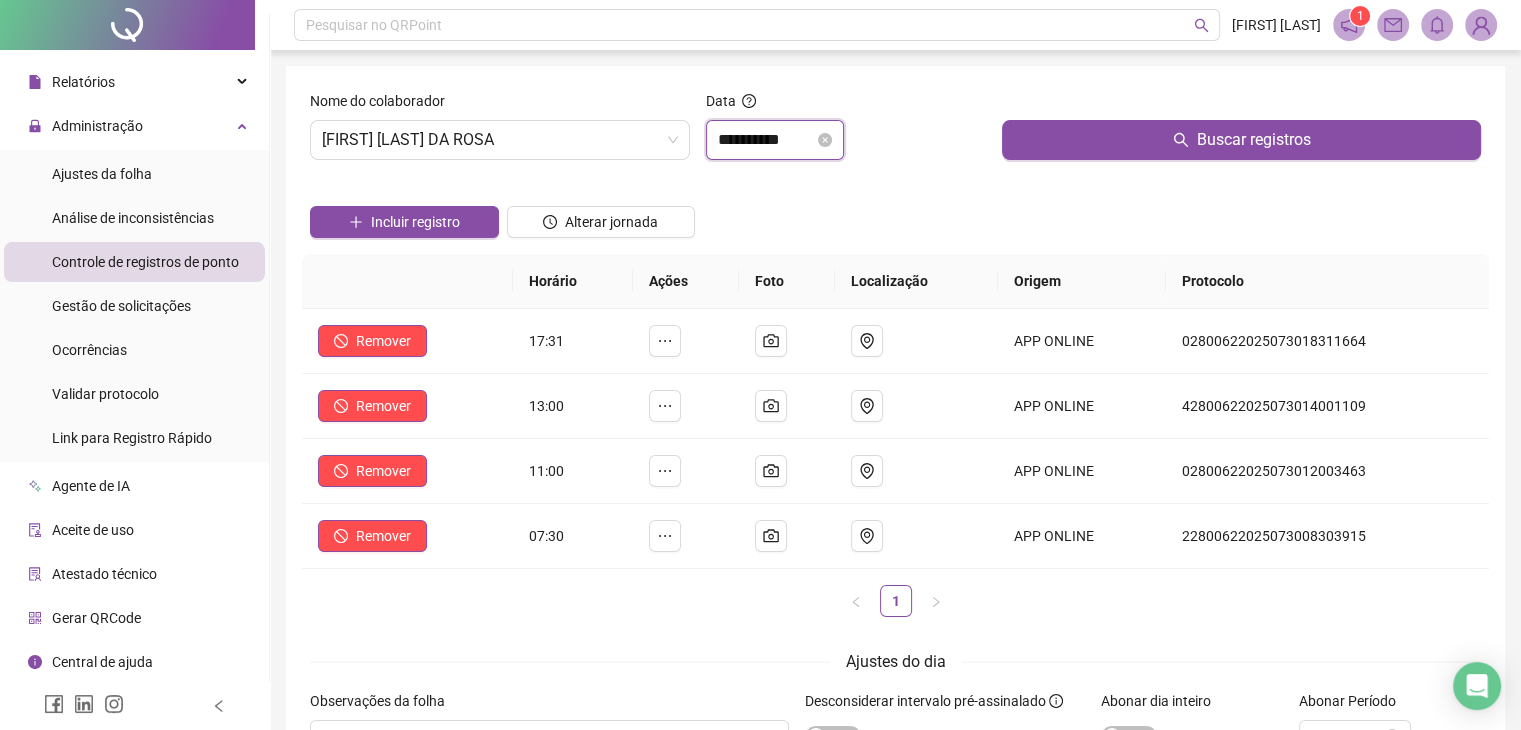 click on "**********" at bounding box center [766, 140] 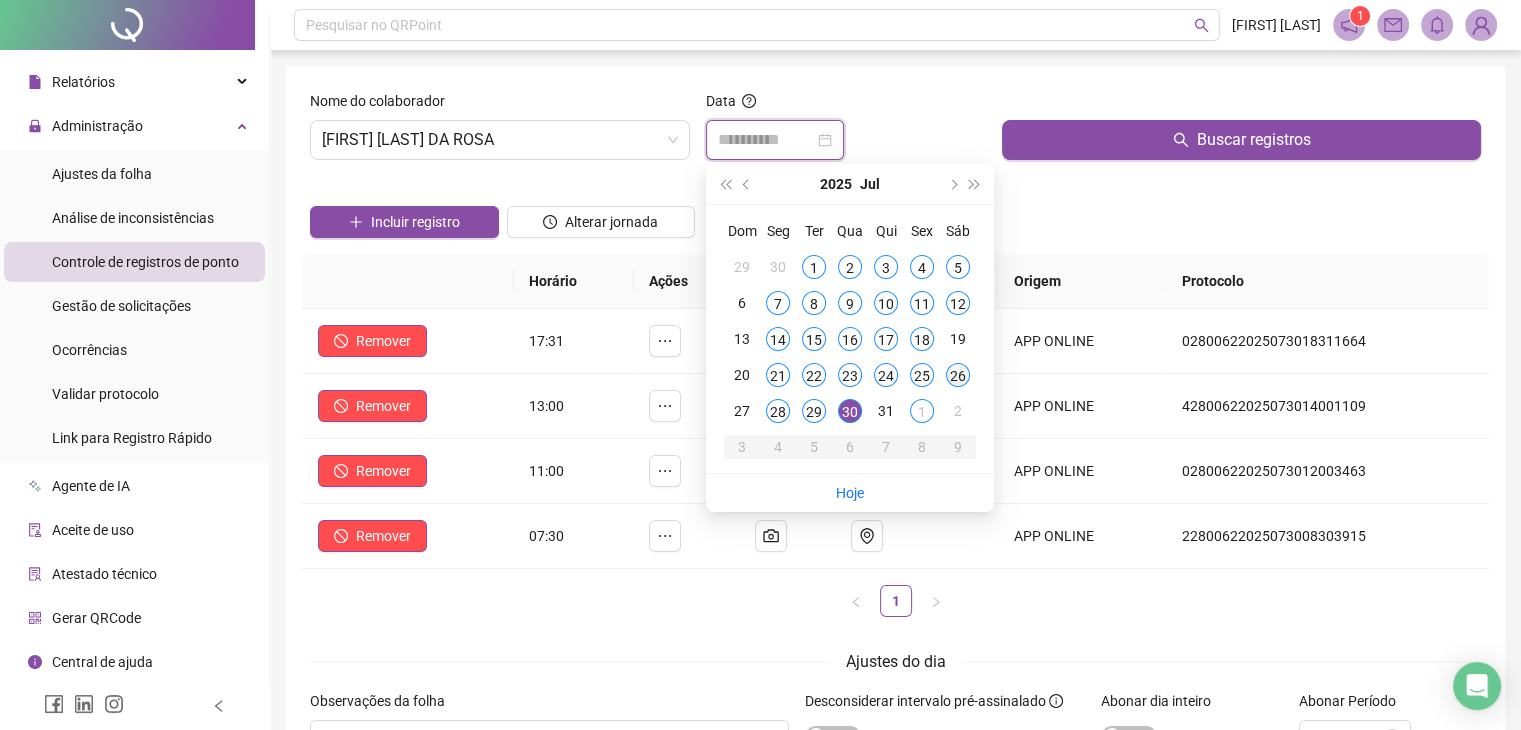 type on "**********" 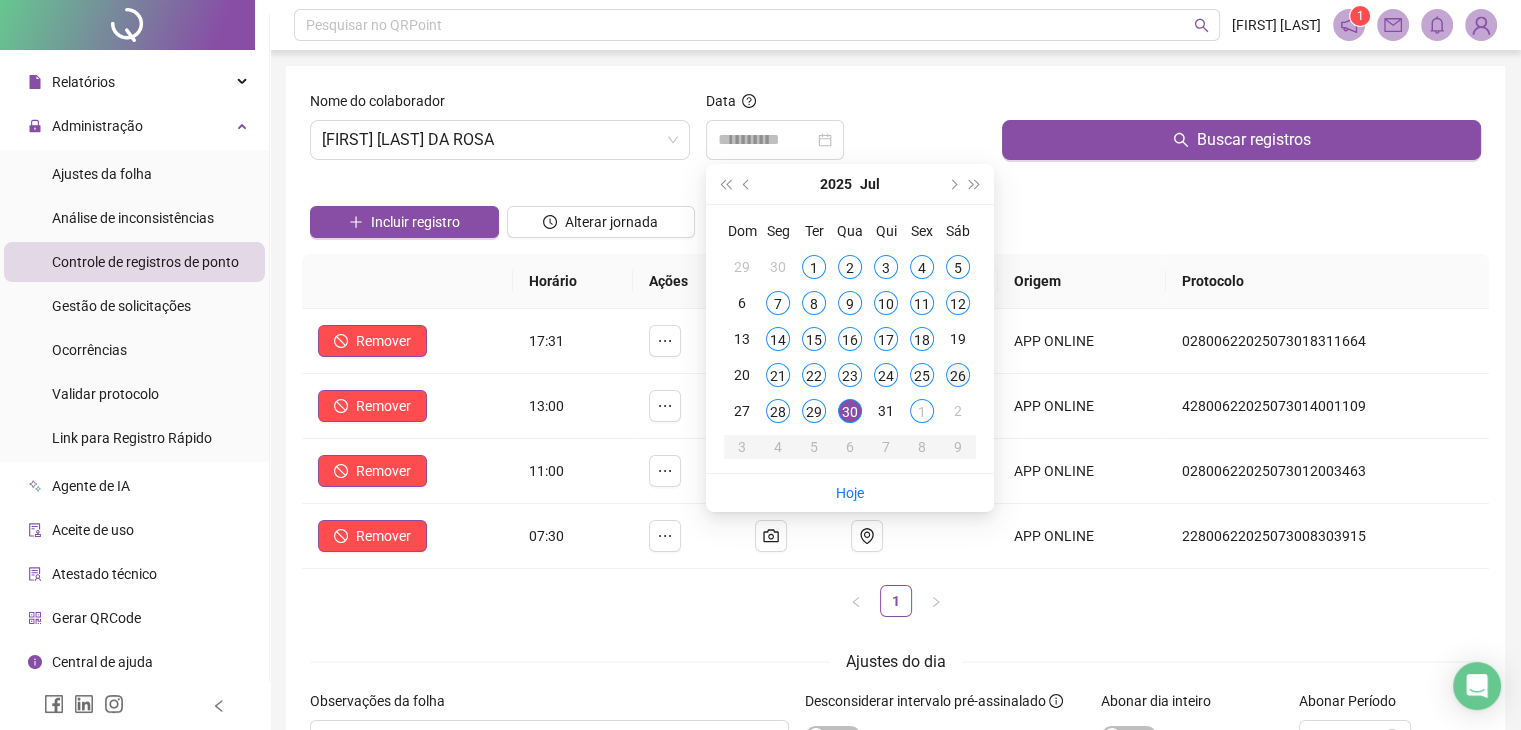 click on "26" at bounding box center [958, 375] 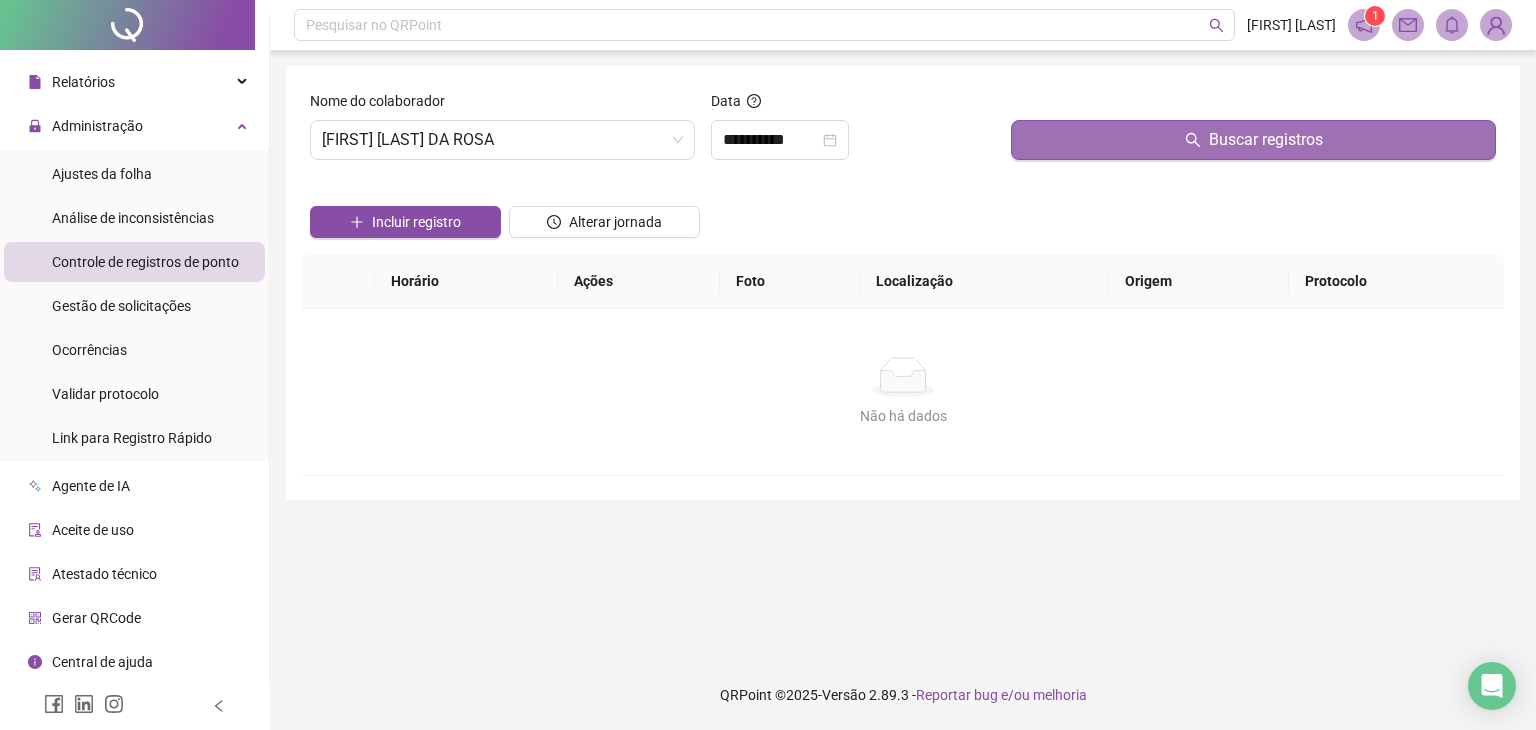click on "Buscar registros" at bounding box center (1253, 140) 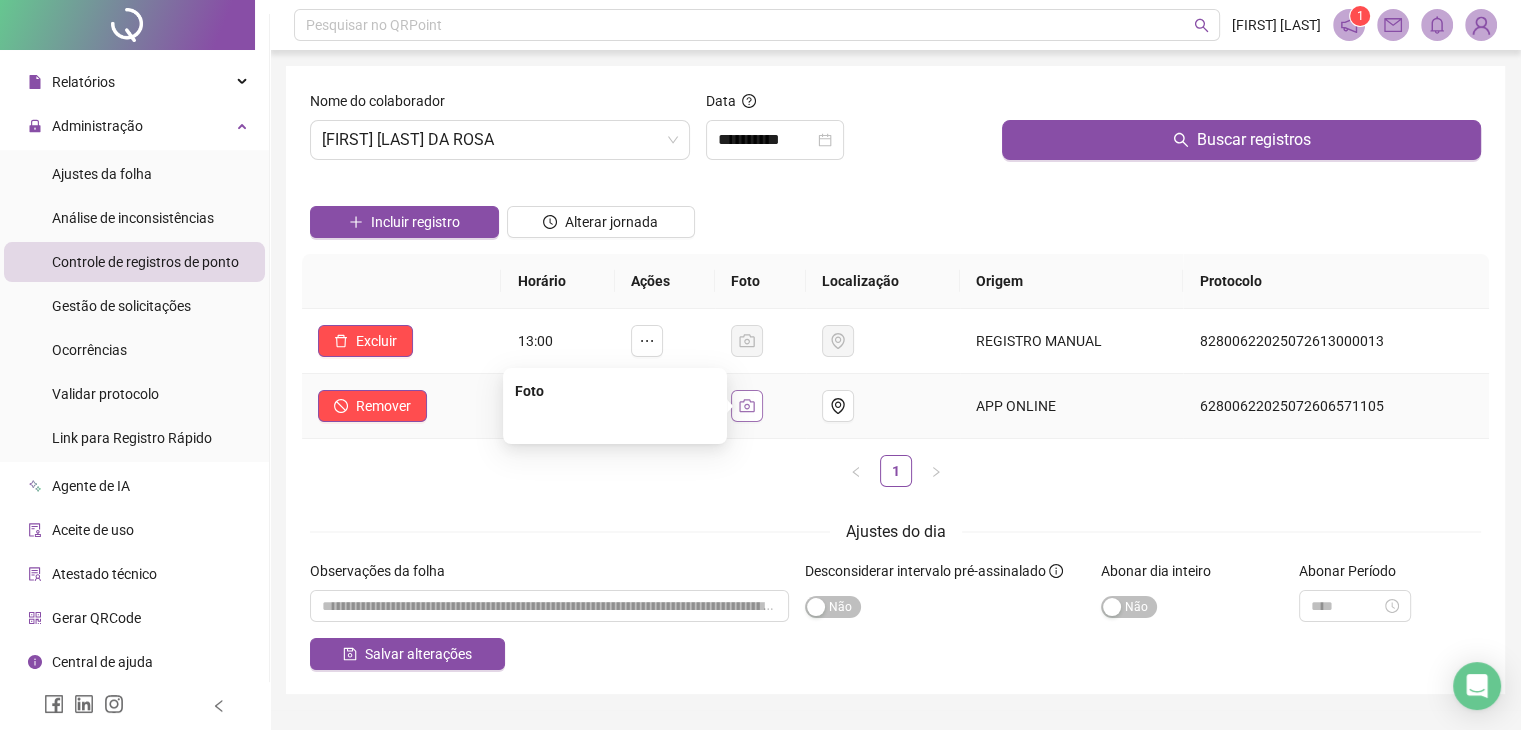 click 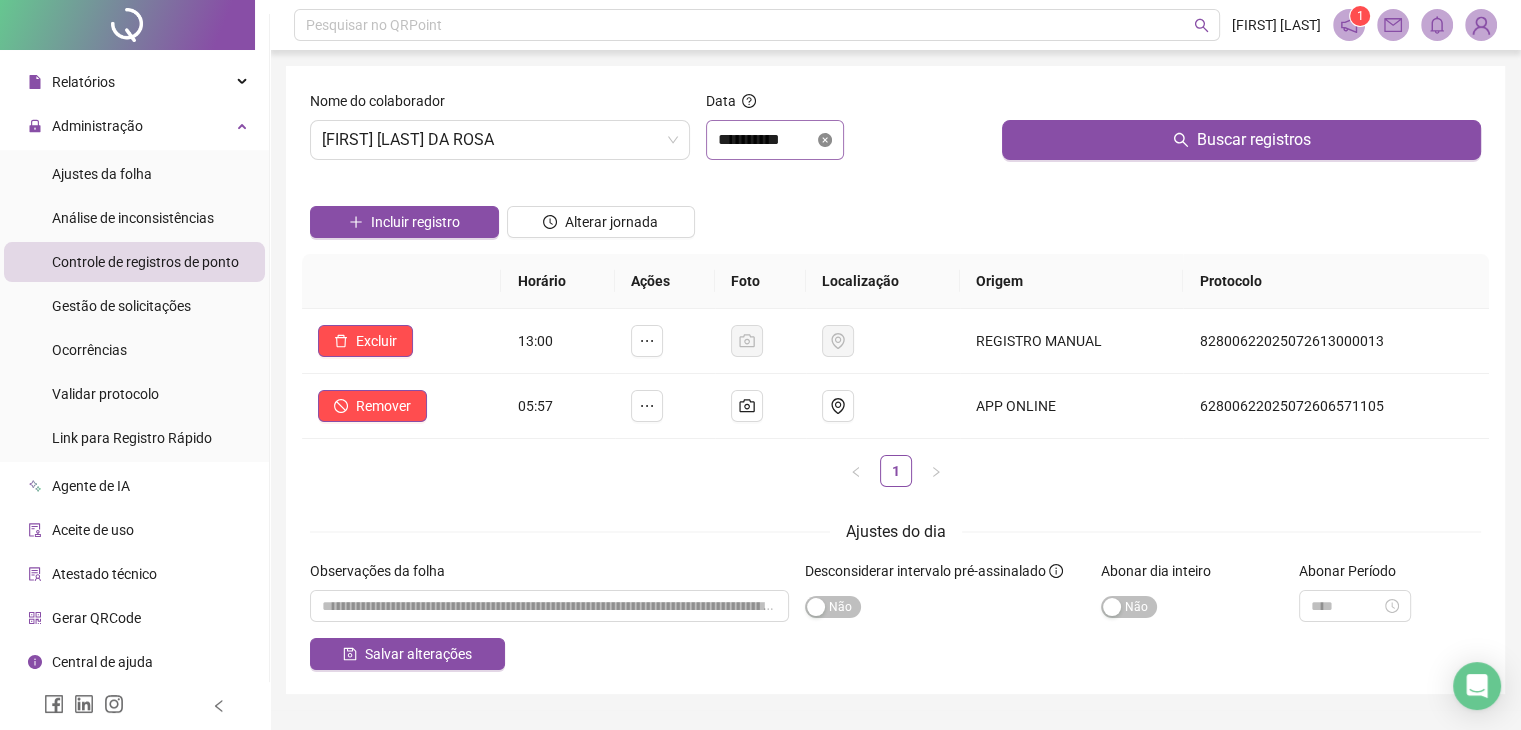 click 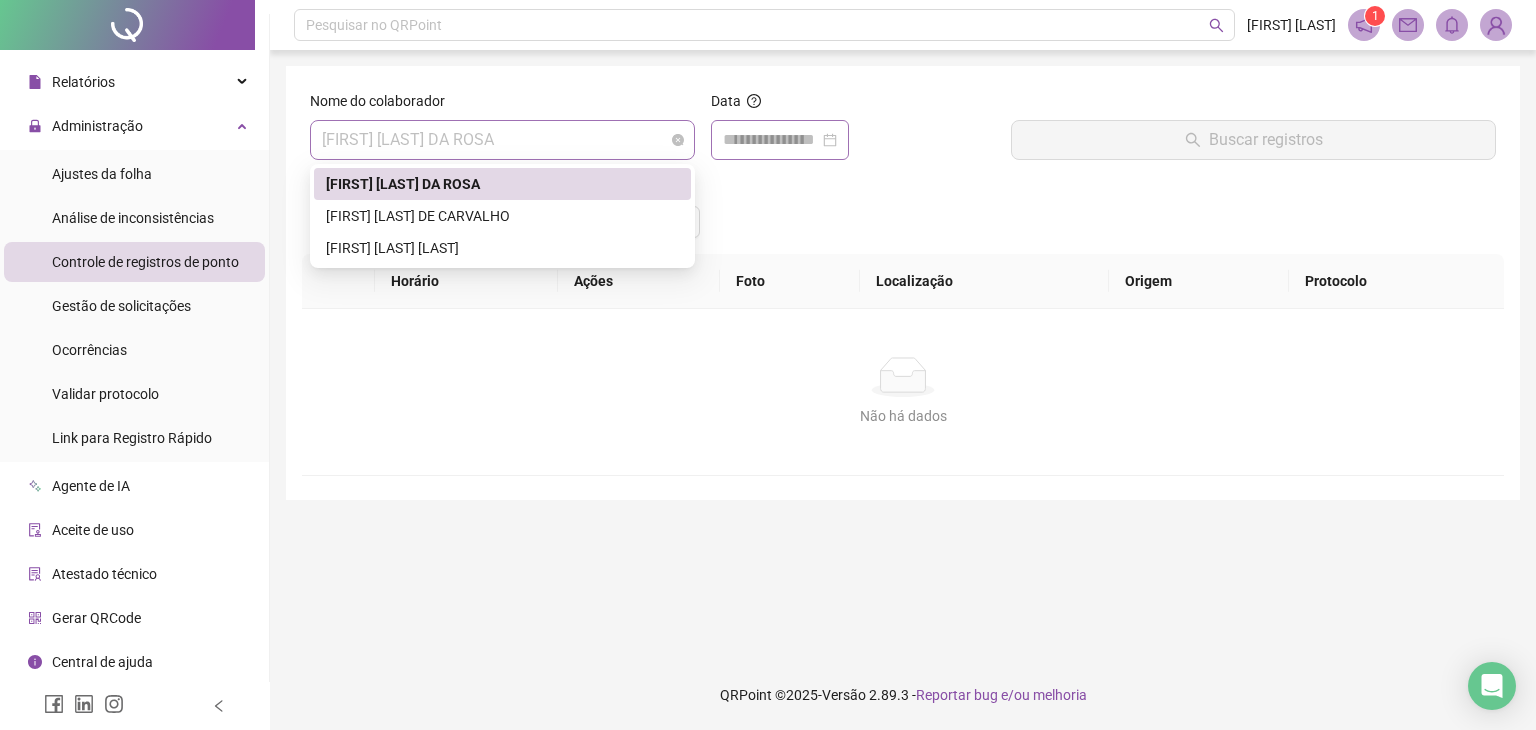 click on "[FIRST] [LAST] [LAST] [LAST]" at bounding box center (502, 140) 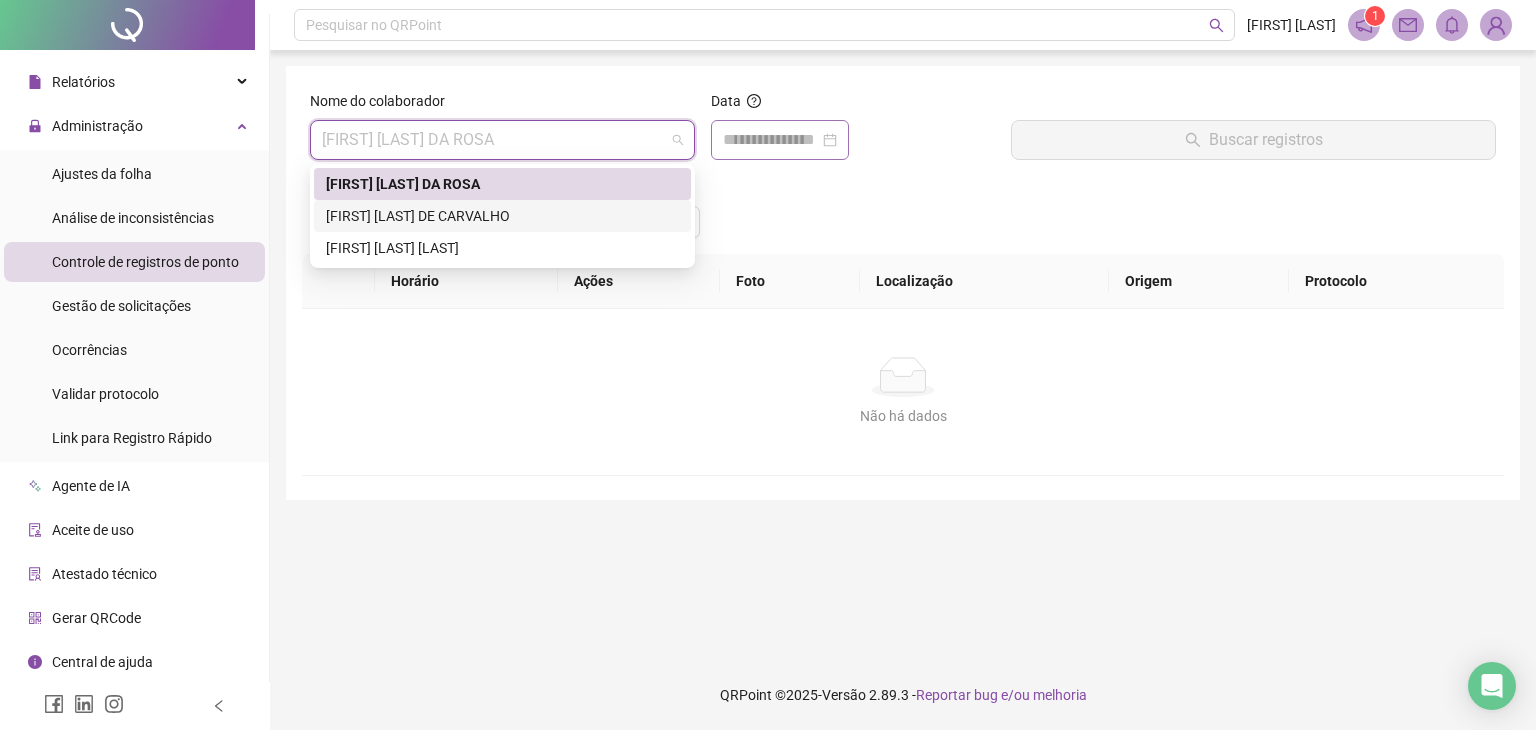 click on "[FIRST] [LAST] [LAST] [LAST]" at bounding box center [502, 216] 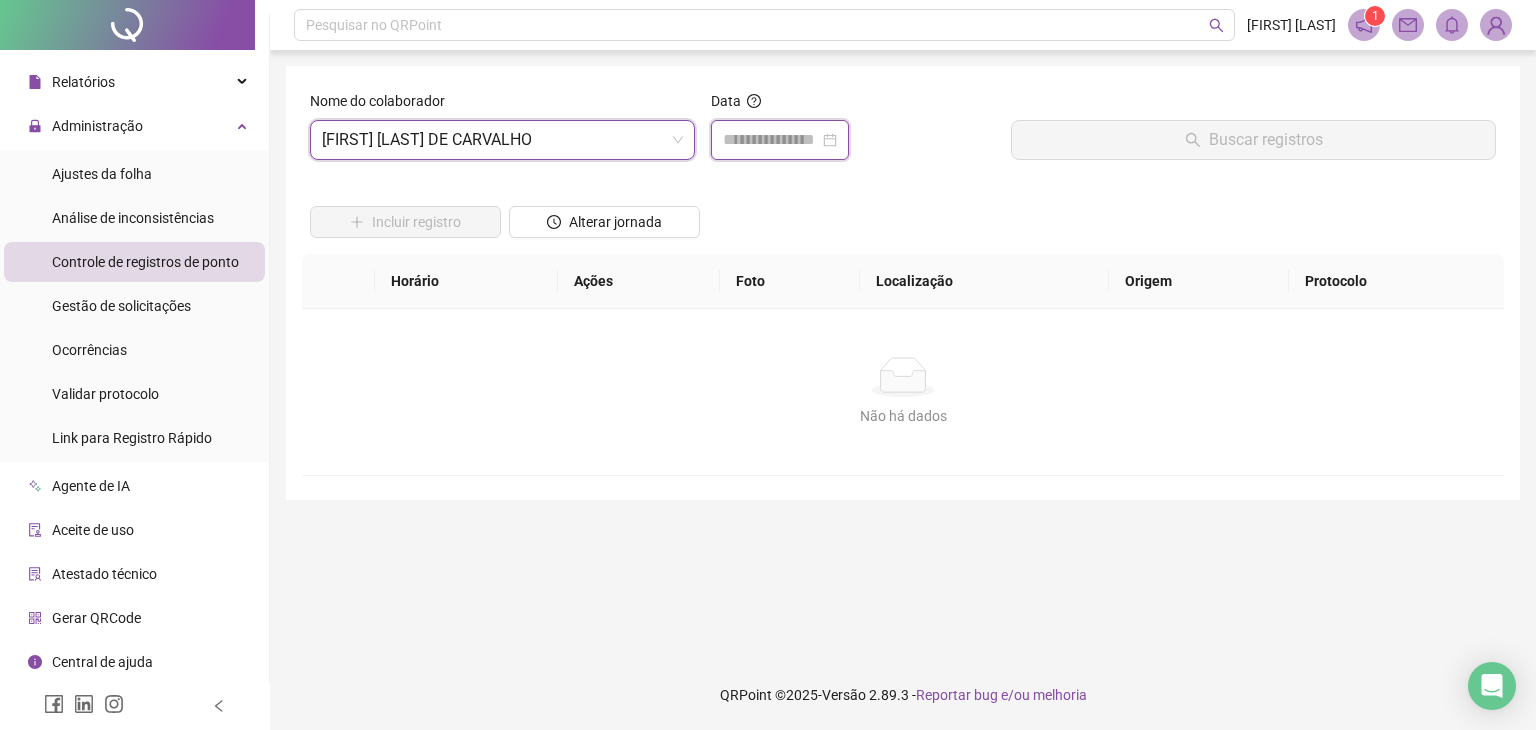click at bounding box center [771, 140] 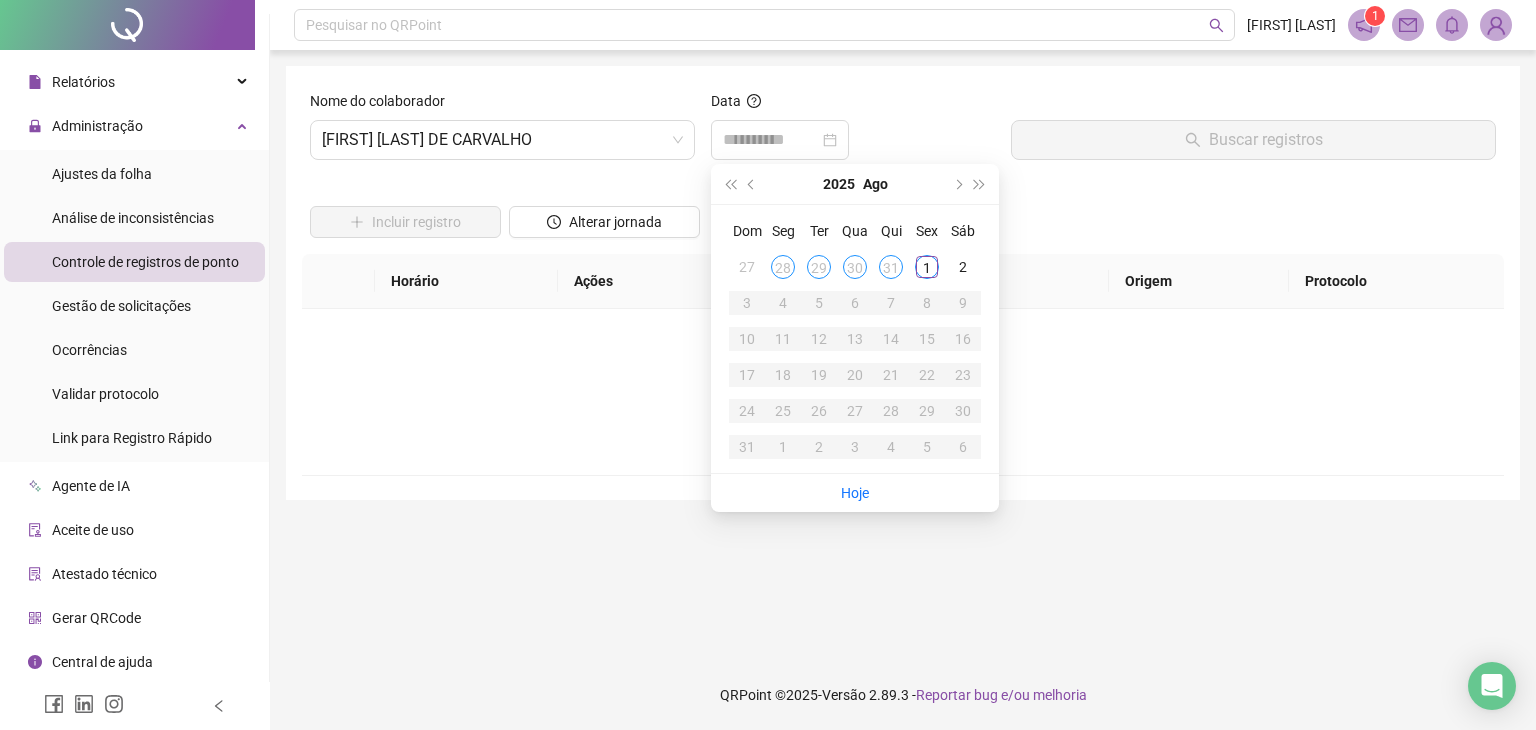 click on "31" at bounding box center (891, 267) 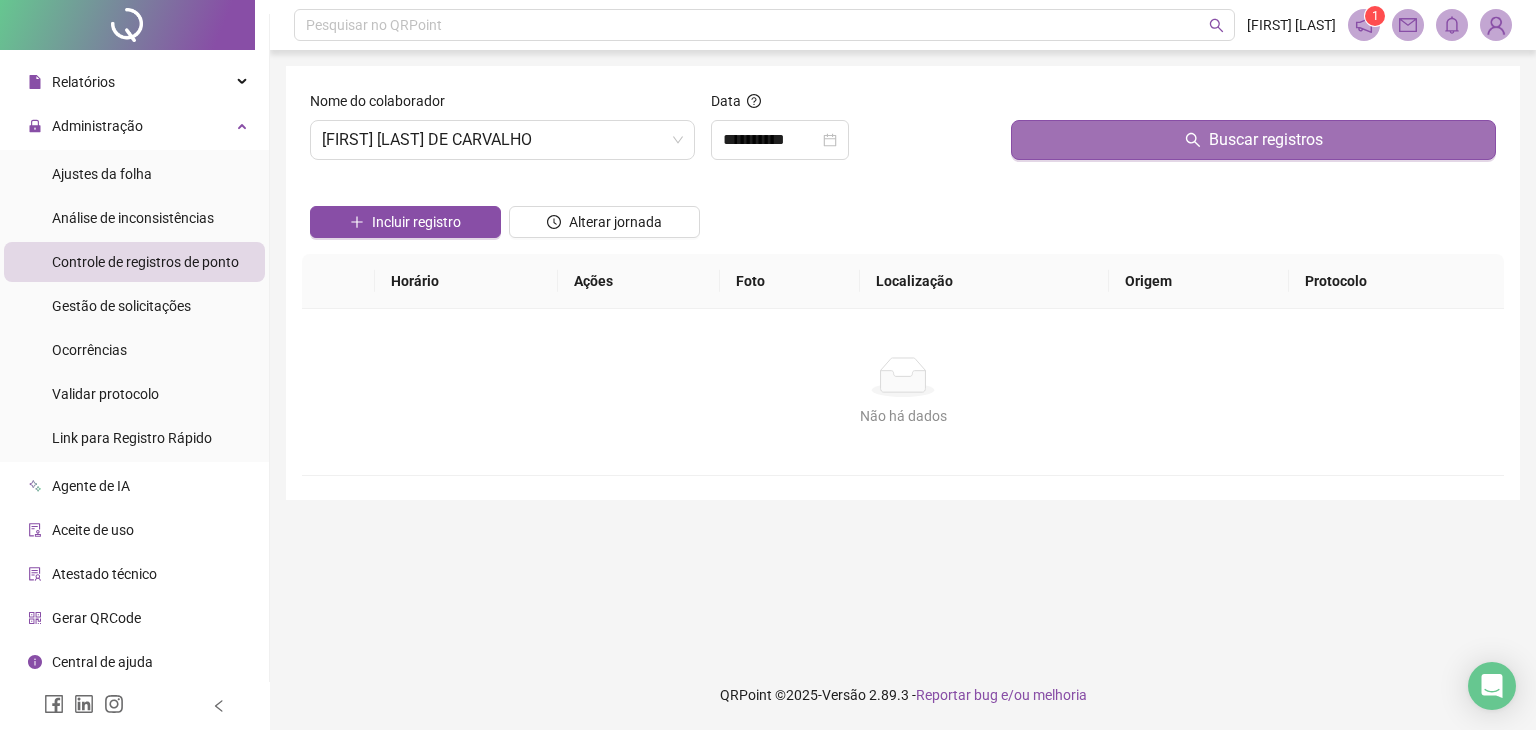 click on "Buscar registros" at bounding box center [1253, 140] 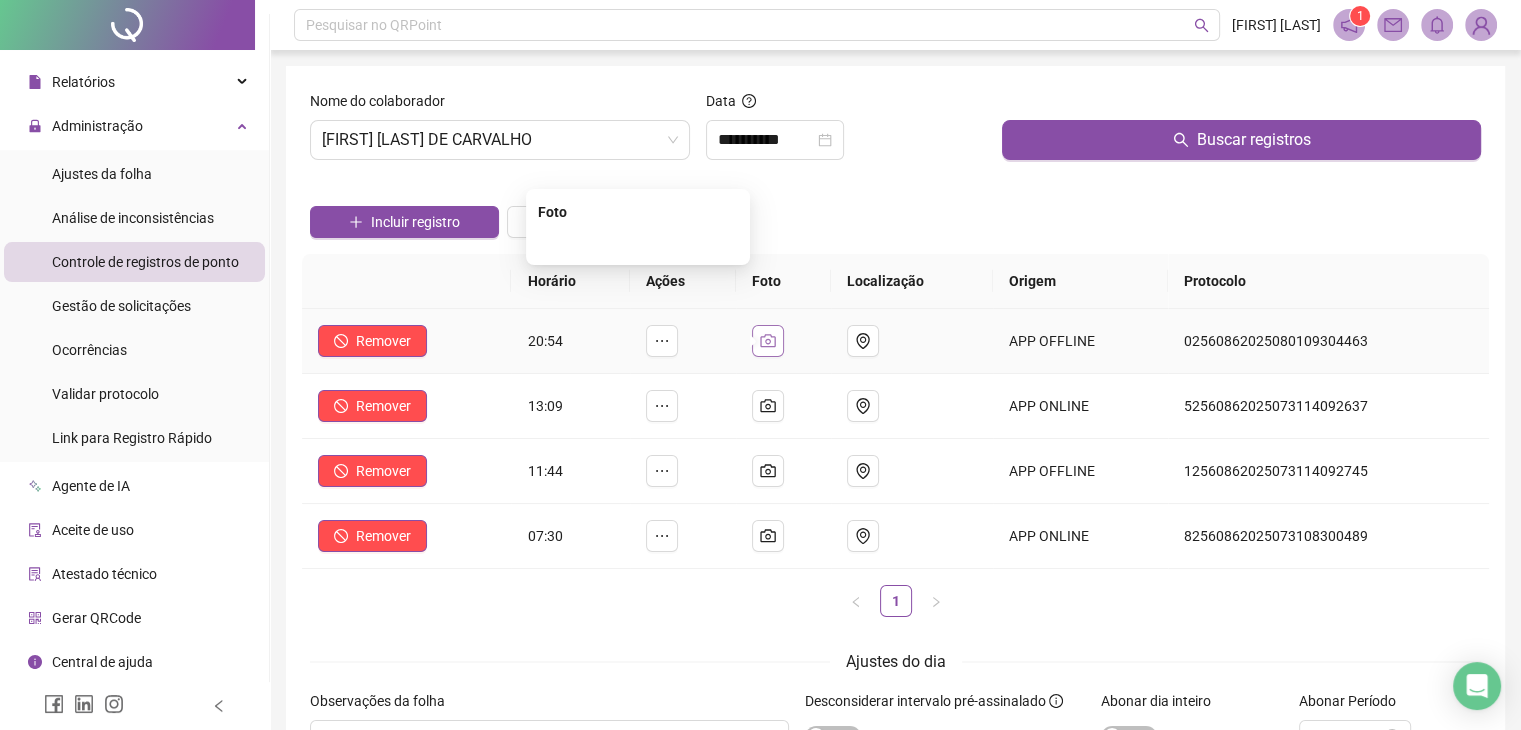 click at bounding box center [768, 341] 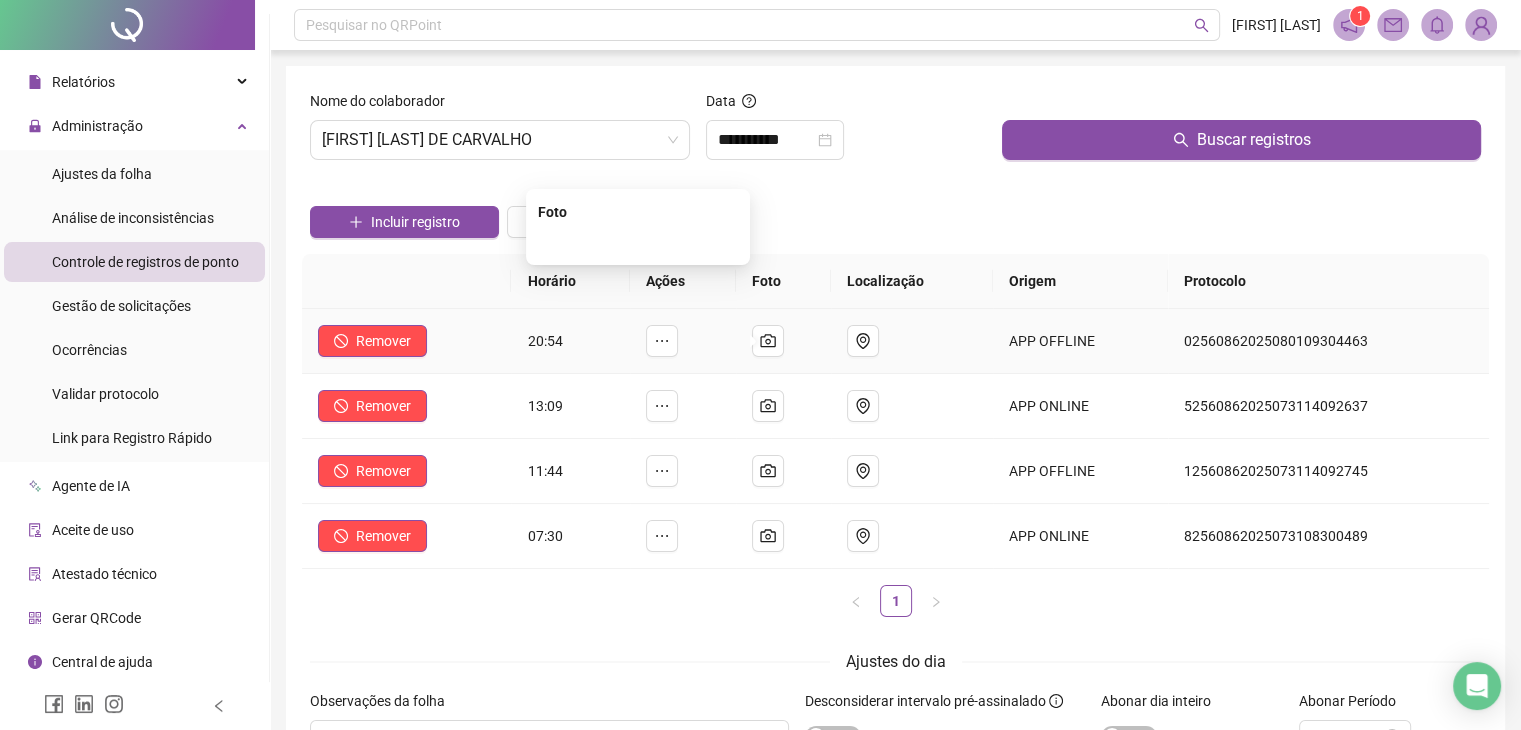 click at bounding box center [638, 243] 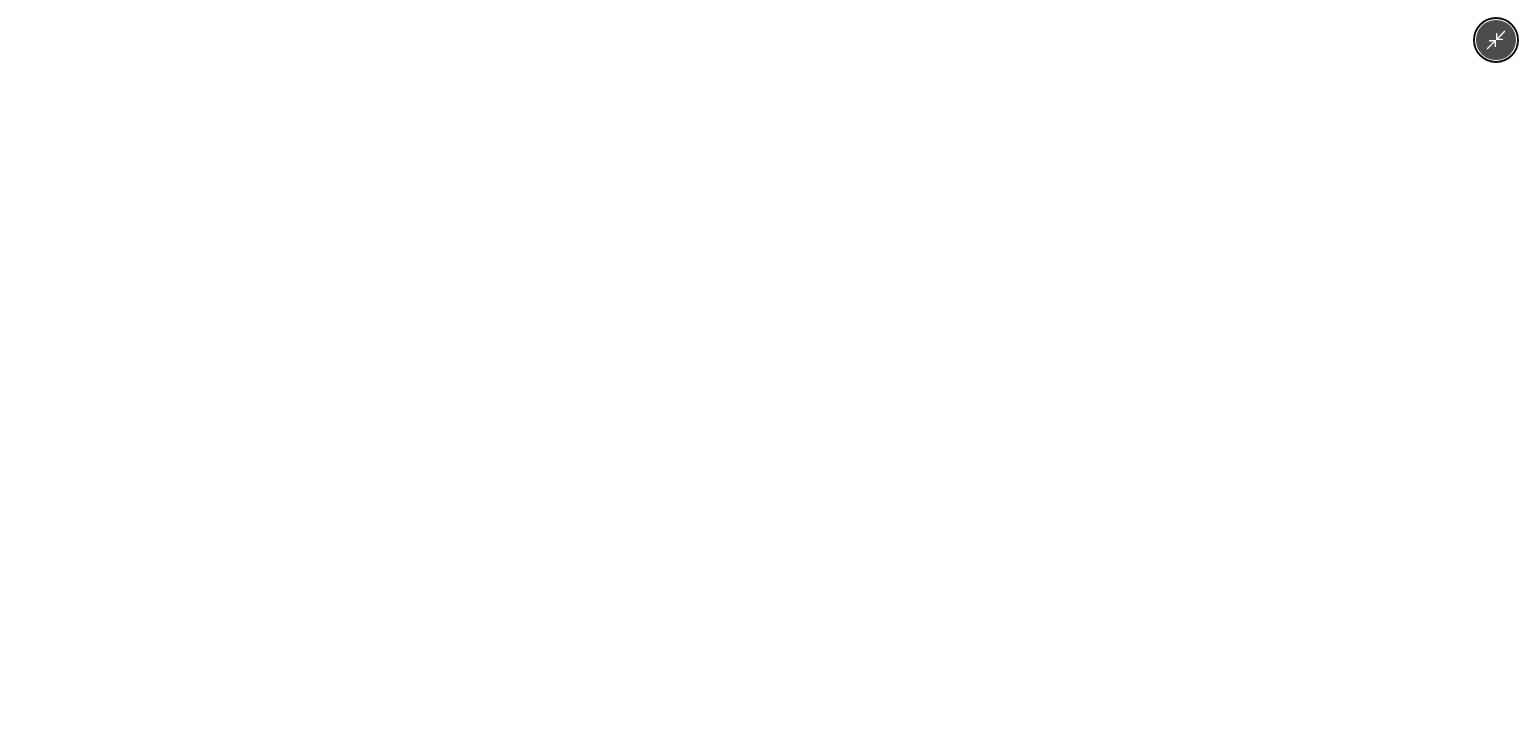 click 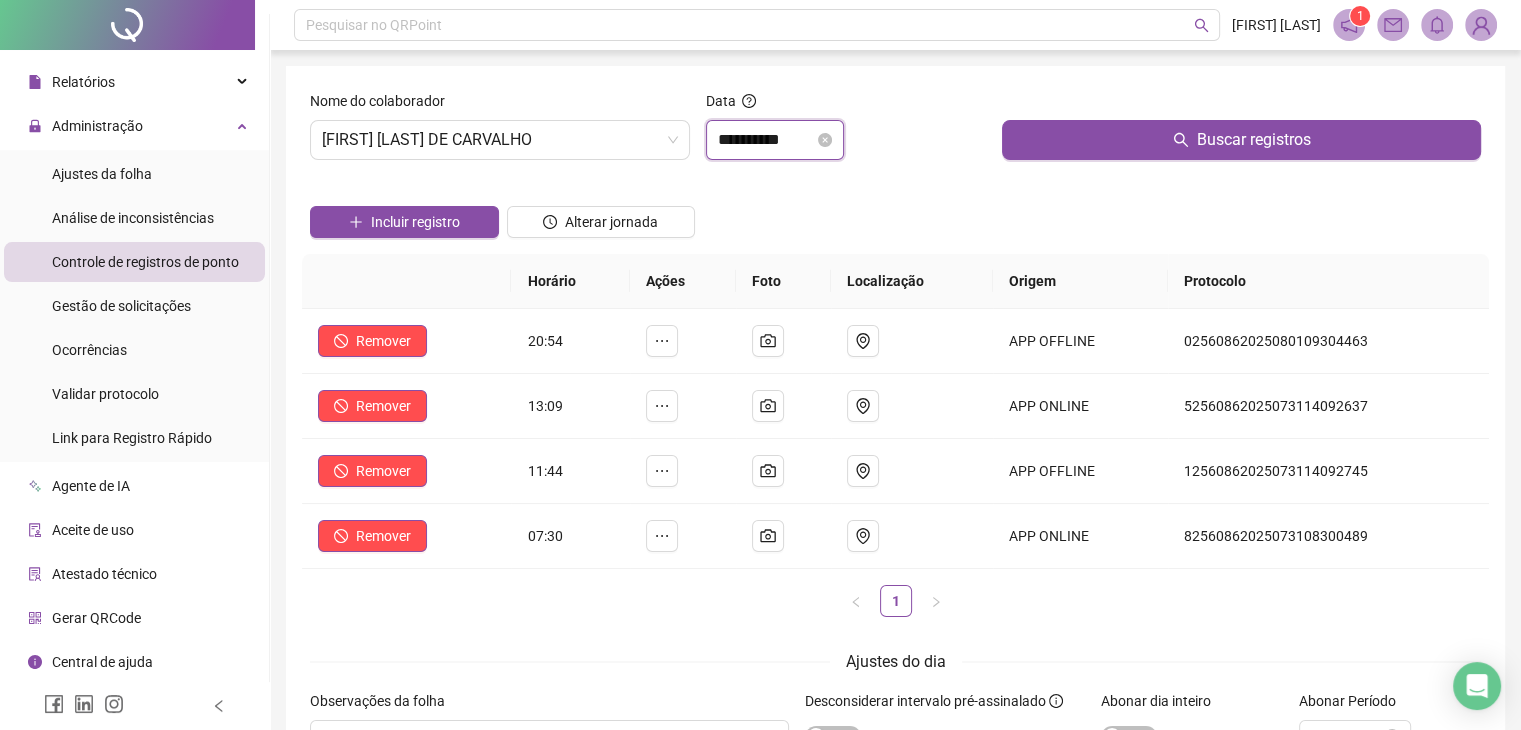 click on "**********" at bounding box center (766, 140) 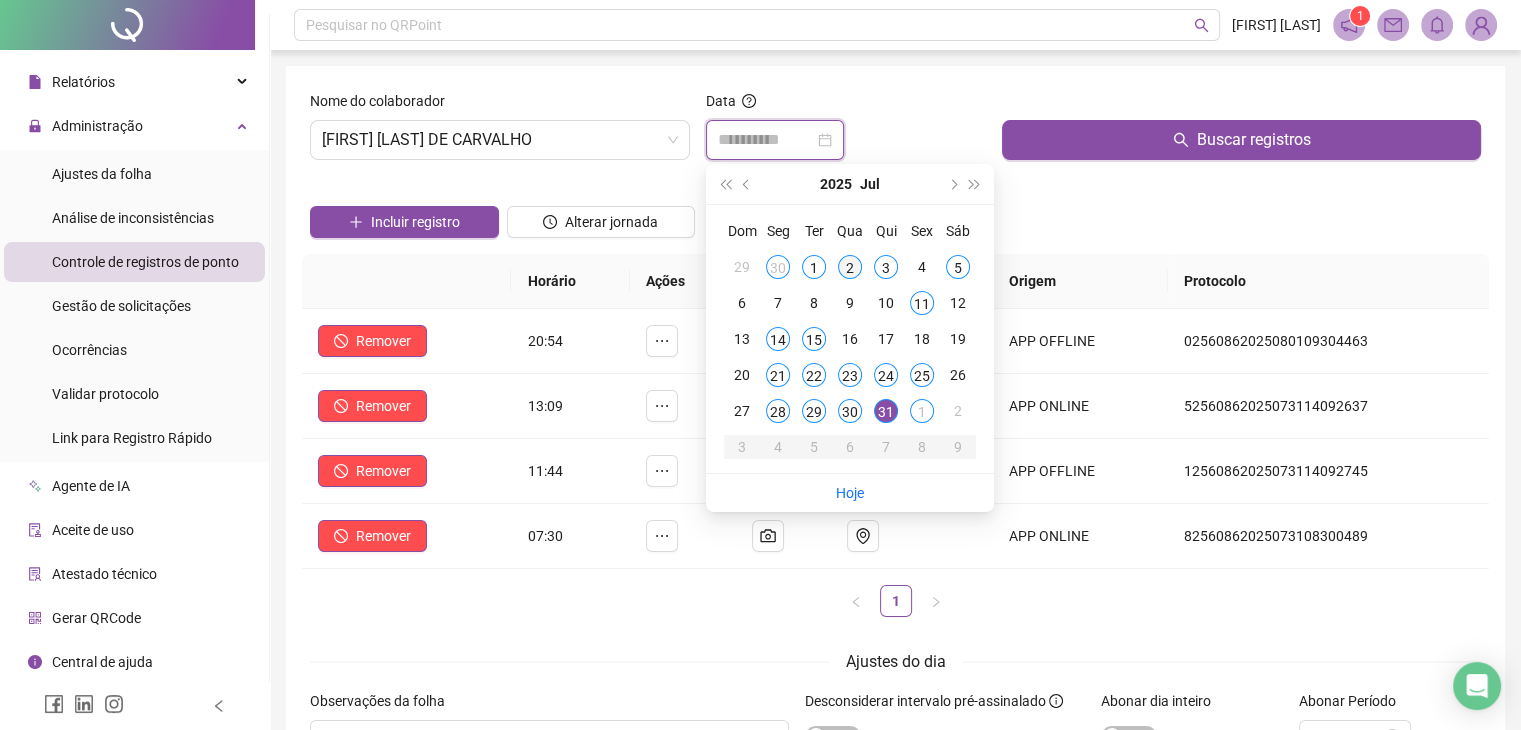 type on "**********" 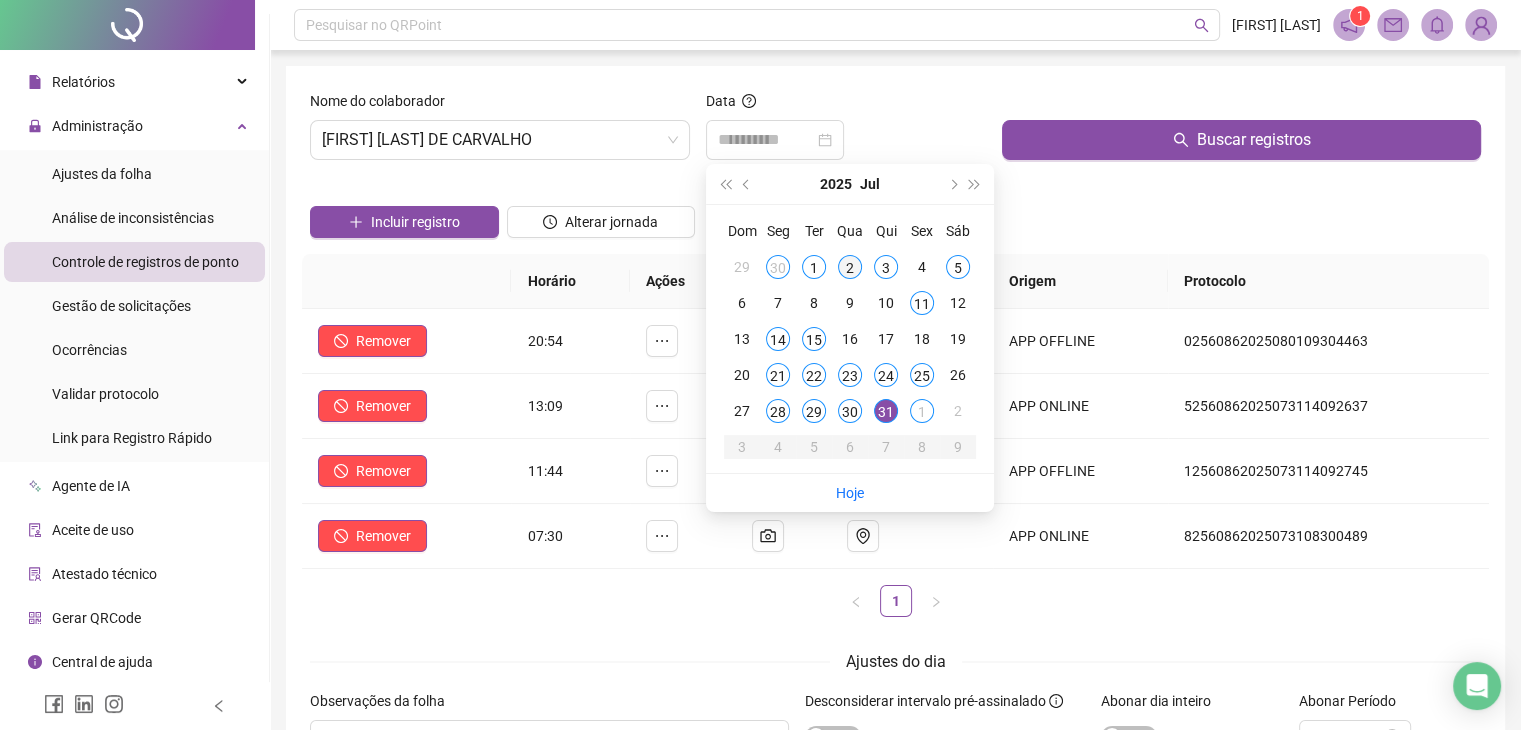 click on "2" at bounding box center (850, 267) 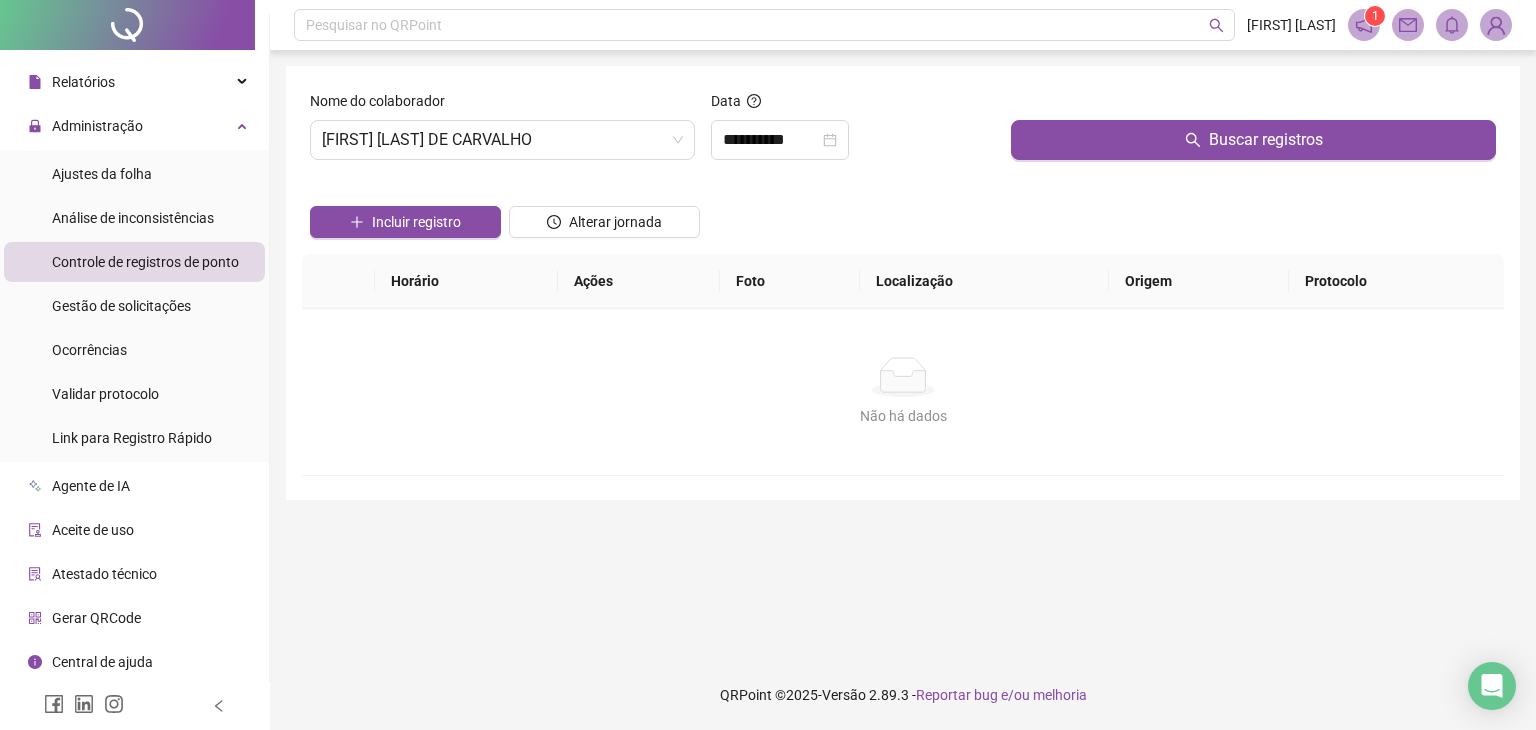 drag, startPoint x: 1084, startPoint y: 159, endPoint x: 1050, endPoint y: 174, distance: 37.161808 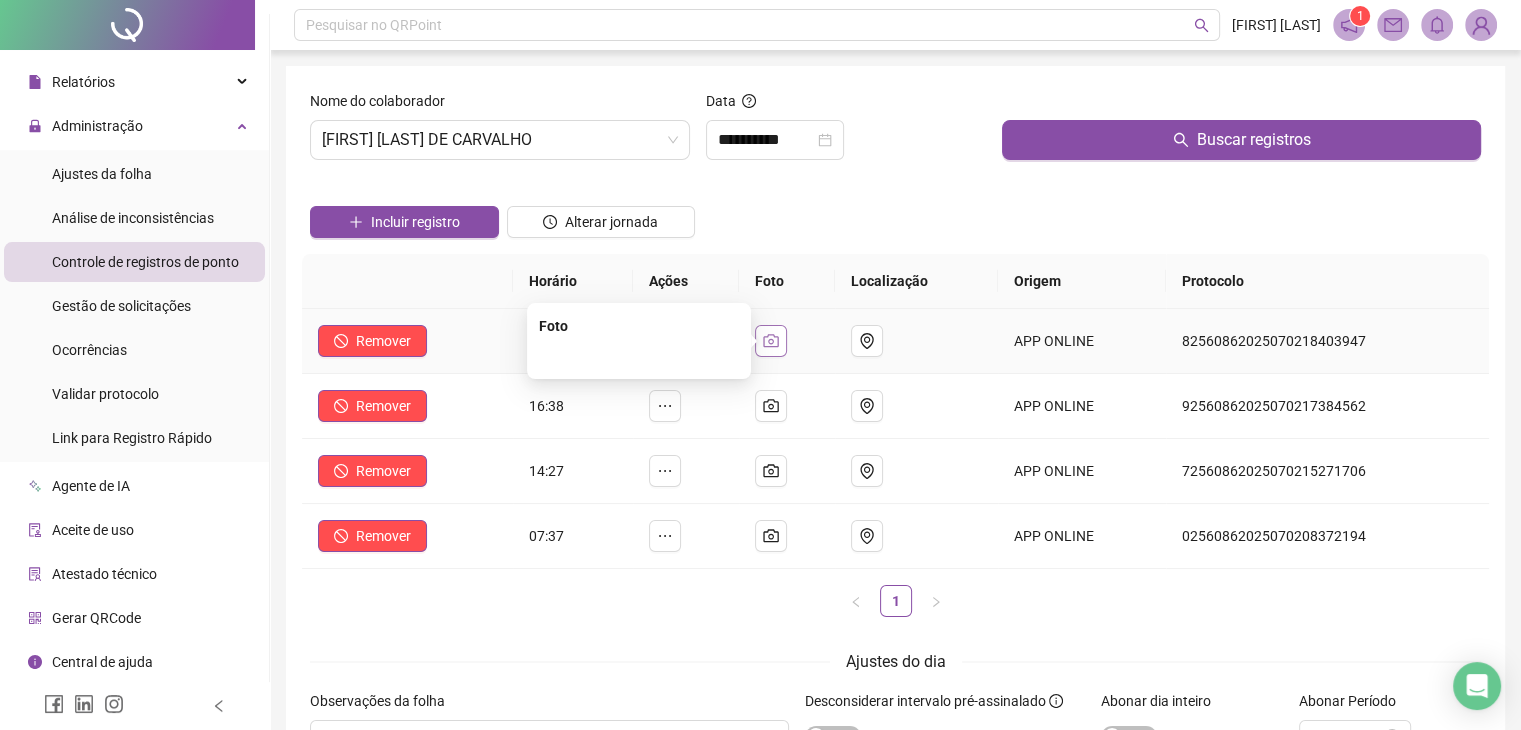 click at bounding box center (771, 341) 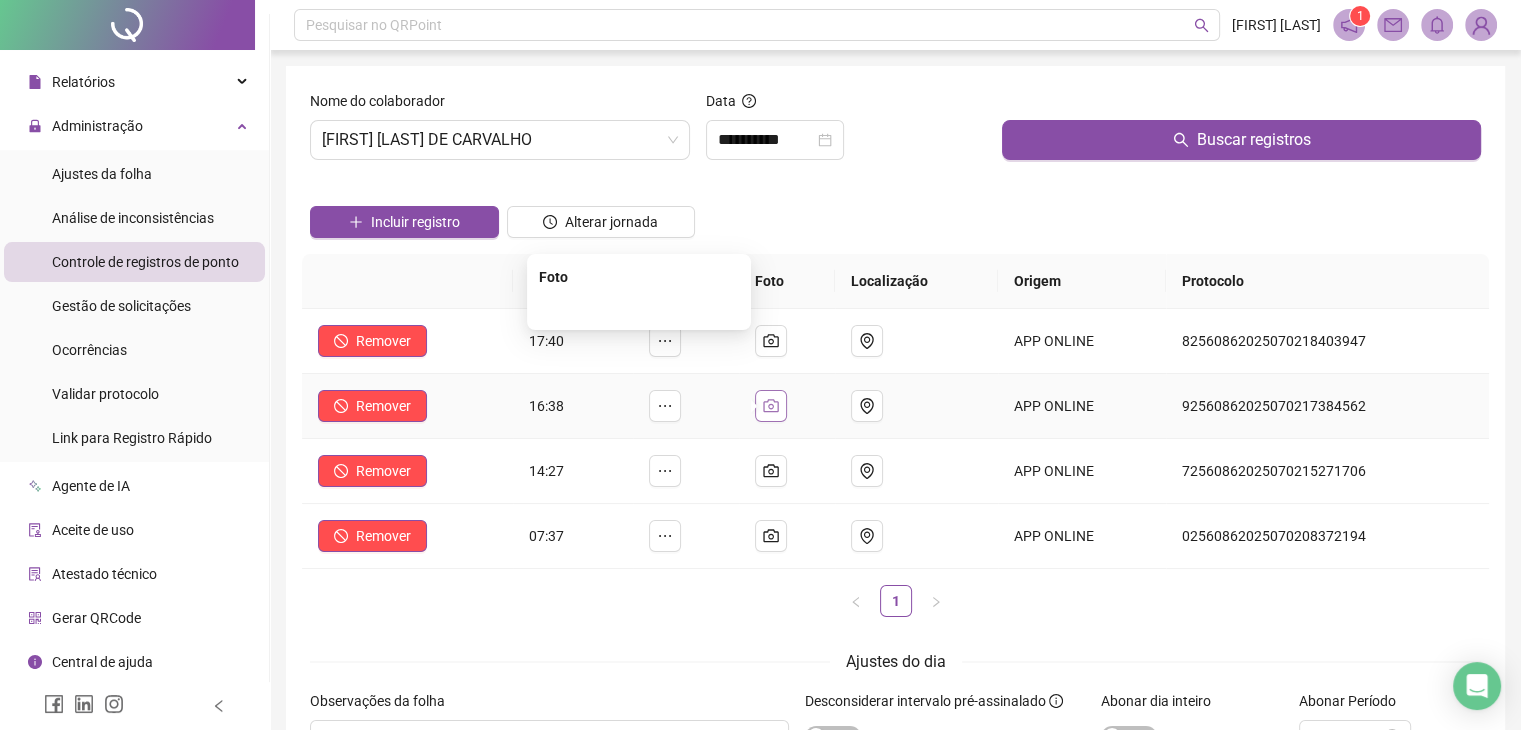 click 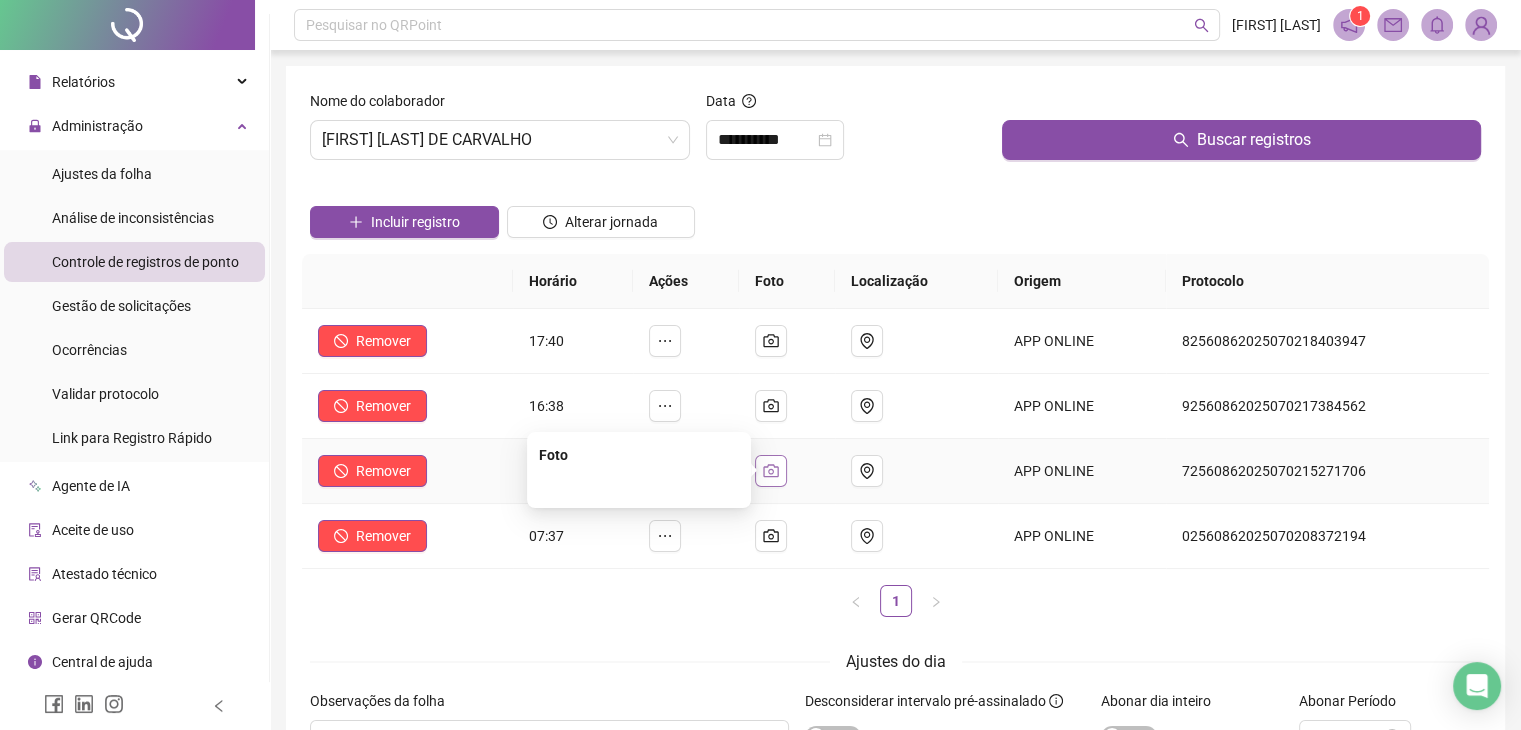 click 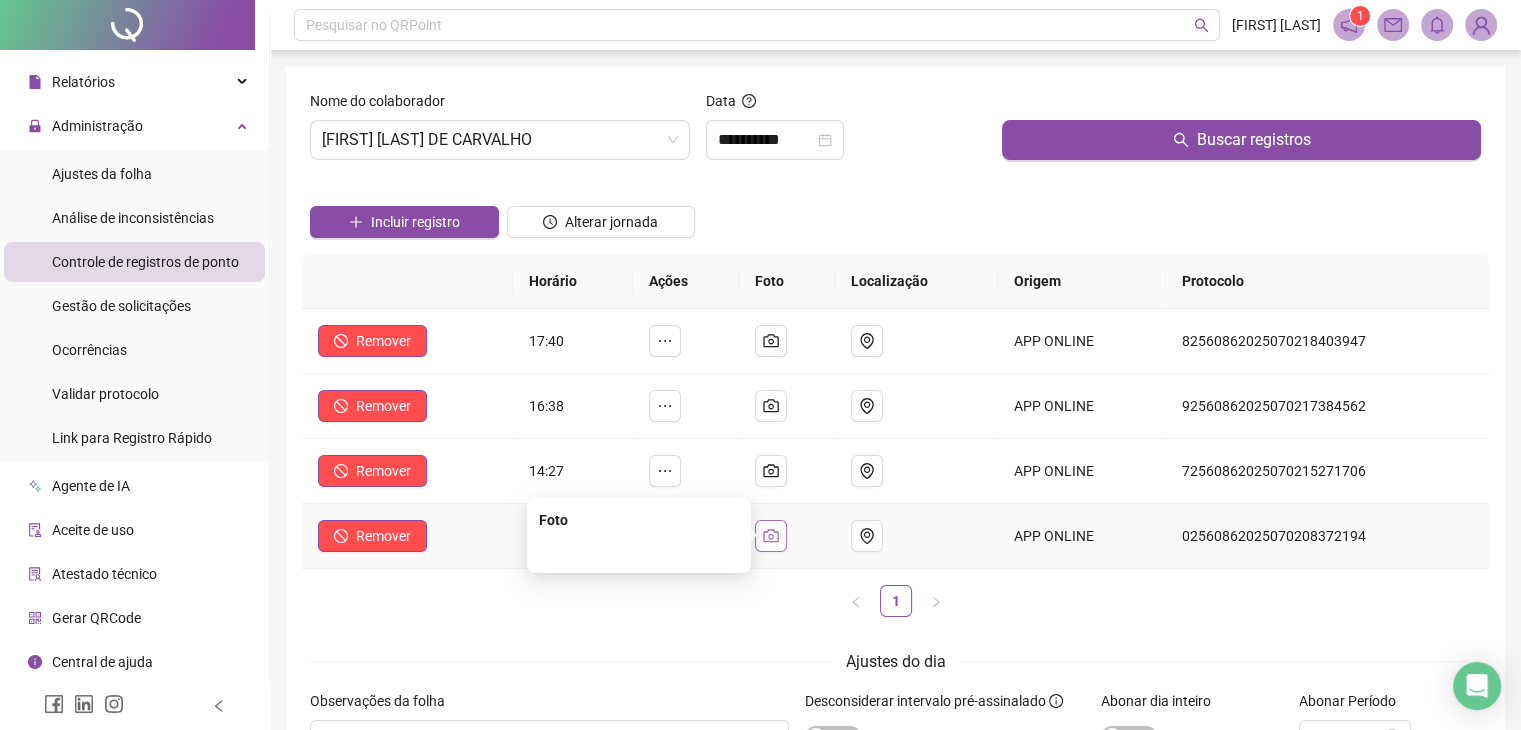 click 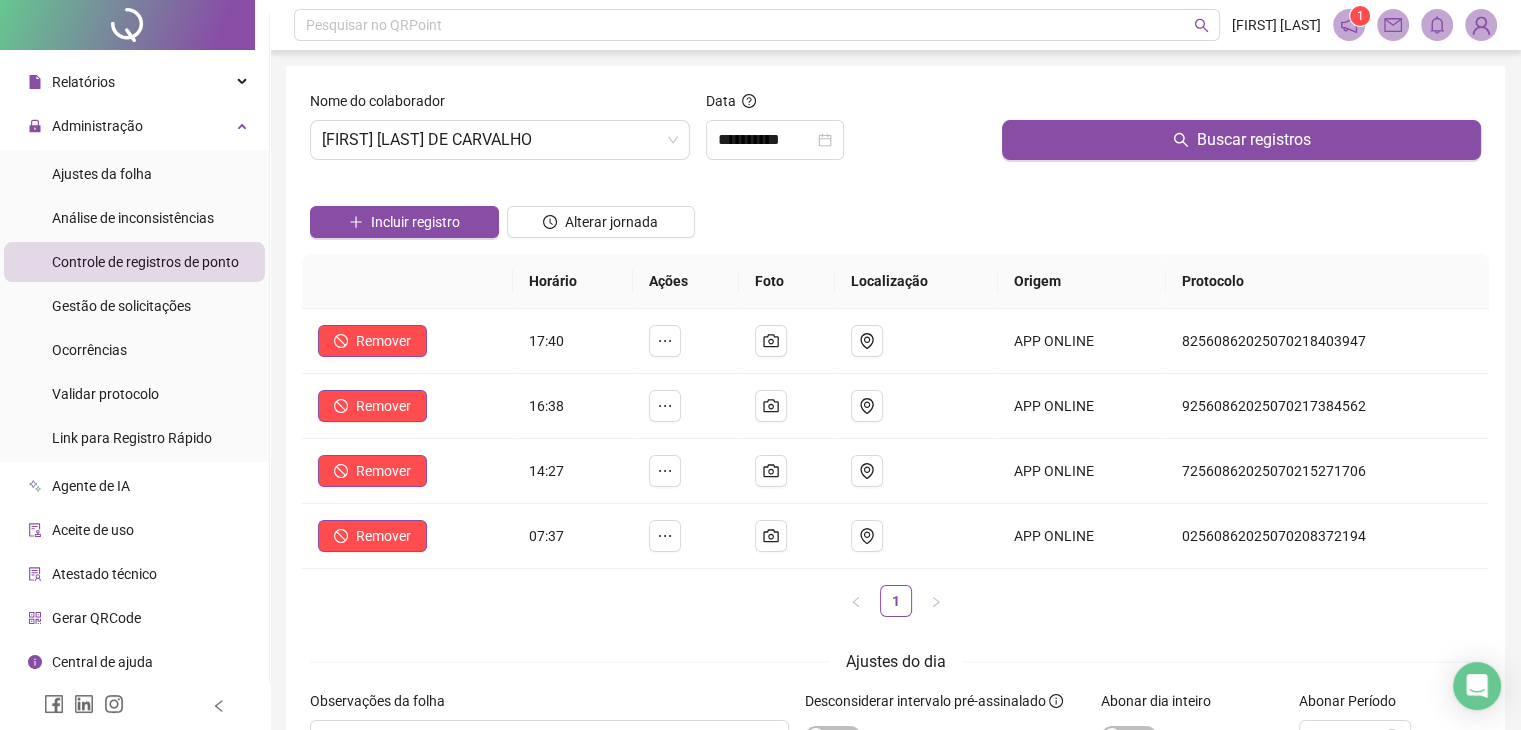 click on "**********" at bounding box center (846, 133) 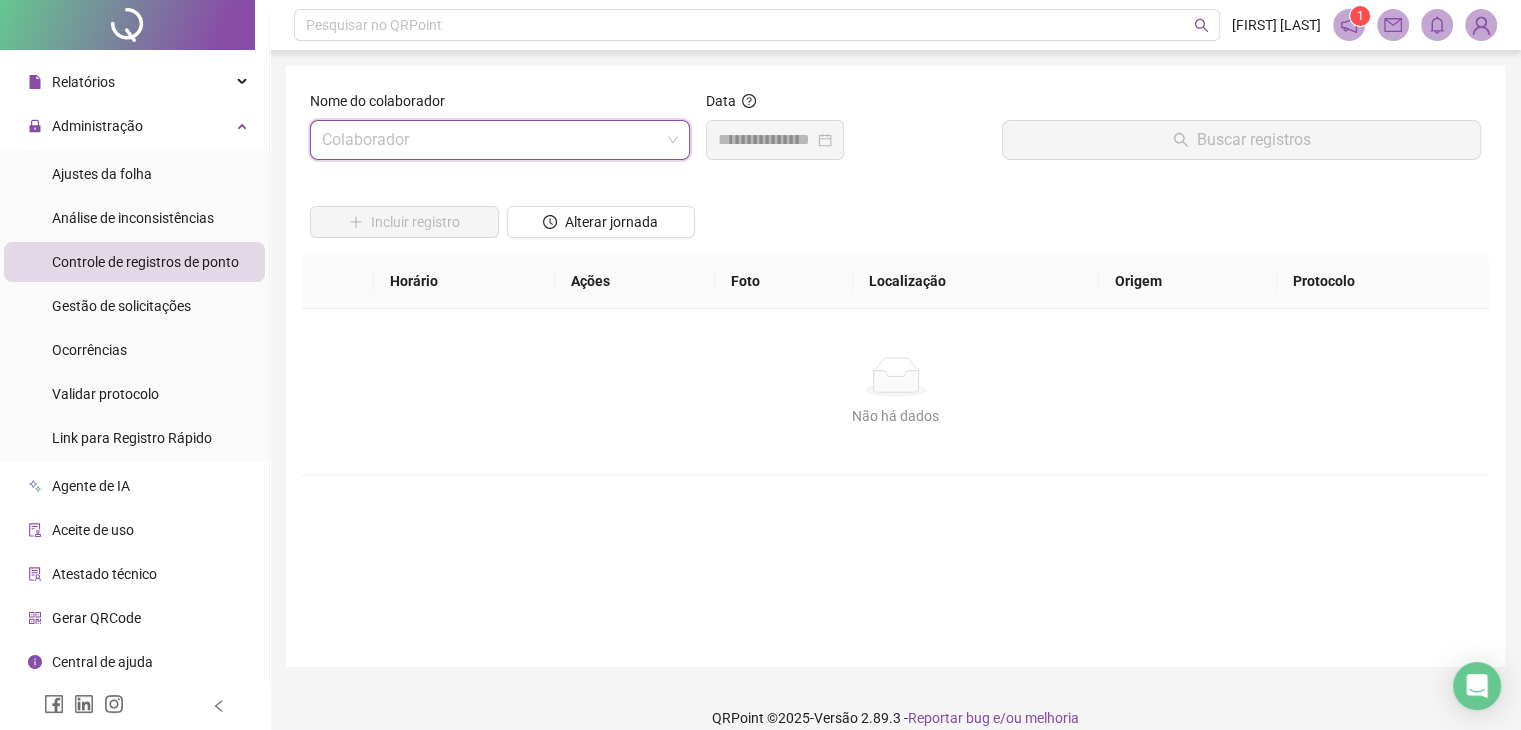 click at bounding box center (491, 140) 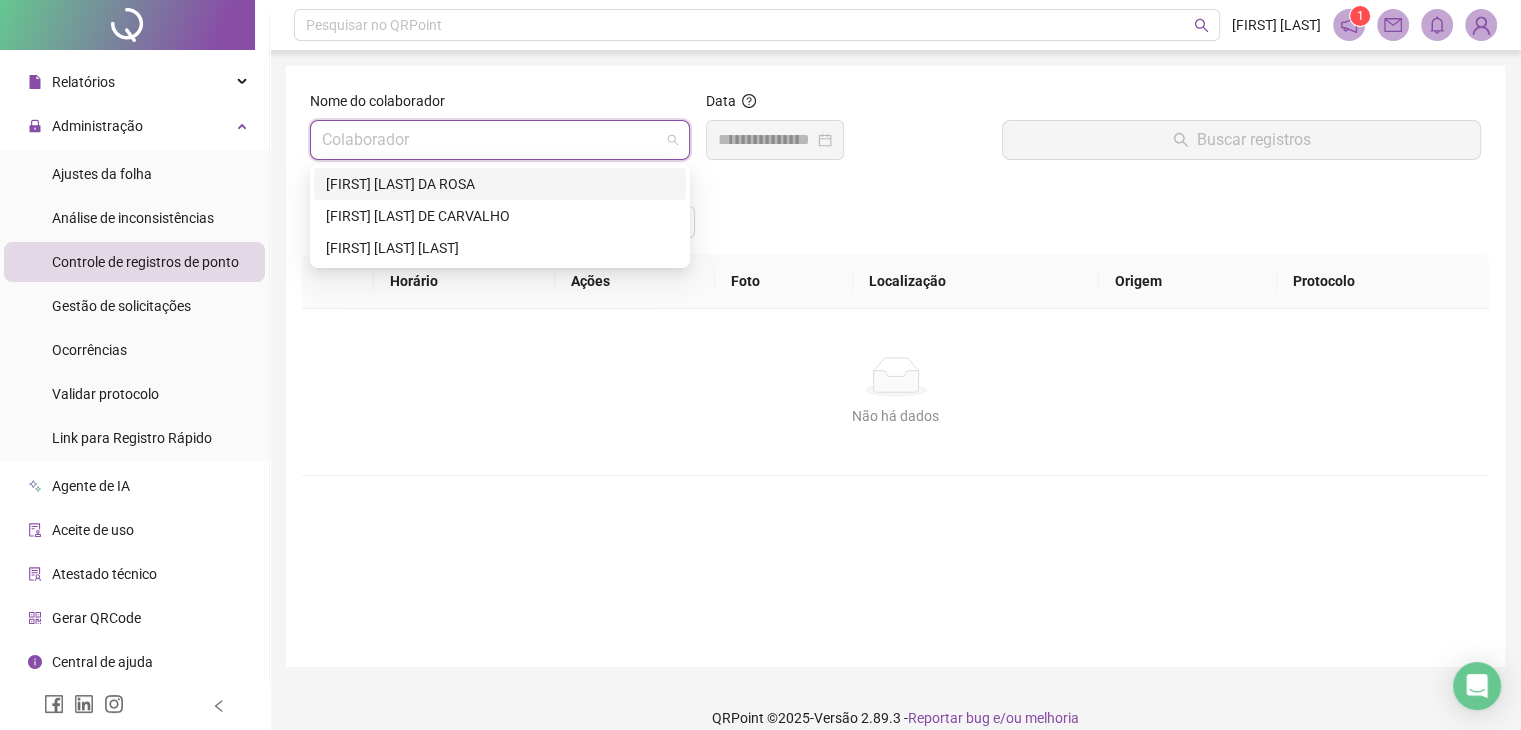 click on "[FIRST] [LAST] [LAST] [LAST]" at bounding box center (500, 184) 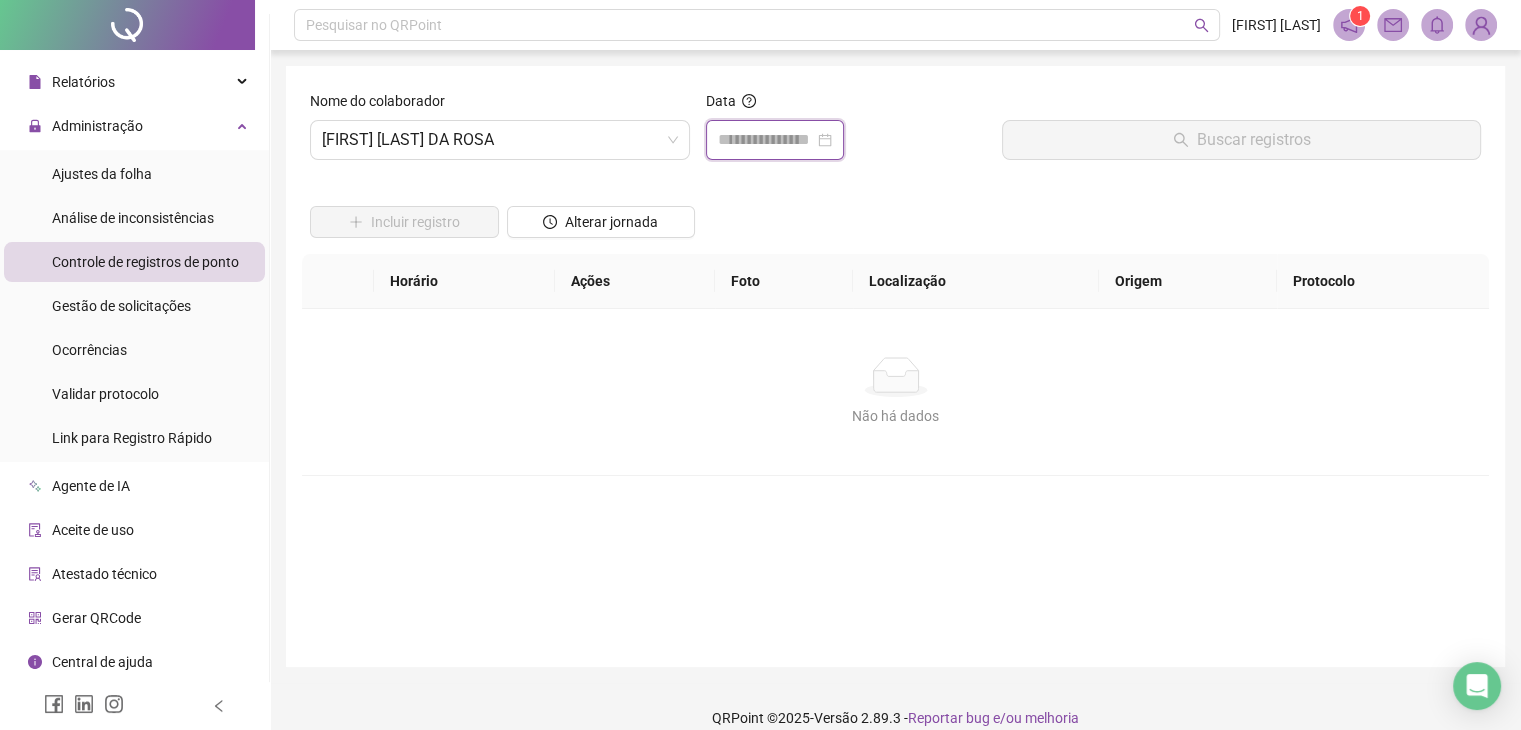 click at bounding box center [766, 140] 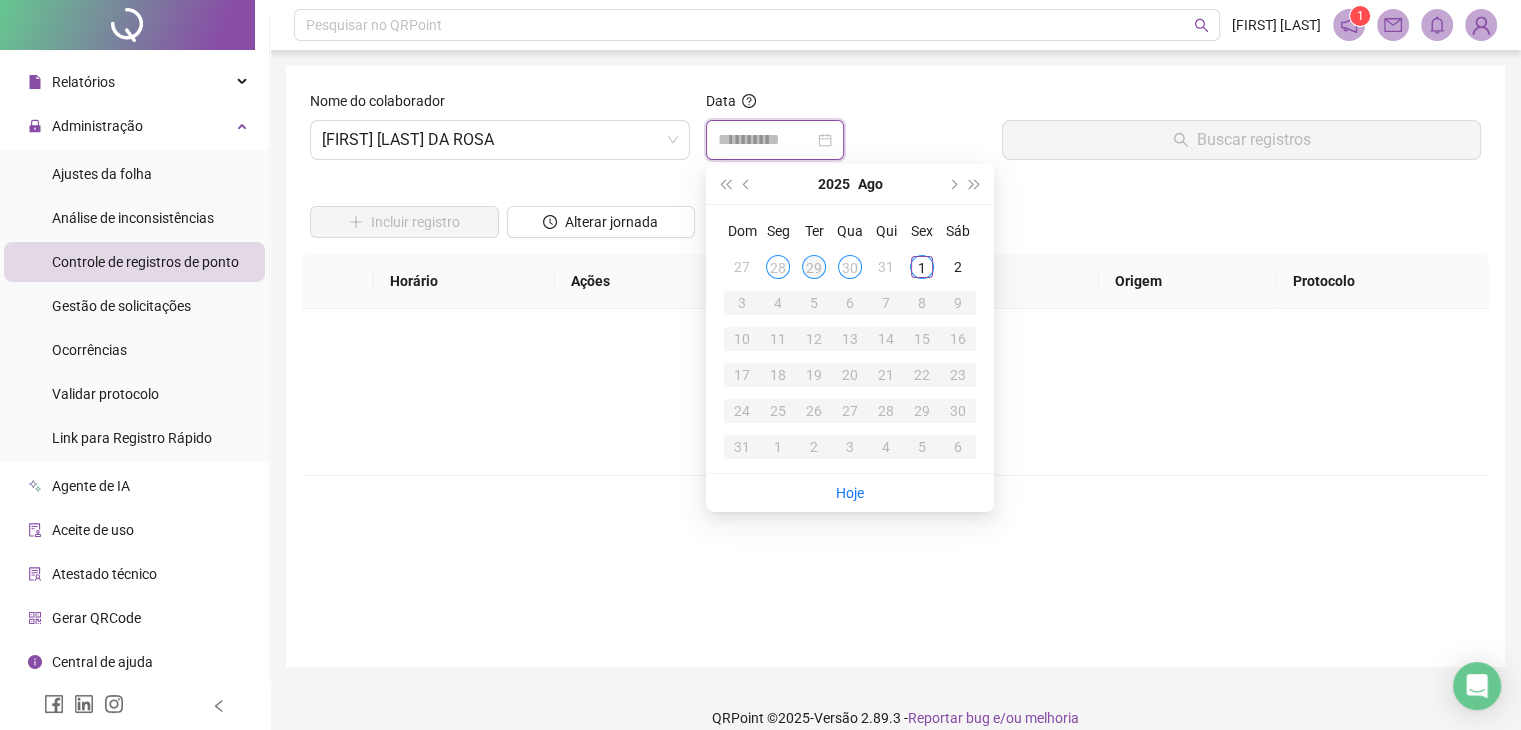 type on "**********" 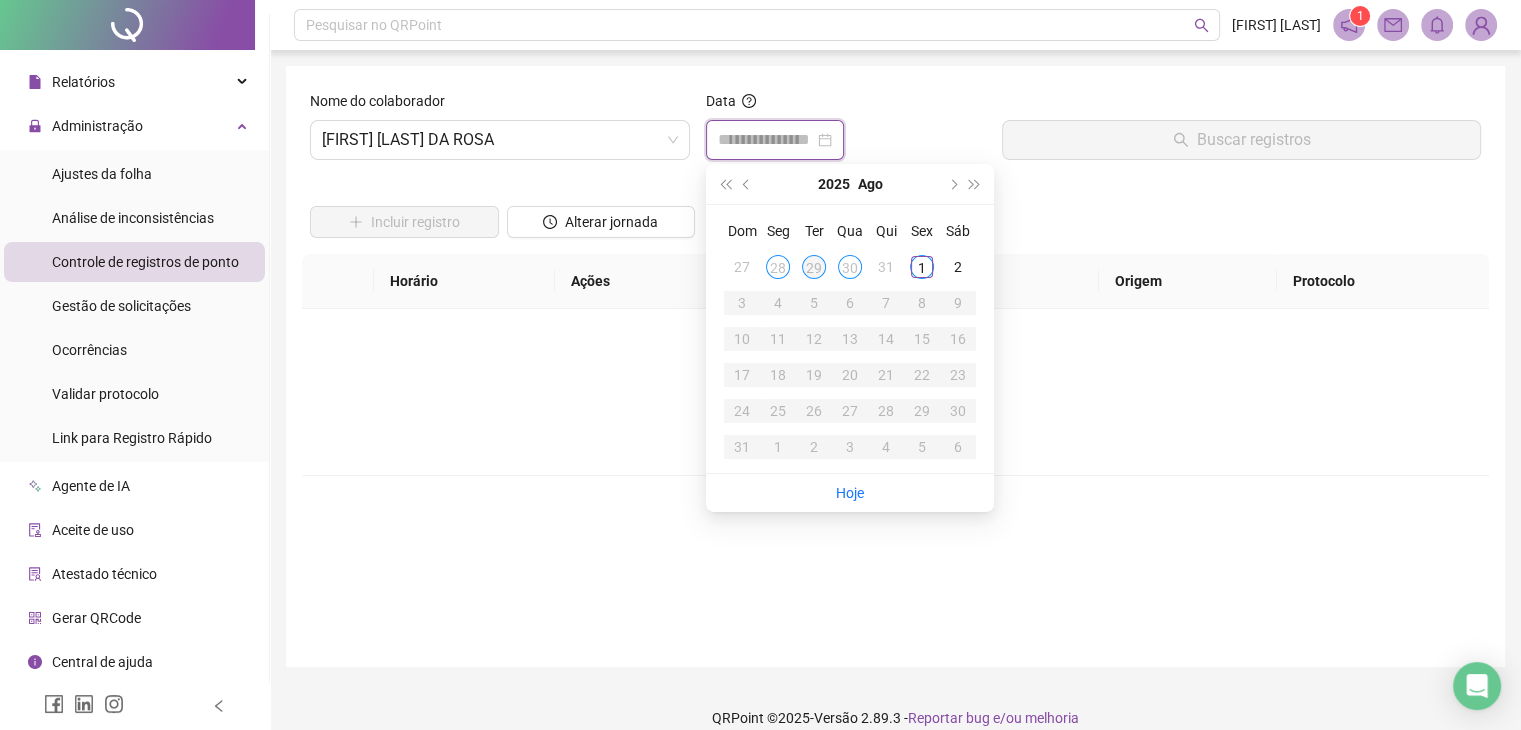 type on "**********" 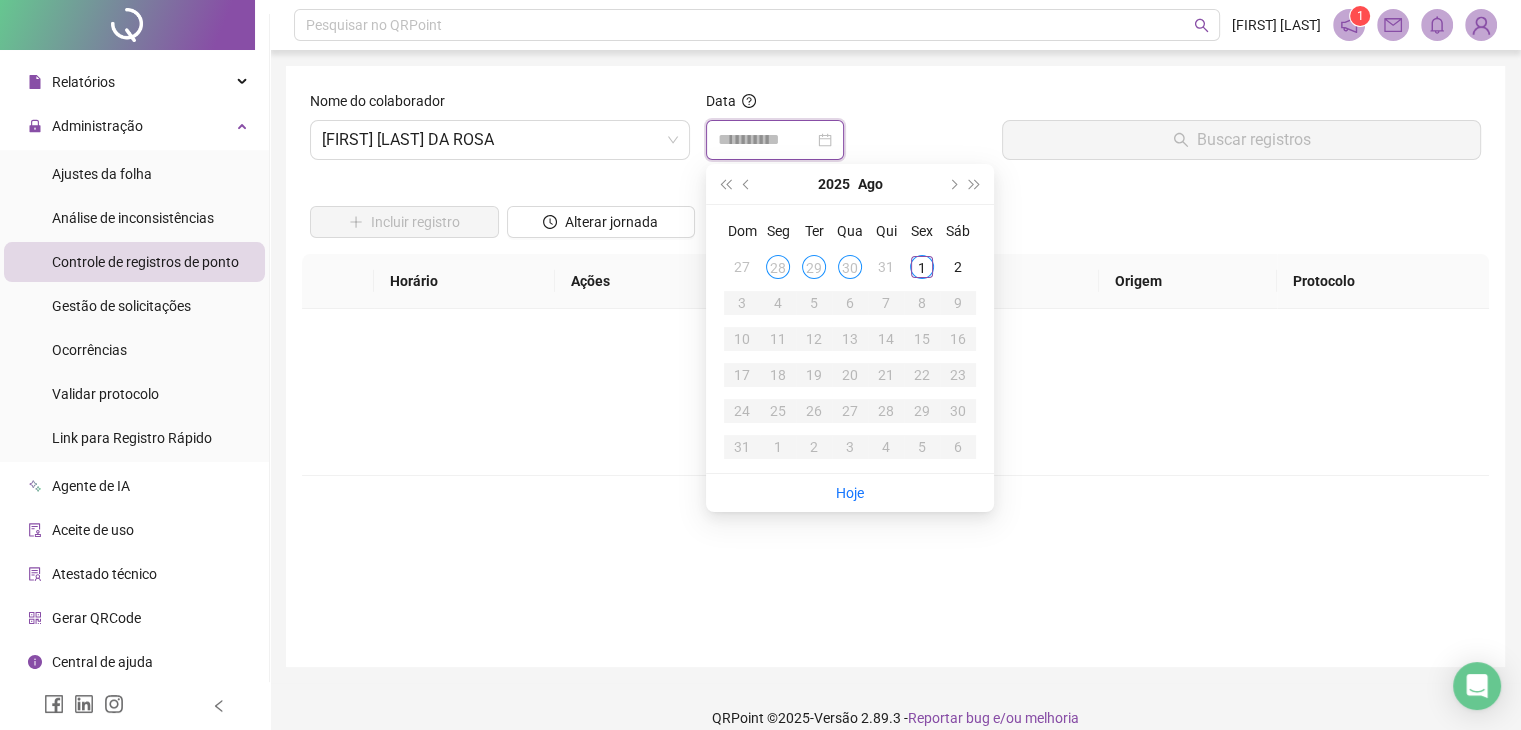 type on "**********" 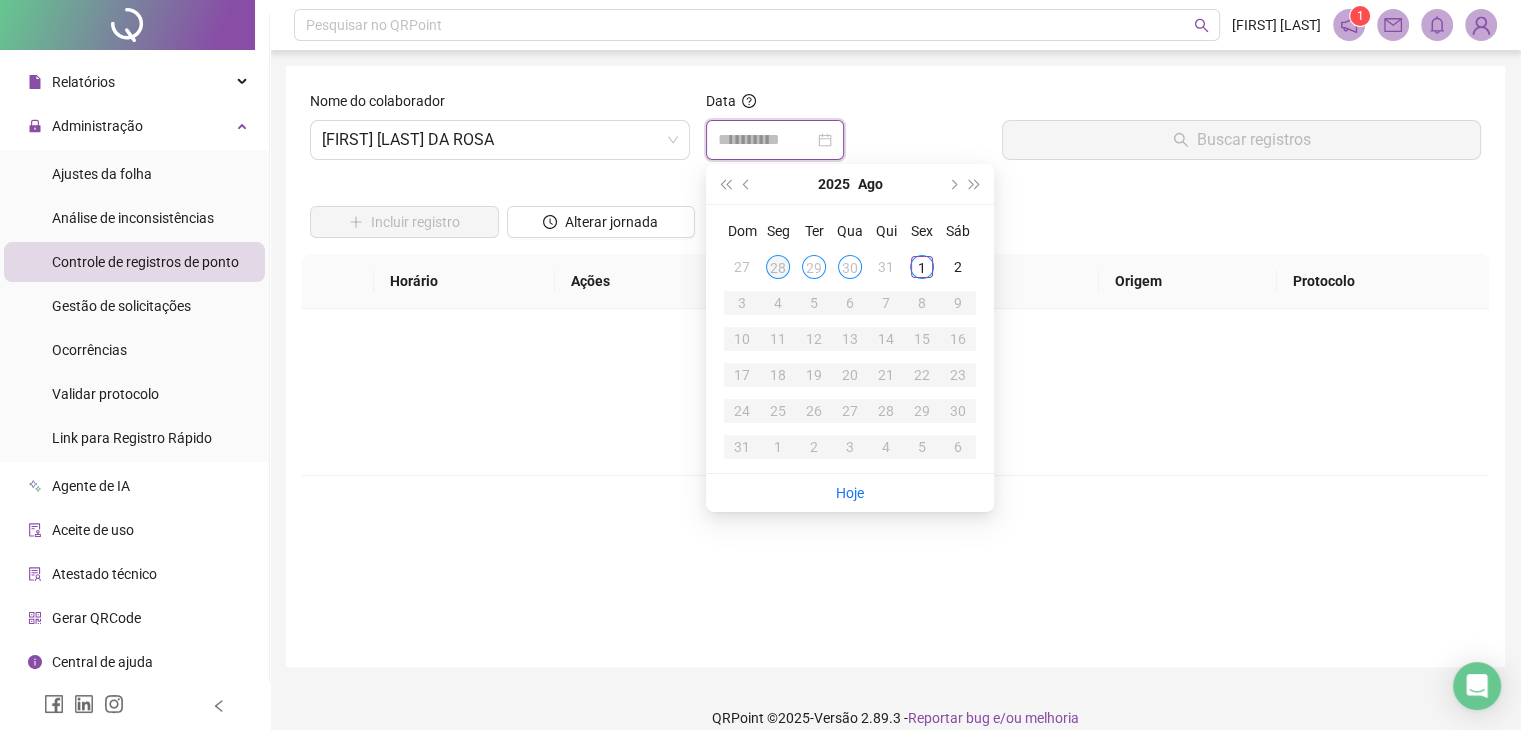 type on "**********" 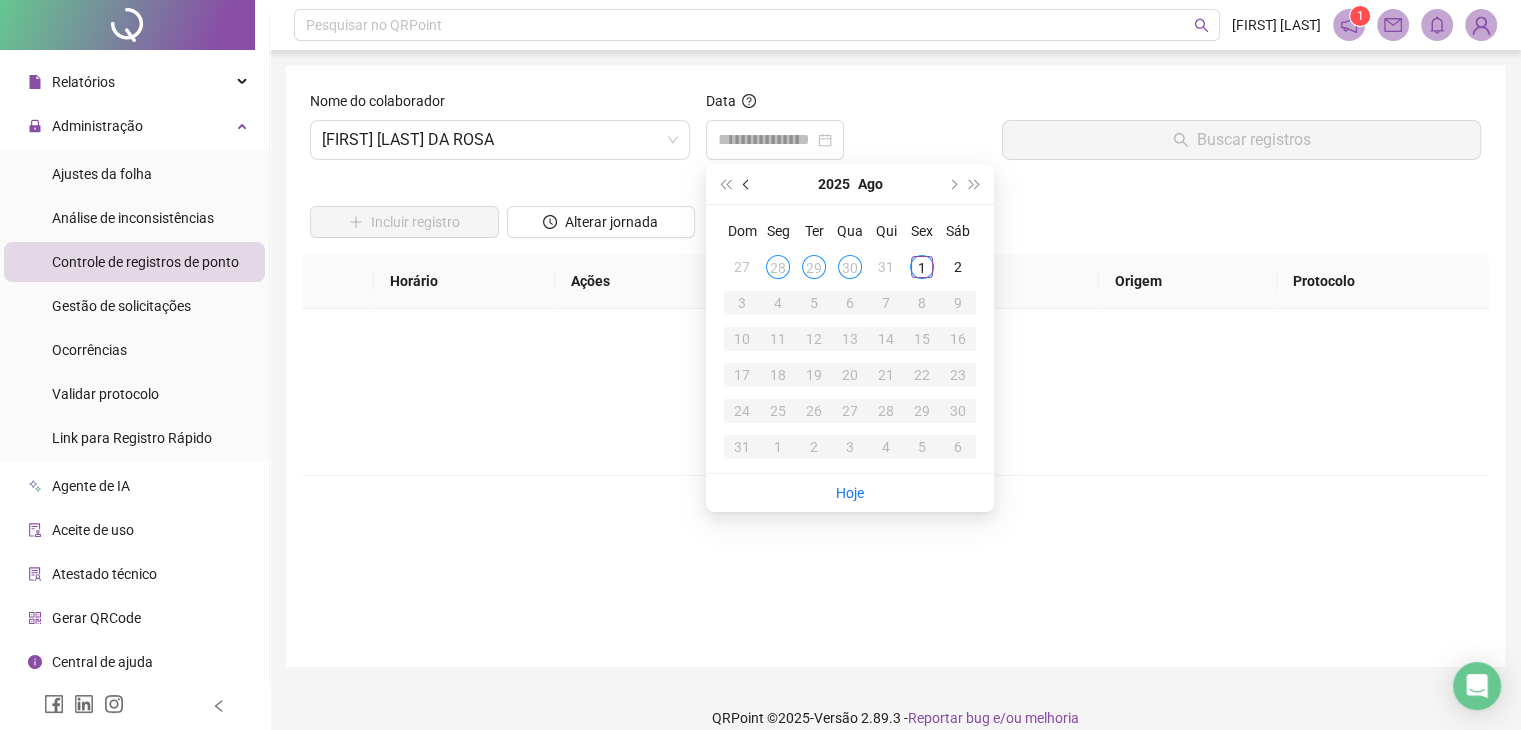click at bounding box center (747, 184) 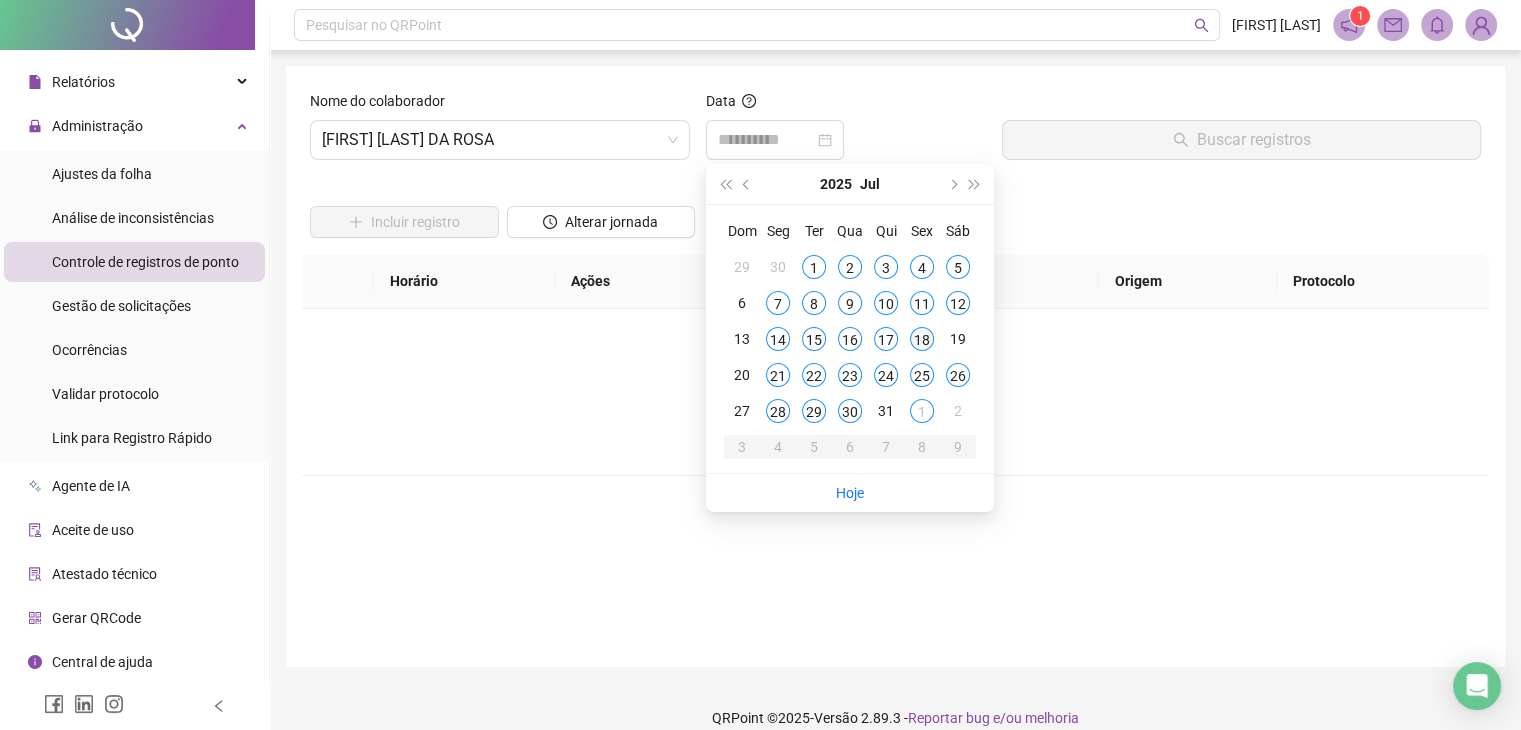 type on "**********" 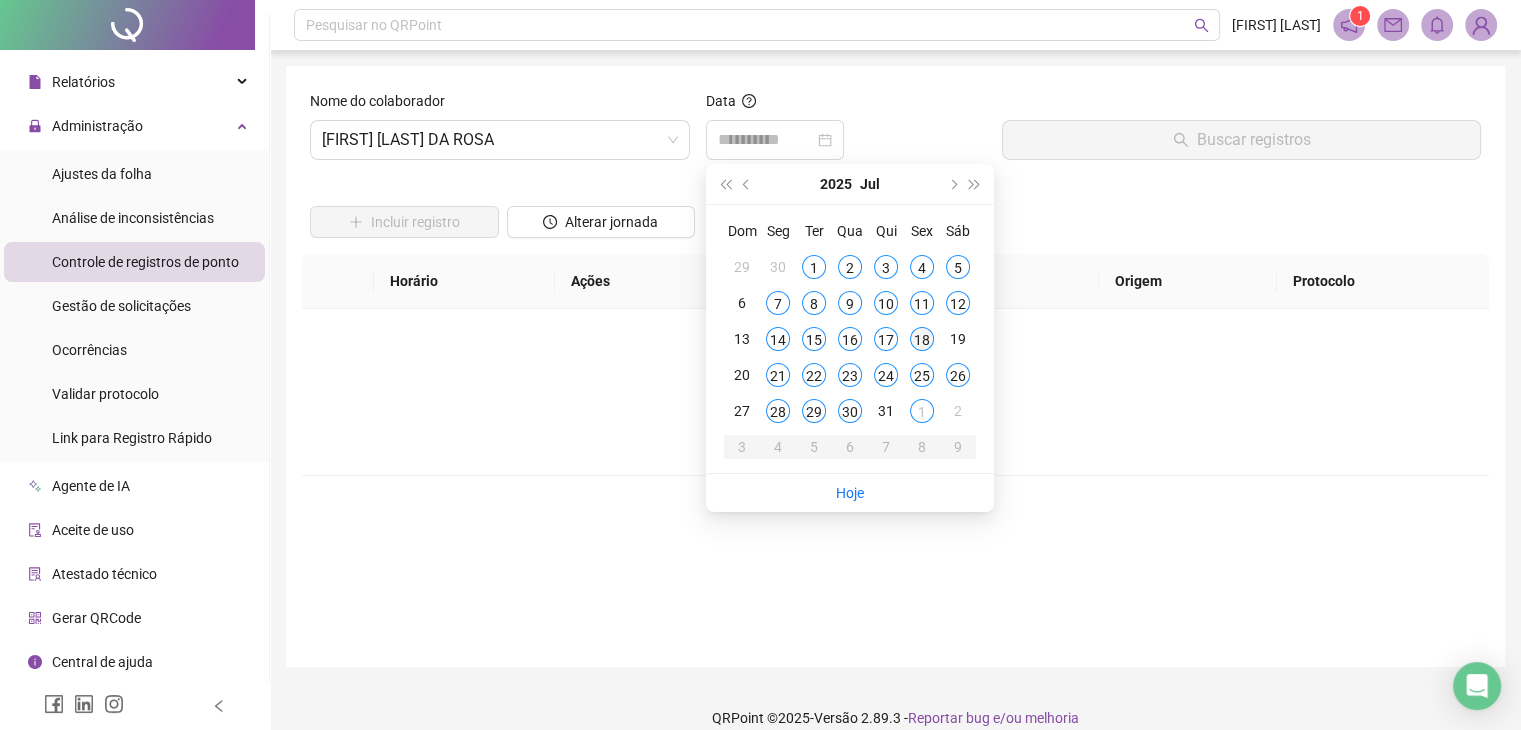click on "18" at bounding box center (922, 339) 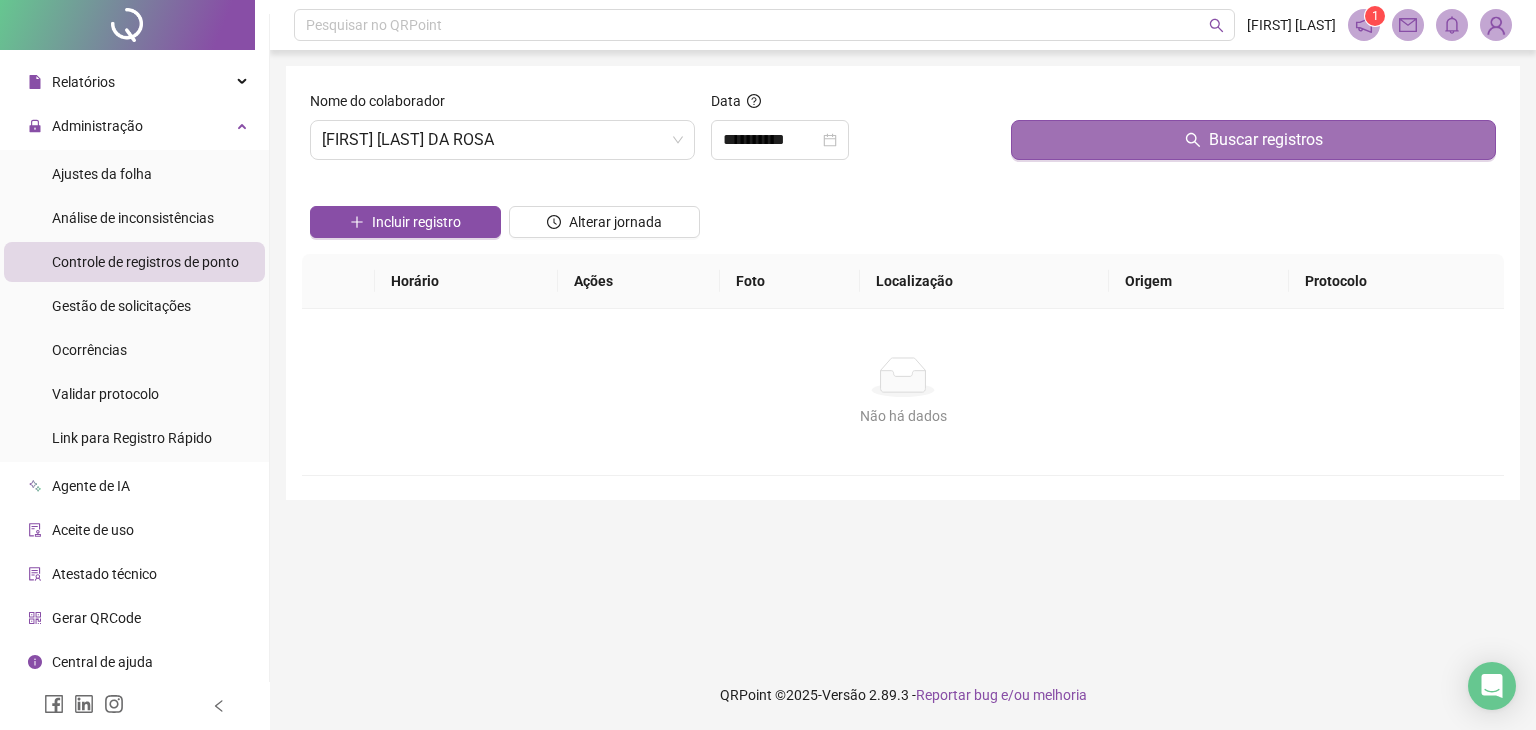 click on "Buscar registros" at bounding box center (1253, 140) 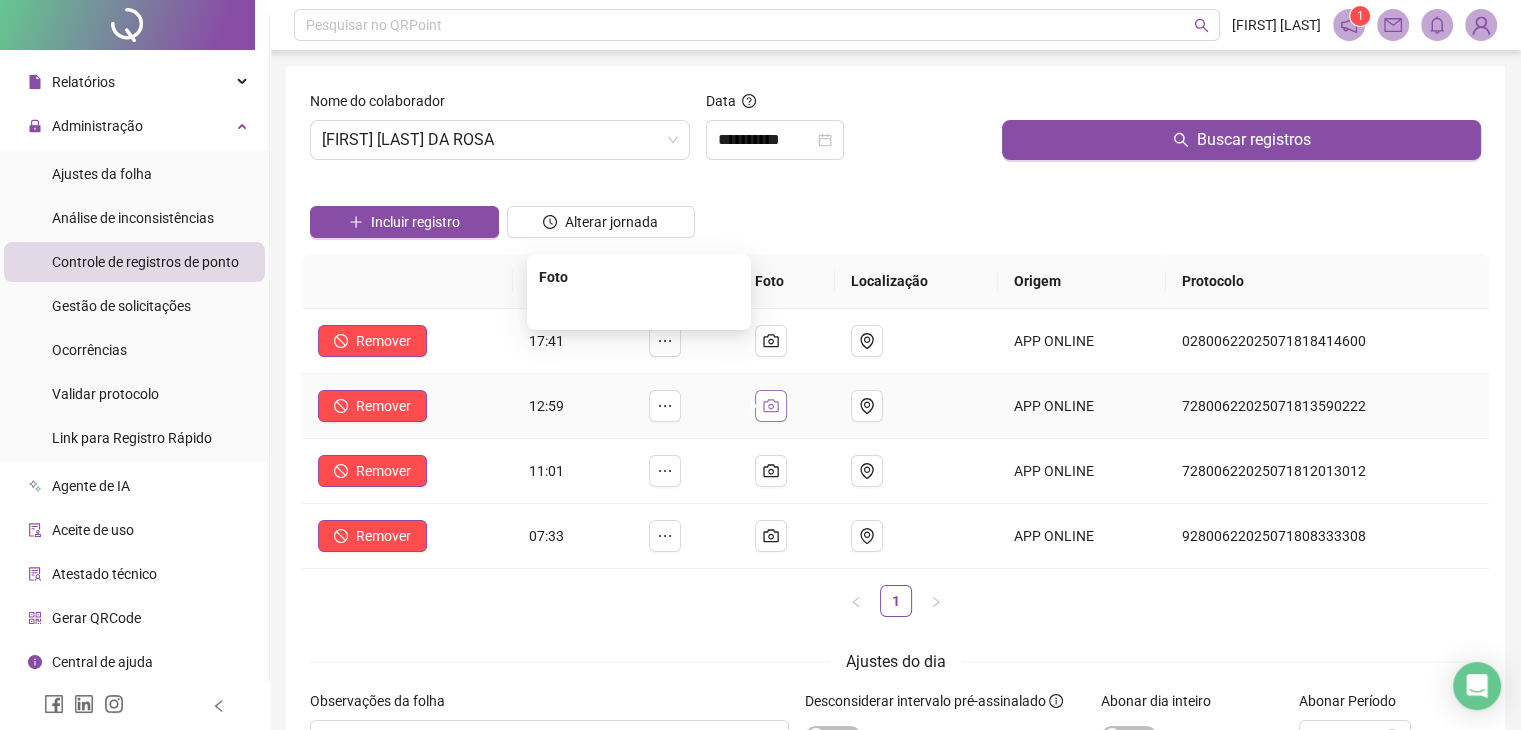 click 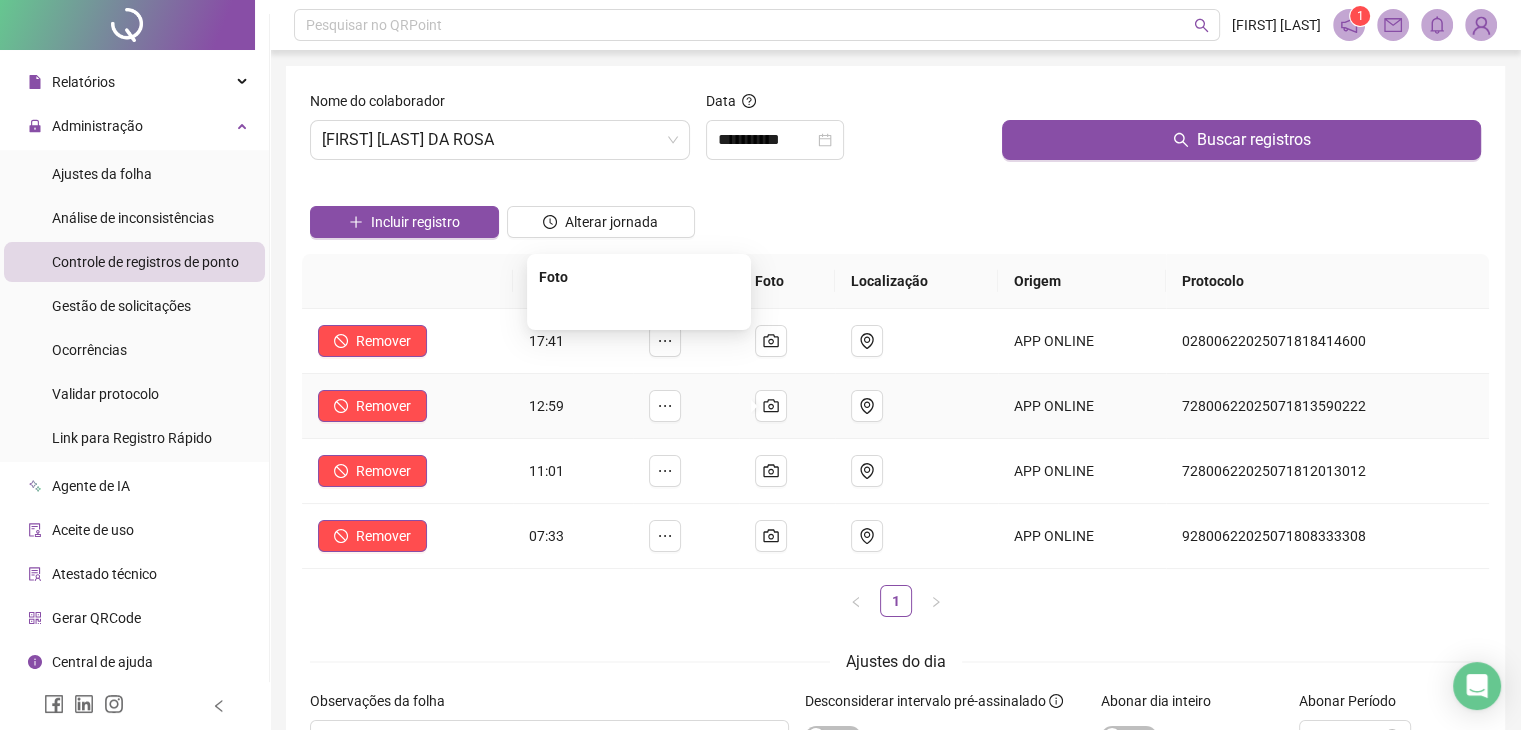 click at bounding box center [639, 308] 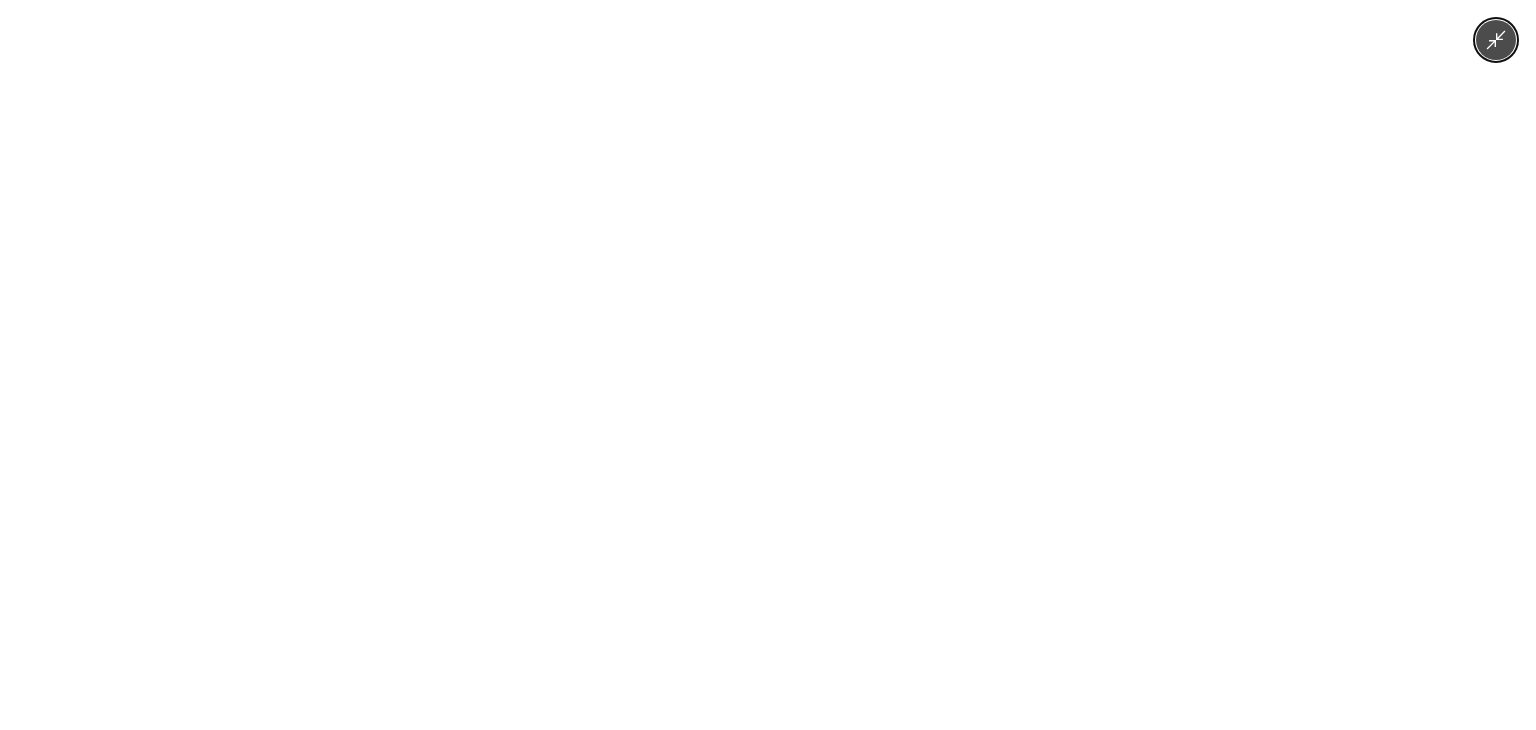 click at bounding box center [1496, 40] 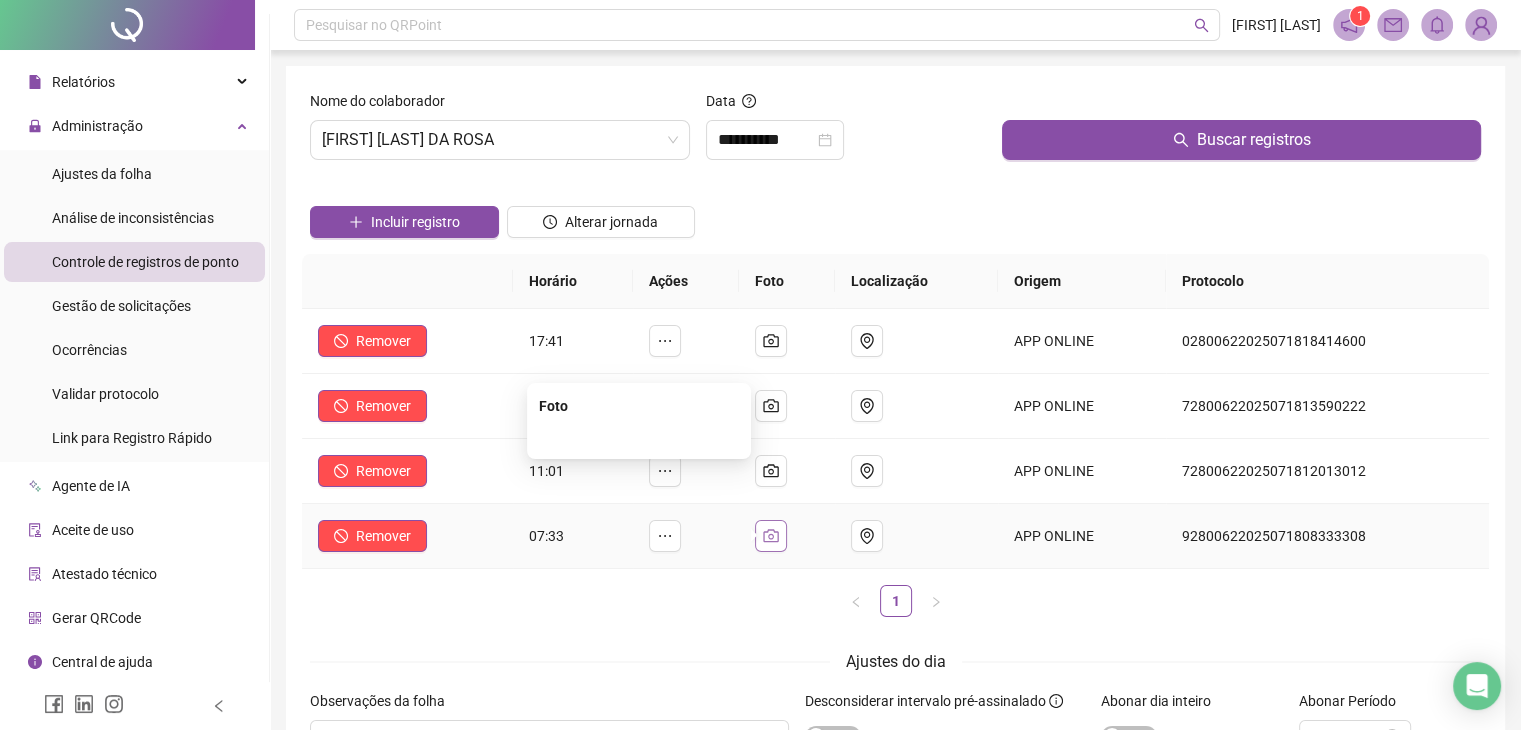 click 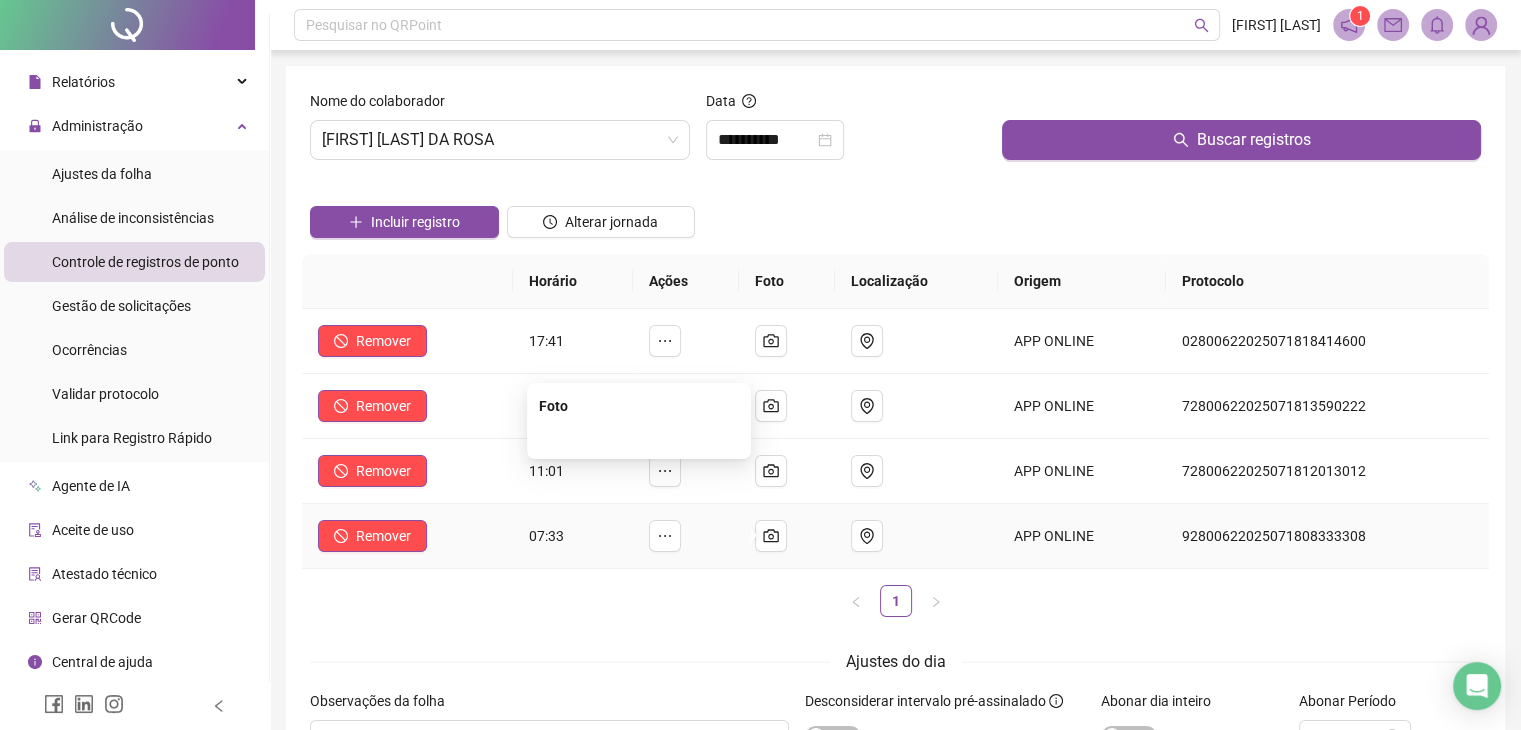 click at bounding box center [639, 437] 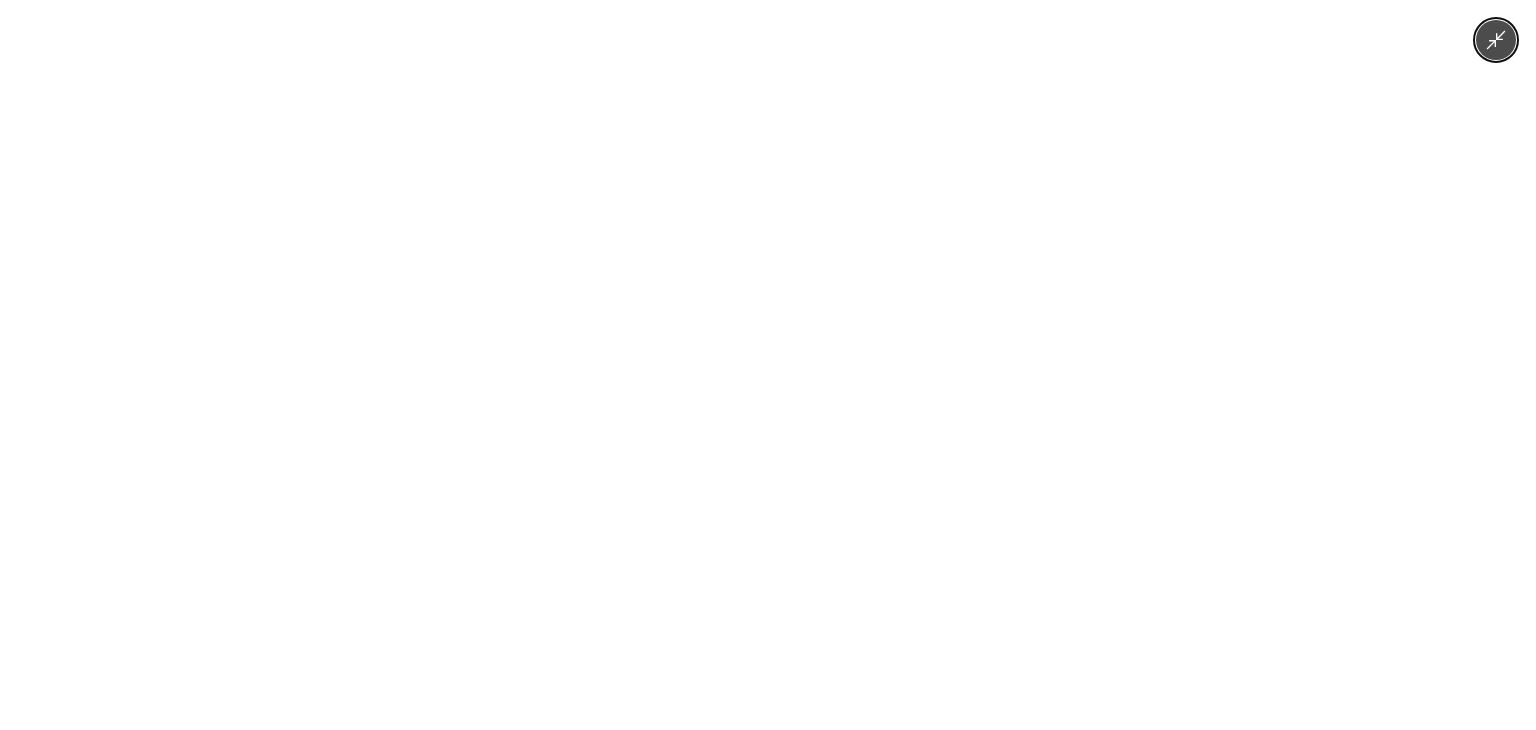 click at bounding box center [1496, 40] 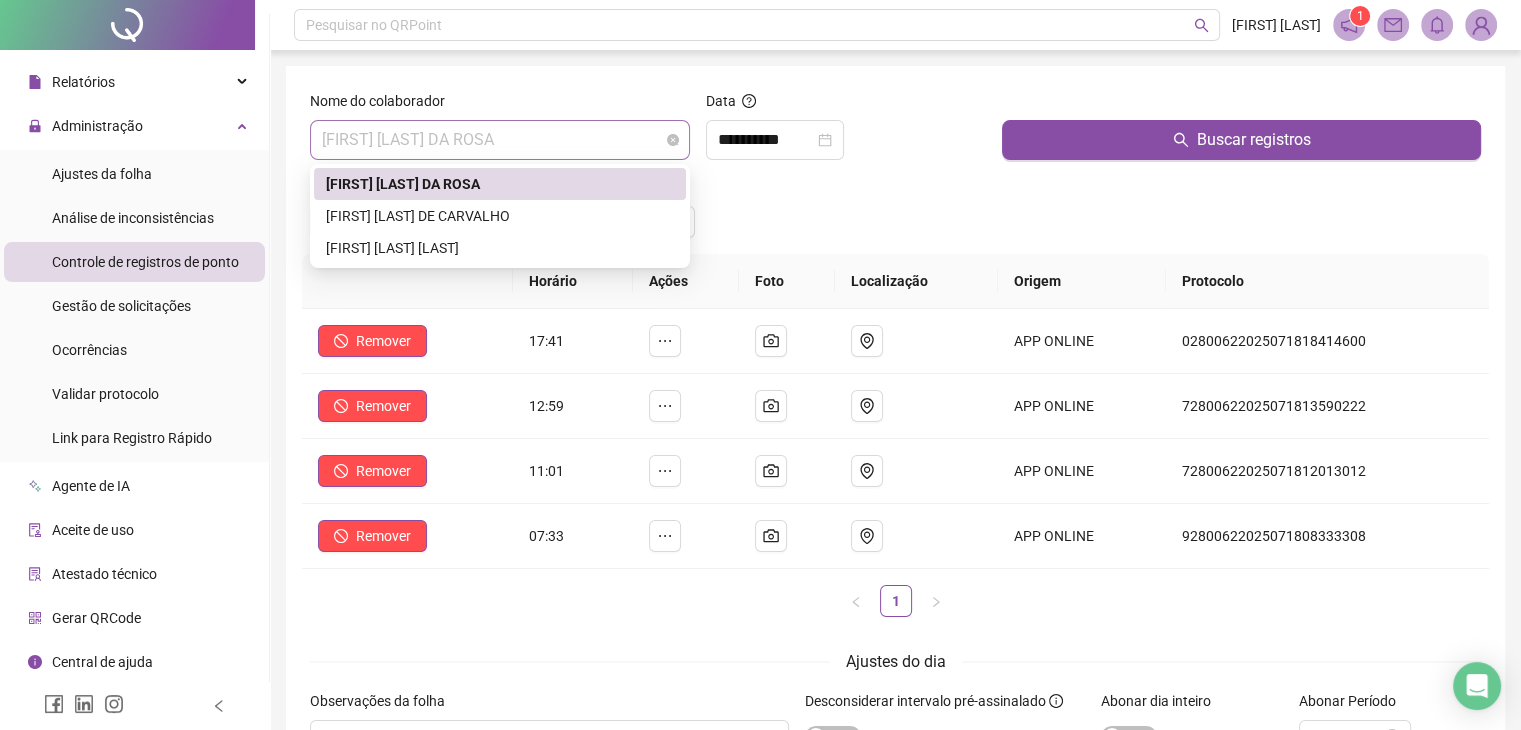 click on "[FIRST] [LAST] [LAST] [LAST]" at bounding box center [500, 140] 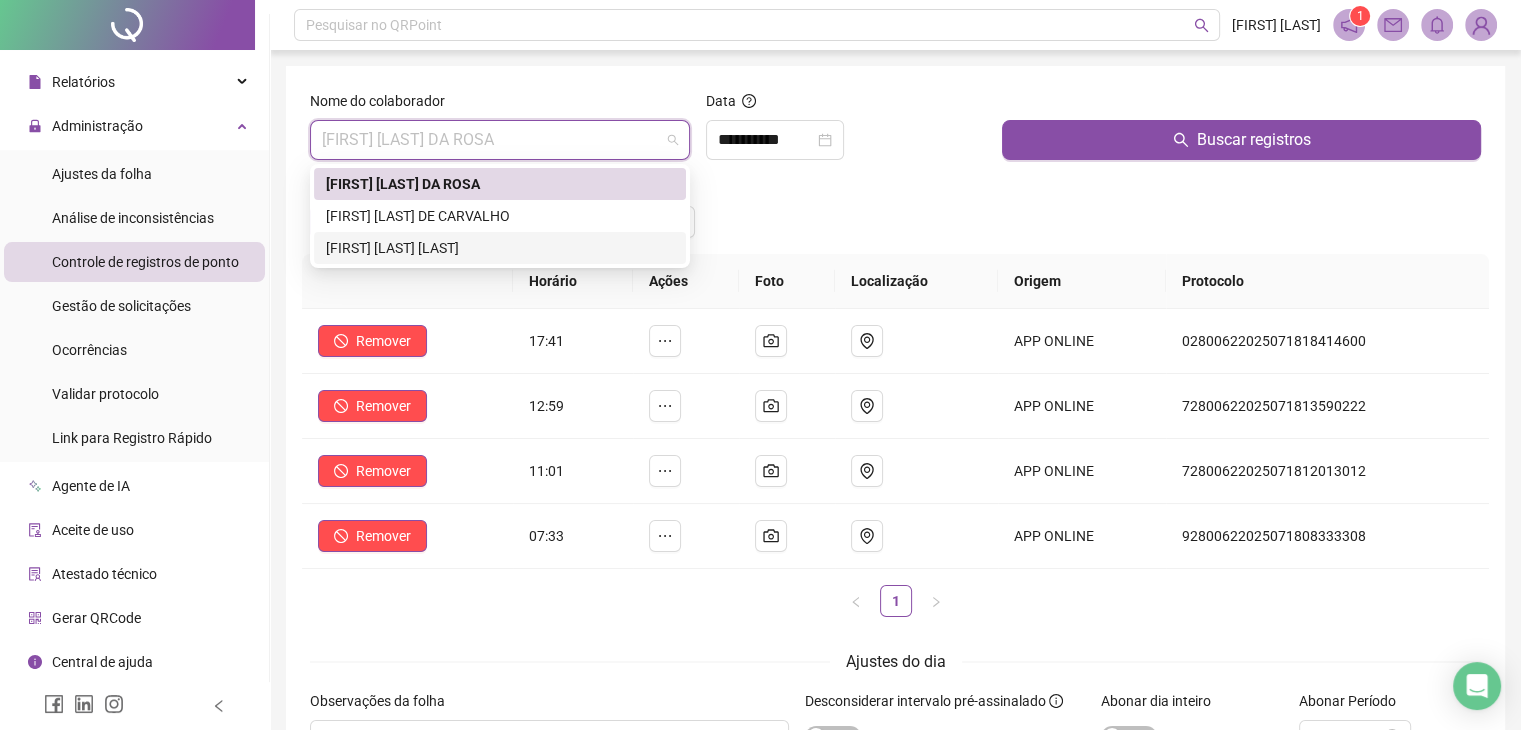 click on "[FIRST] [LAST] [LAST] [LAST]" at bounding box center (500, 248) 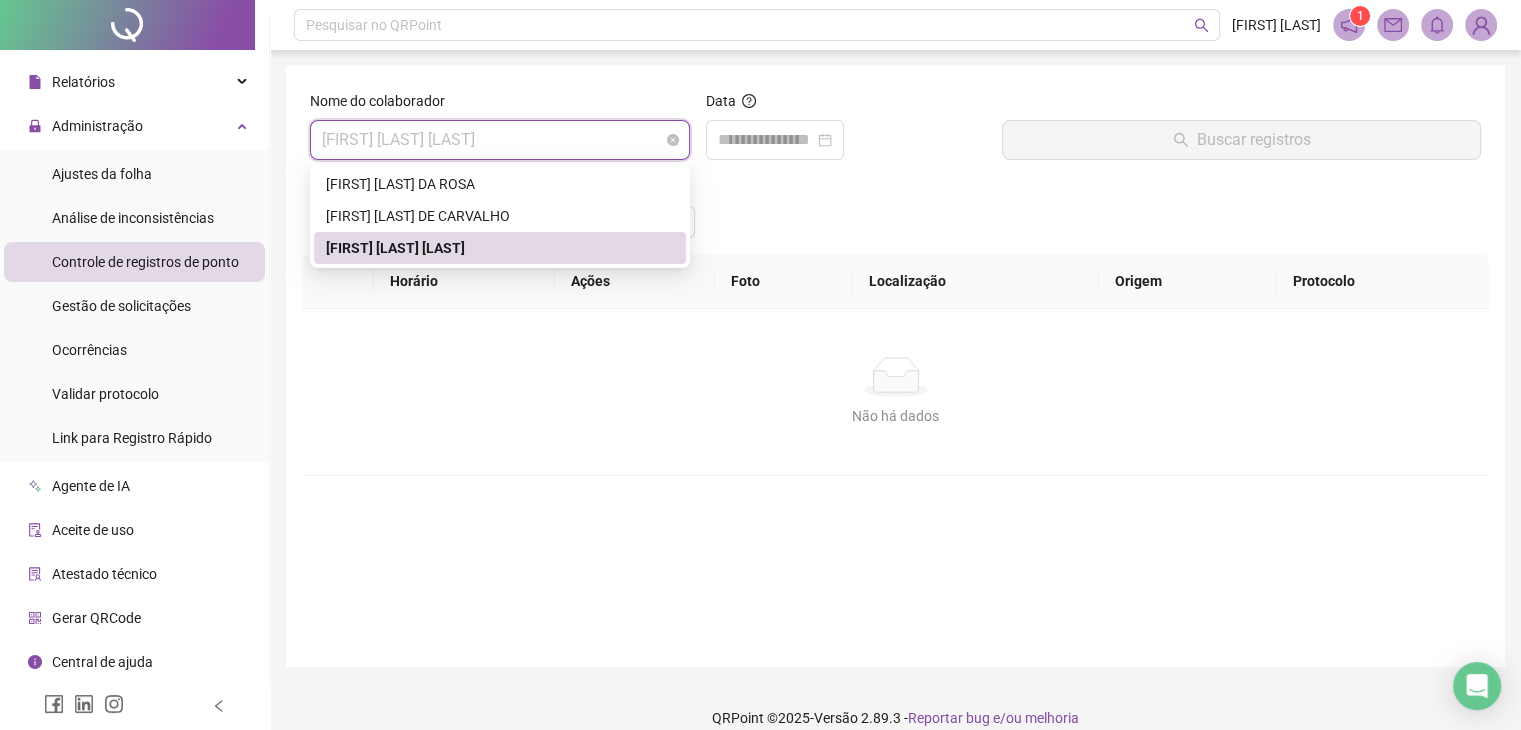 click on "[FIRST] [LAST] [LAST] [LAST]" at bounding box center (500, 140) 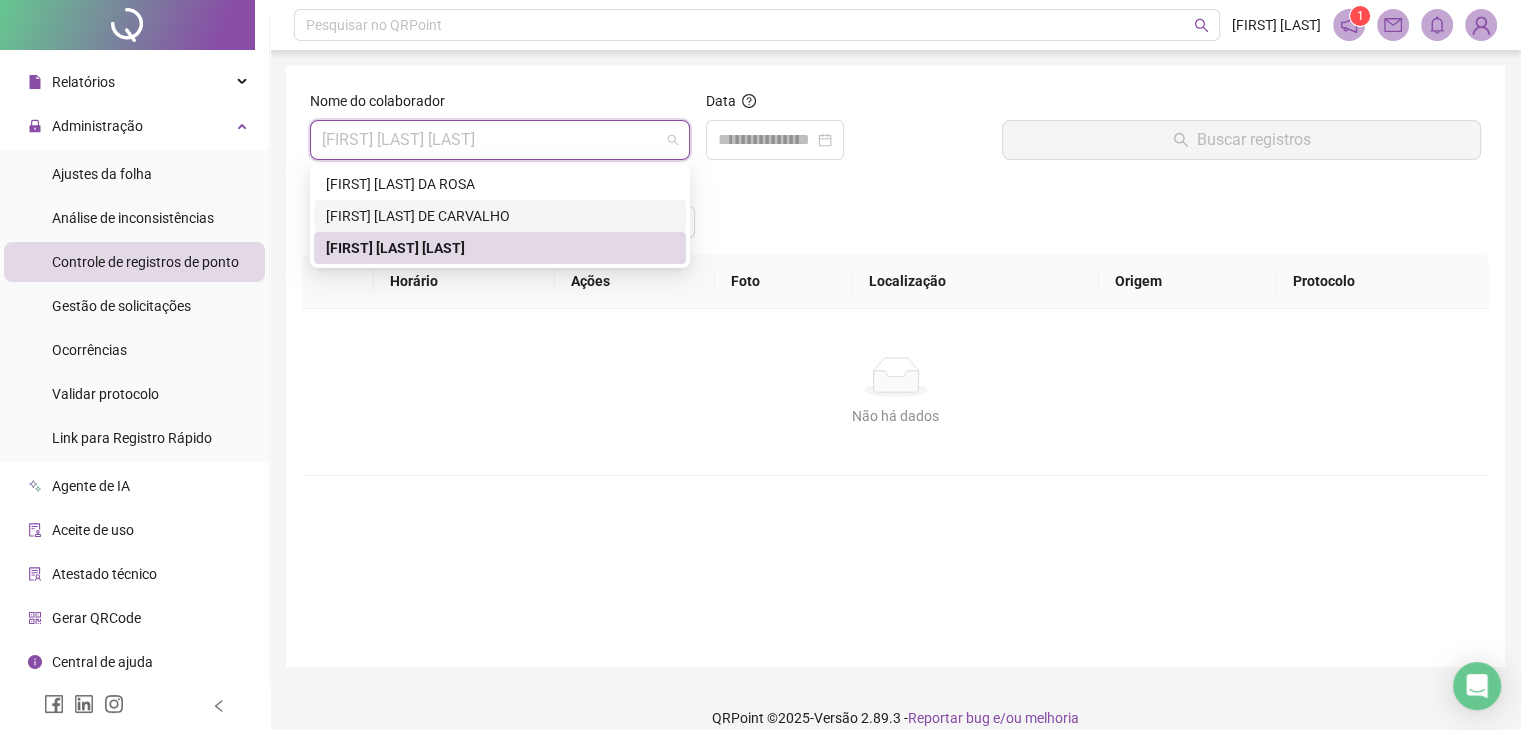 click on "[FIRST] [LAST] [LAST] [LAST]" at bounding box center (500, 216) 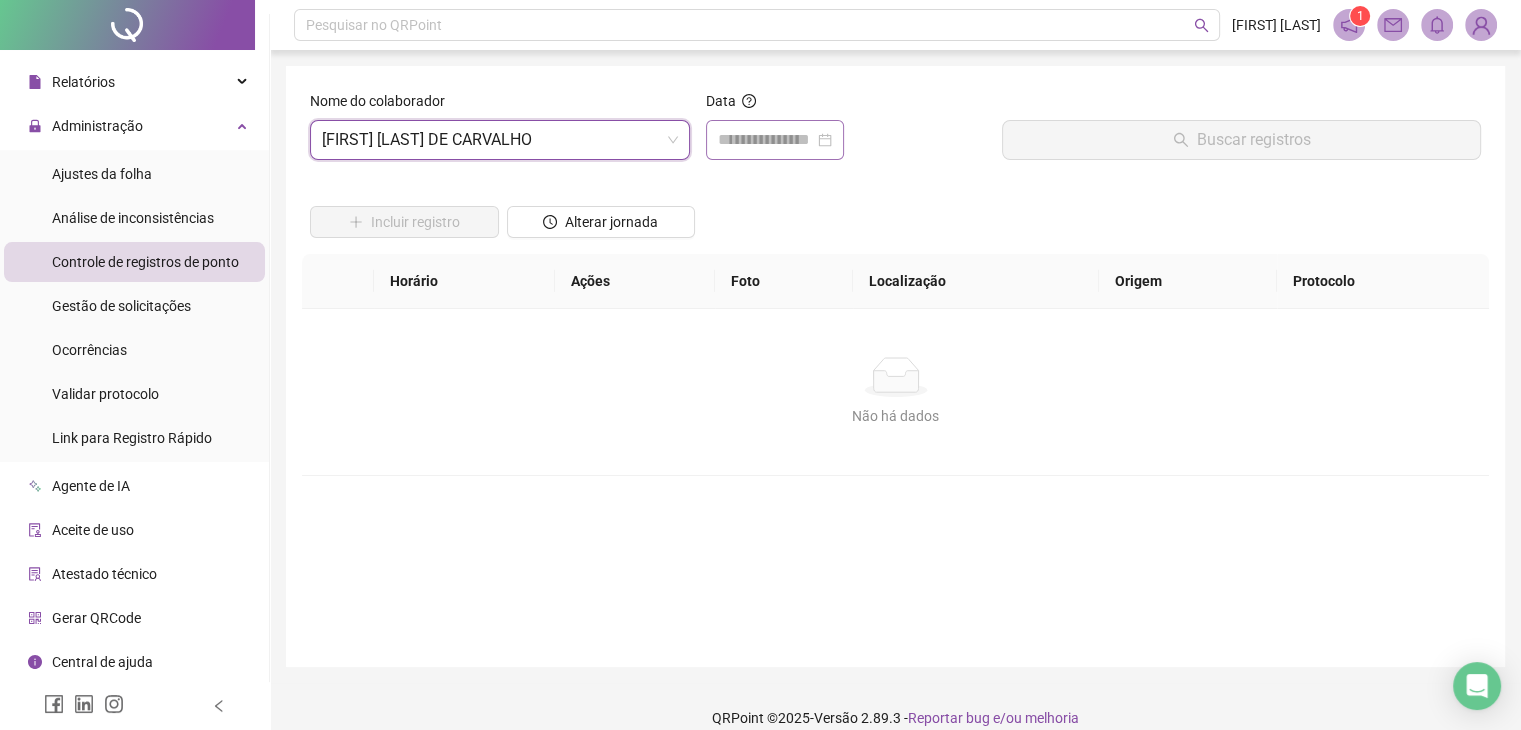 click at bounding box center (775, 140) 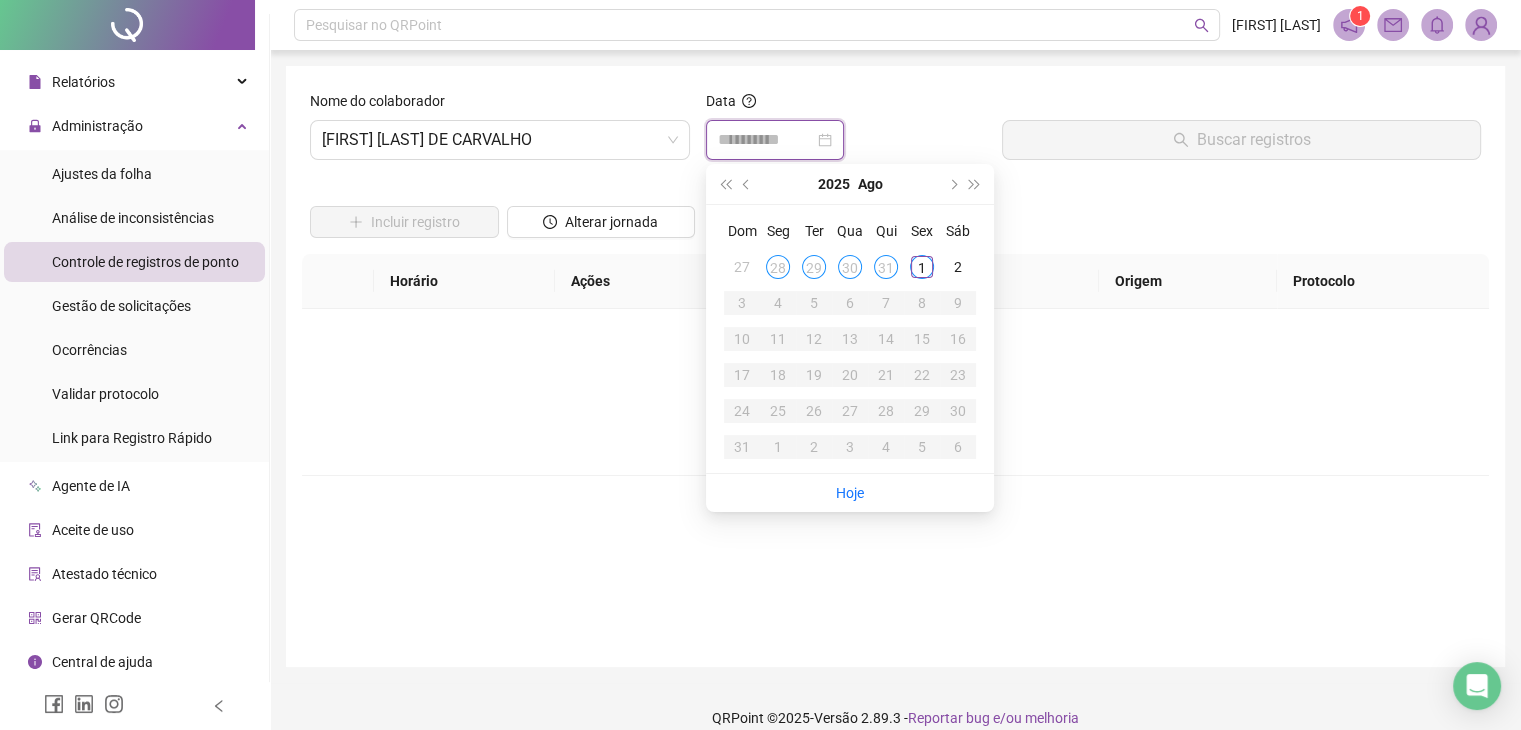type on "**********" 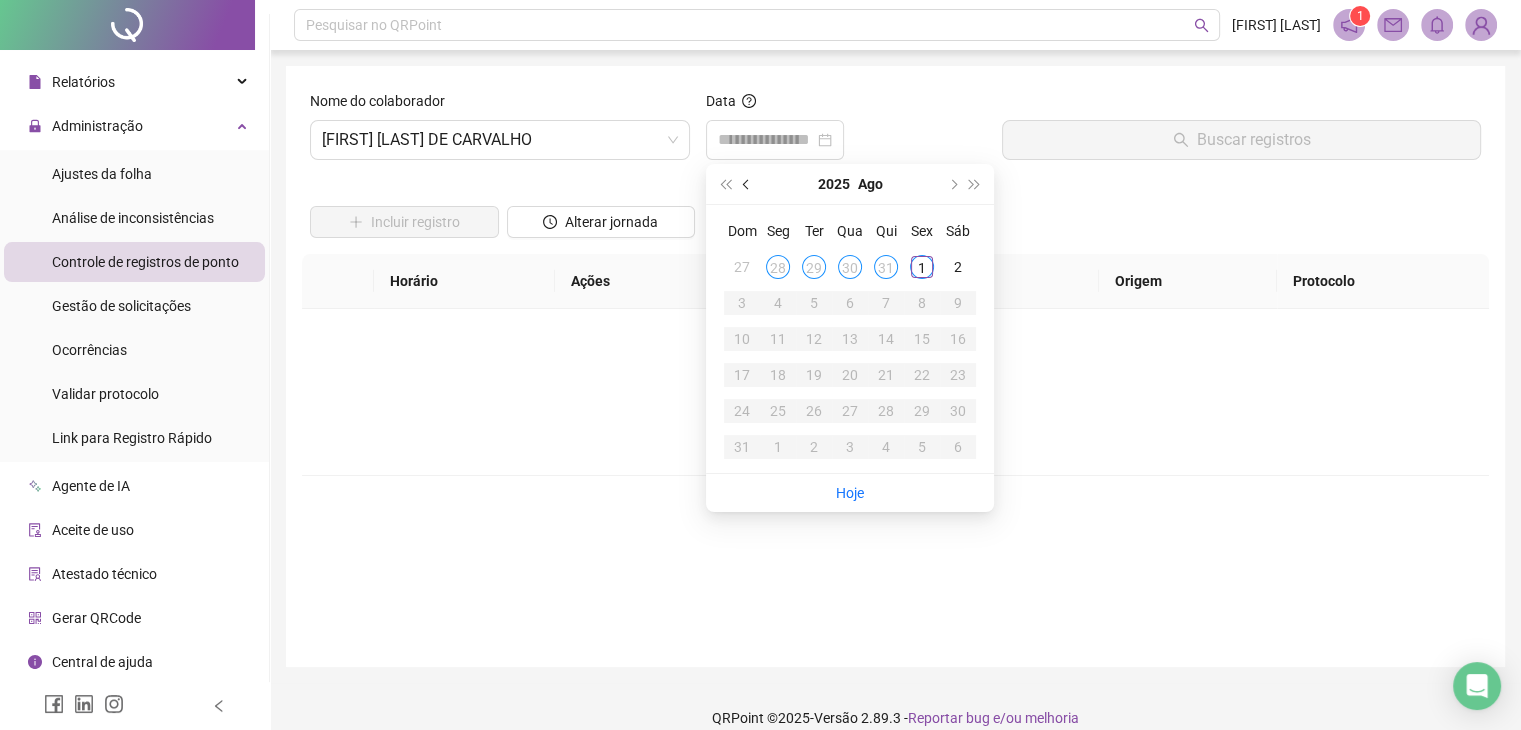 click at bounding box center (747, 184) 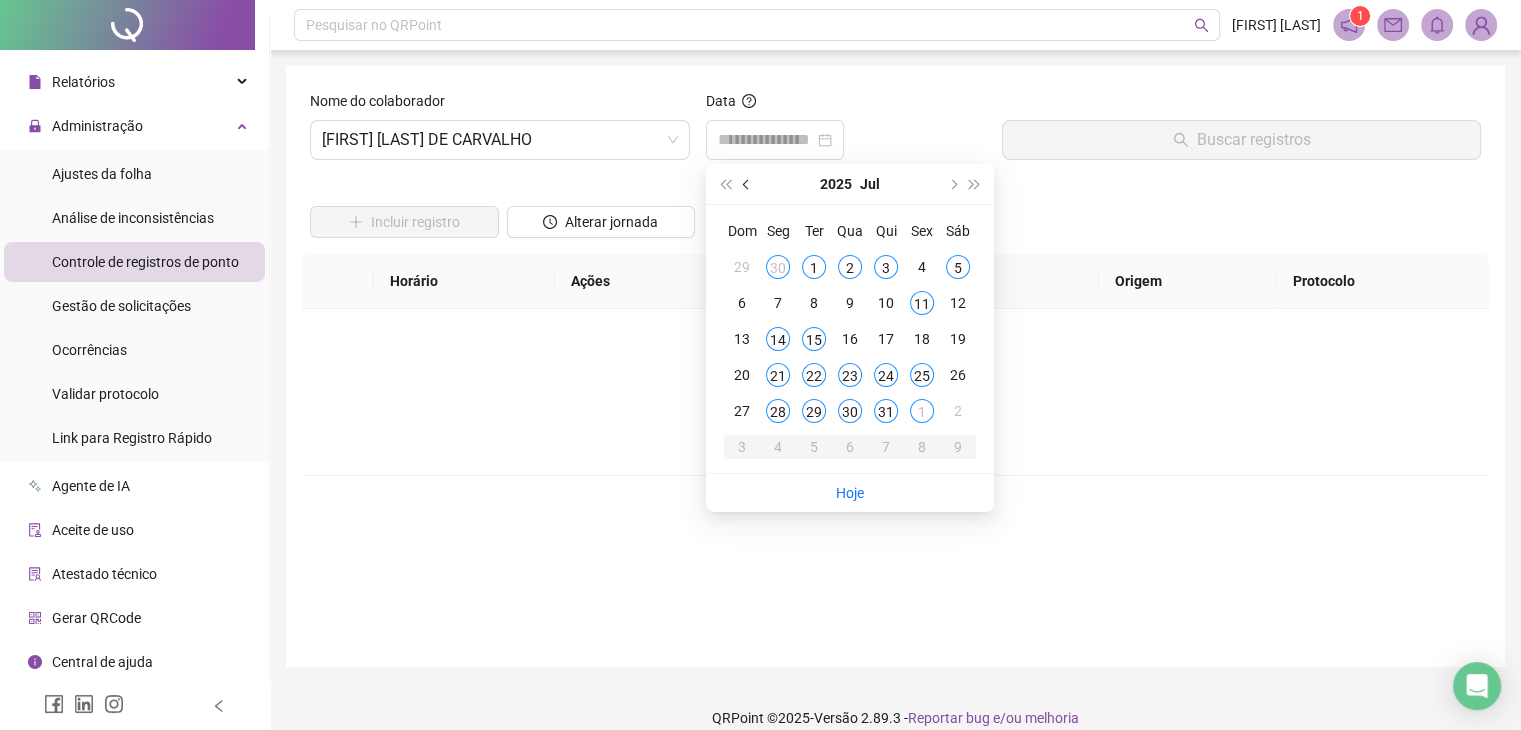 click at bounding box center [747, 184] 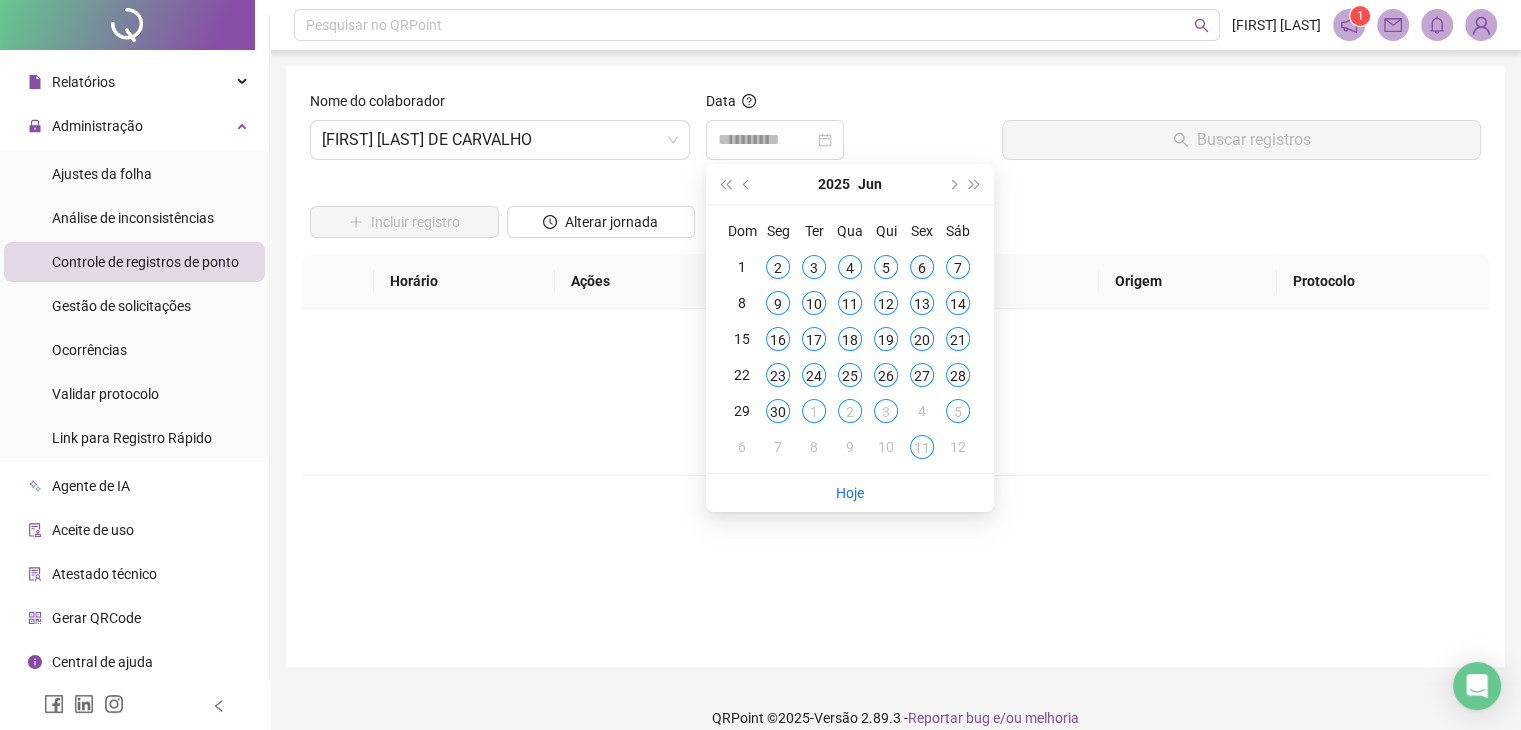 type on "**********" 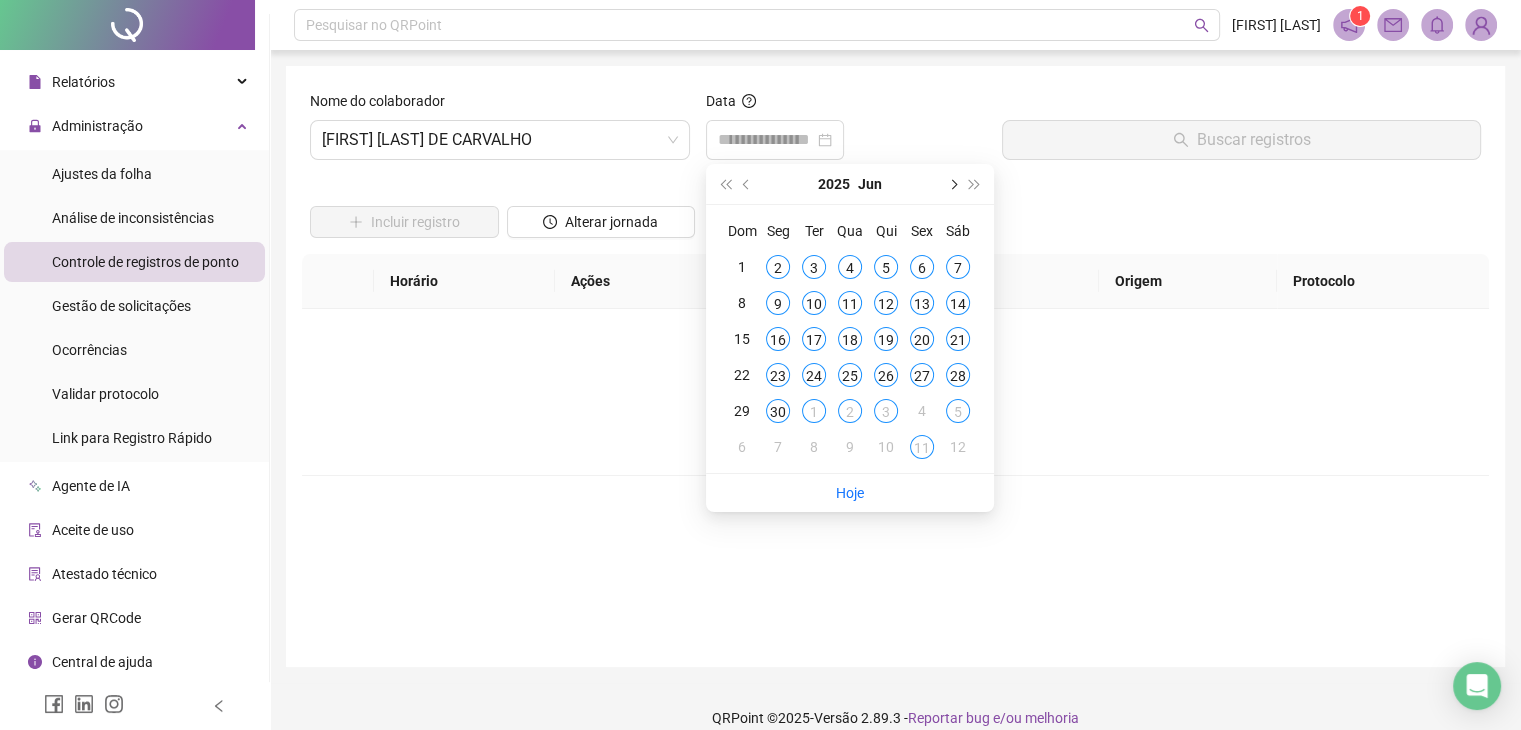 click at bounding box center (952, 184) 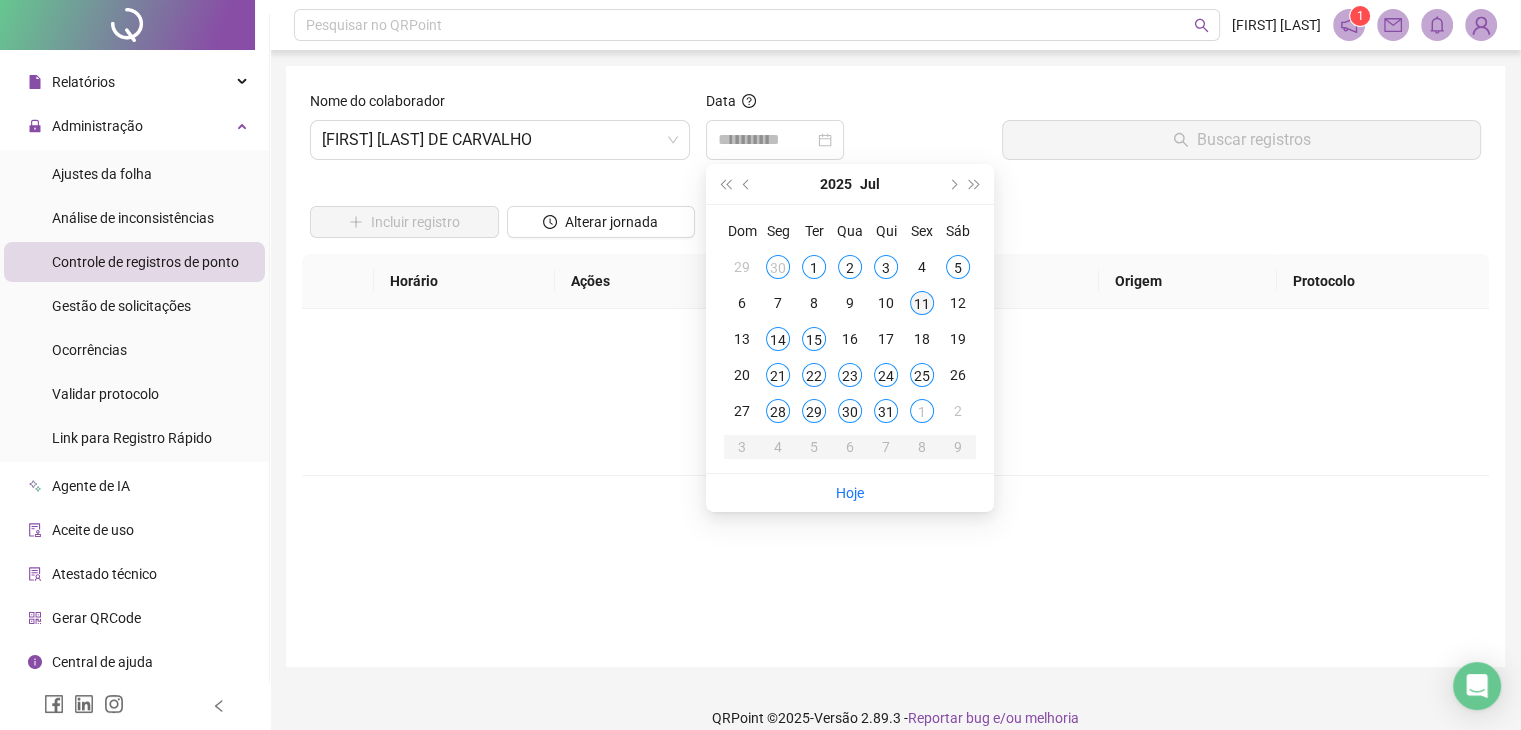 click on "11" at bounding box center [922, 303] 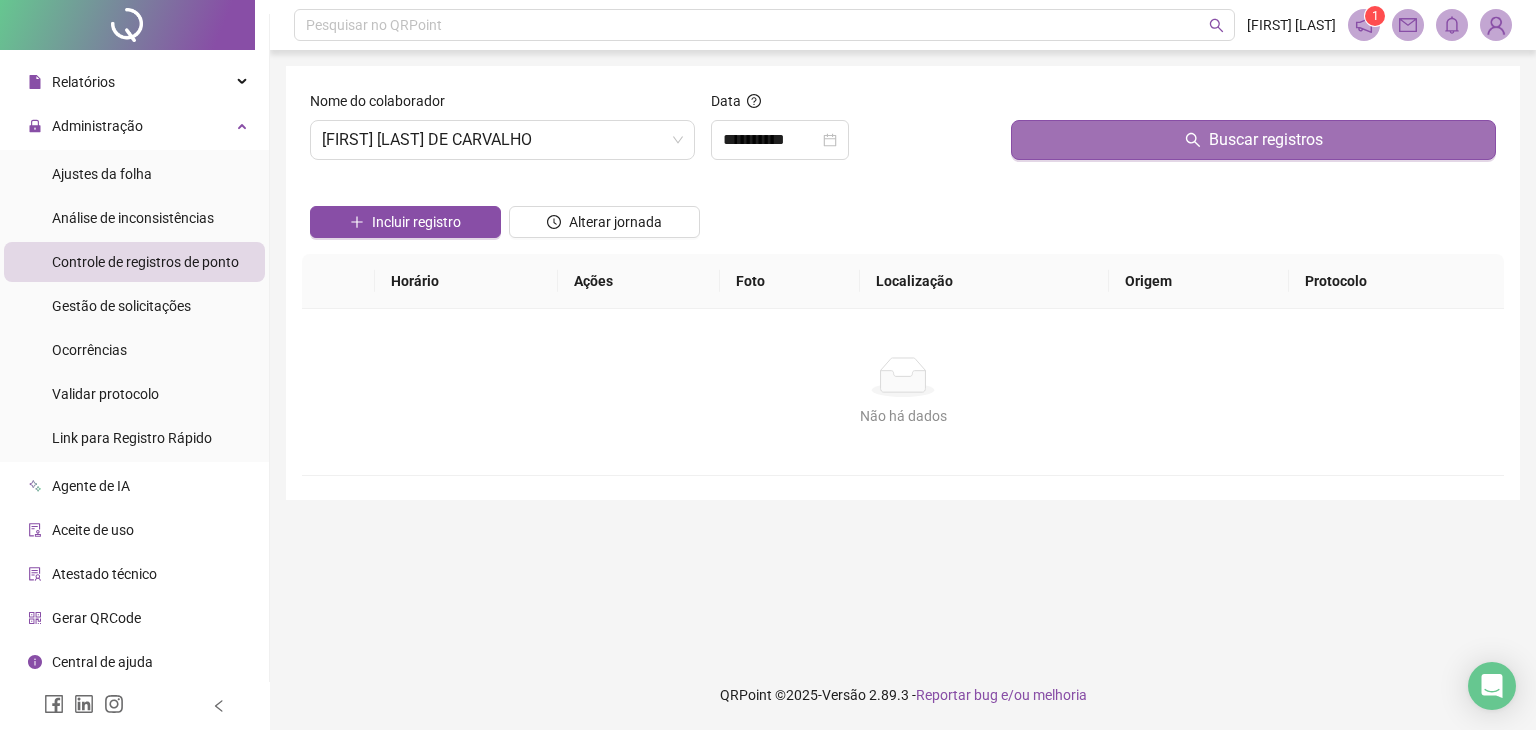 click on "Buscar registros" at bounding box center (1253, 140) 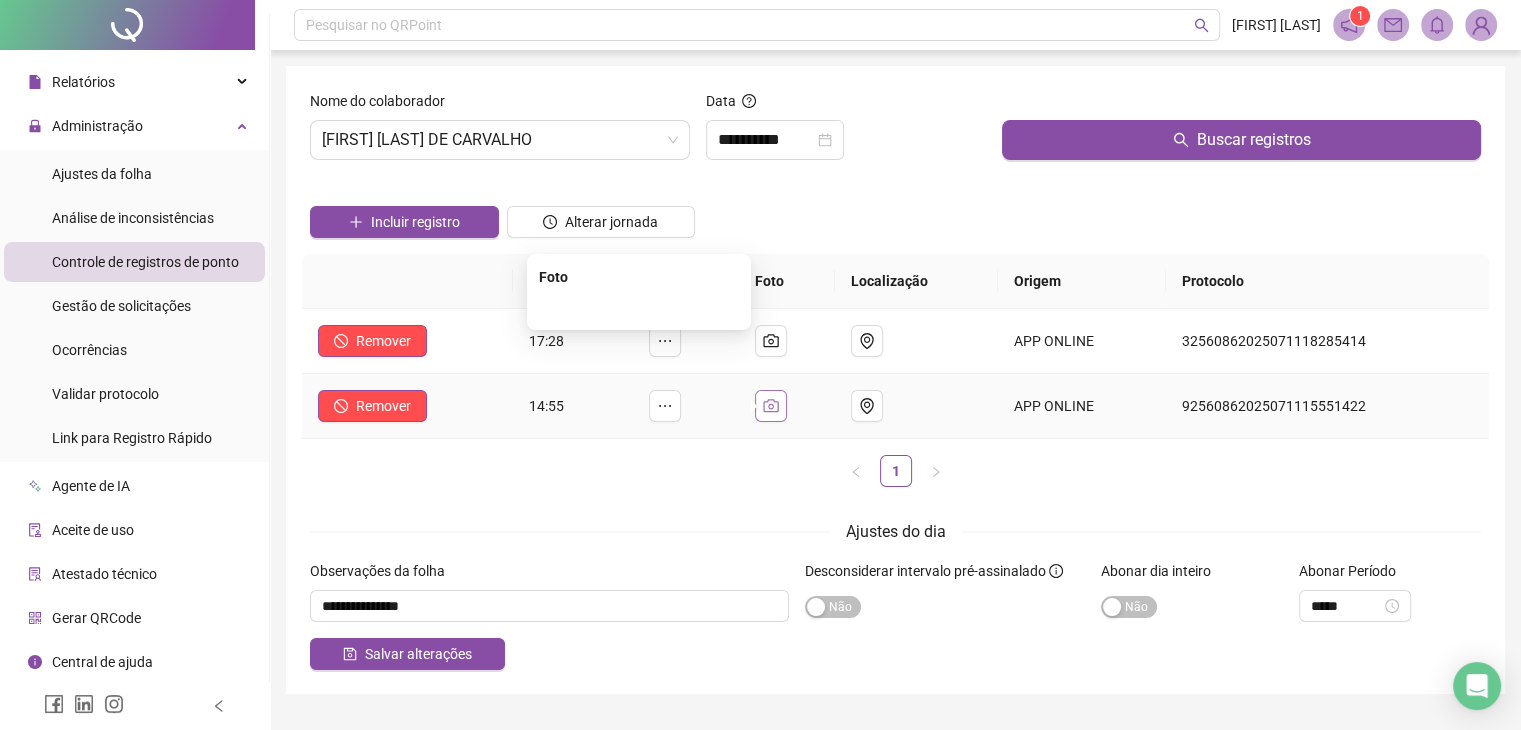click 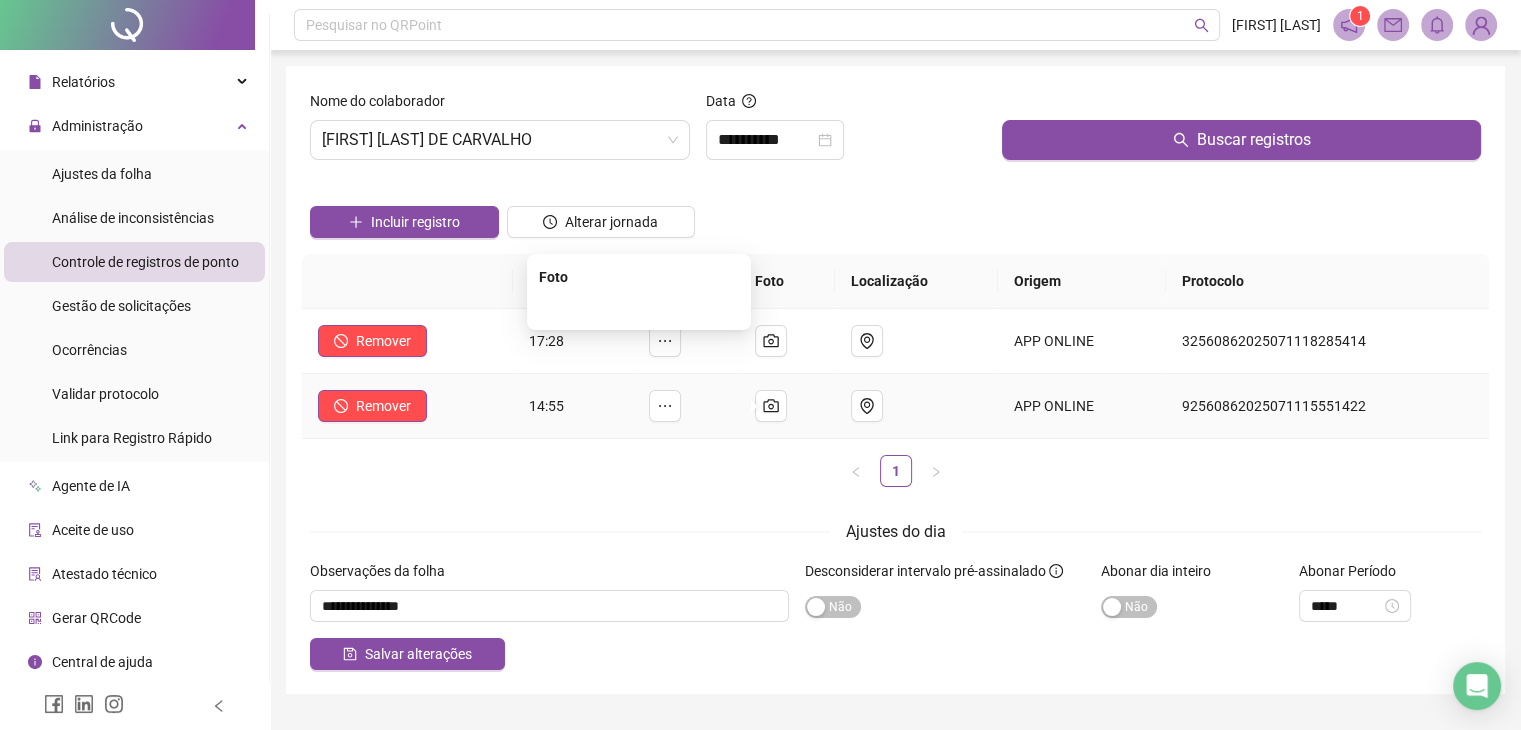 click at bounding box center (639, 308) 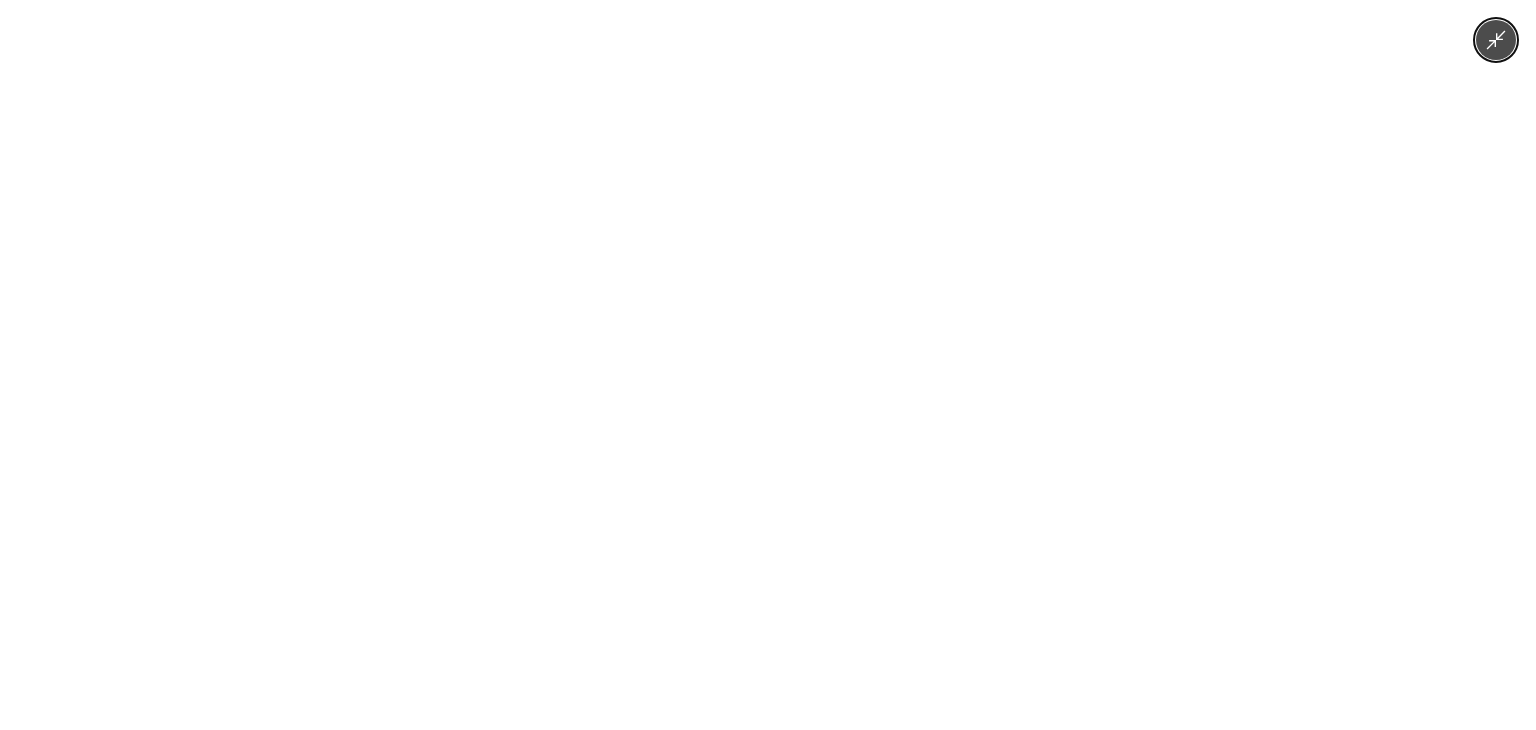click 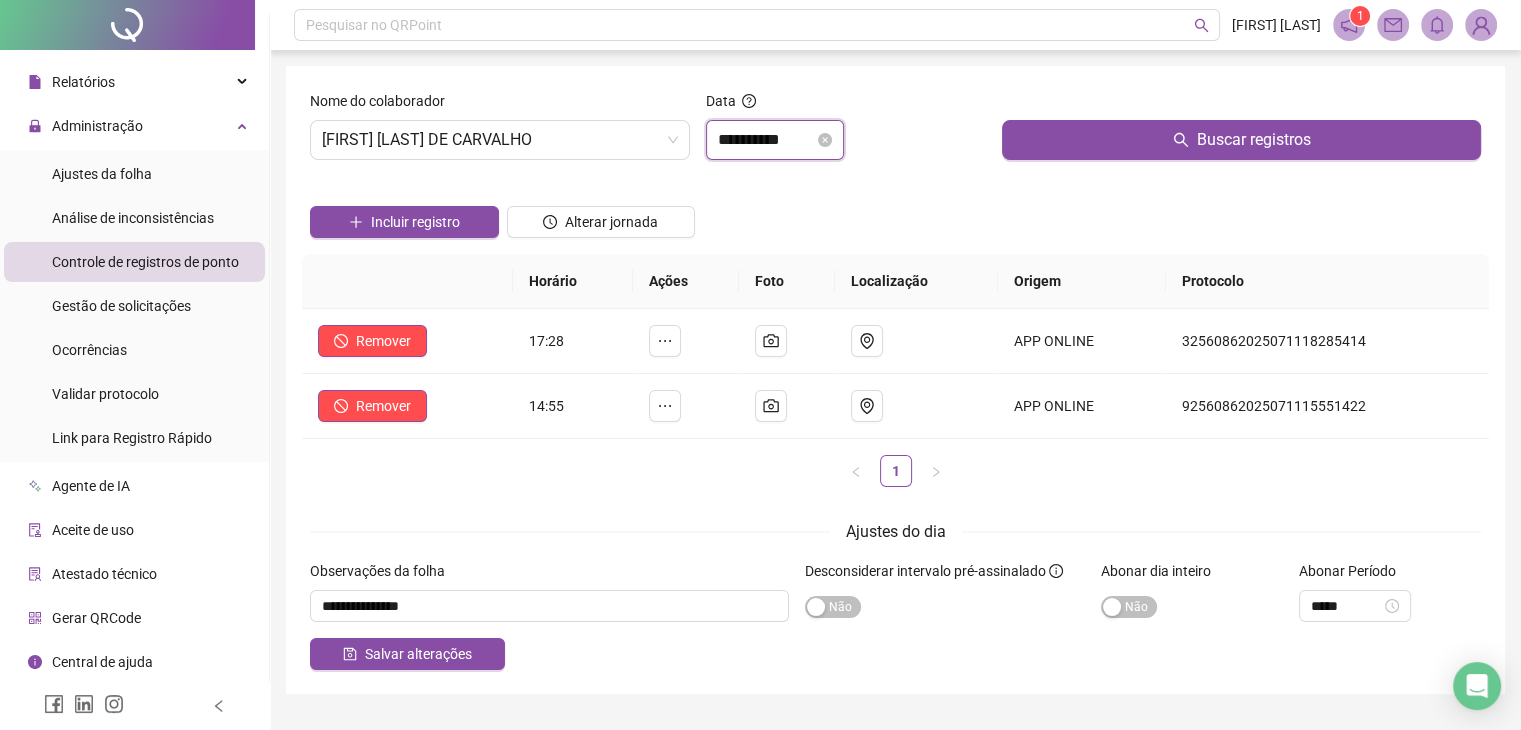 click on "**********" at bounding box center [766, 140] 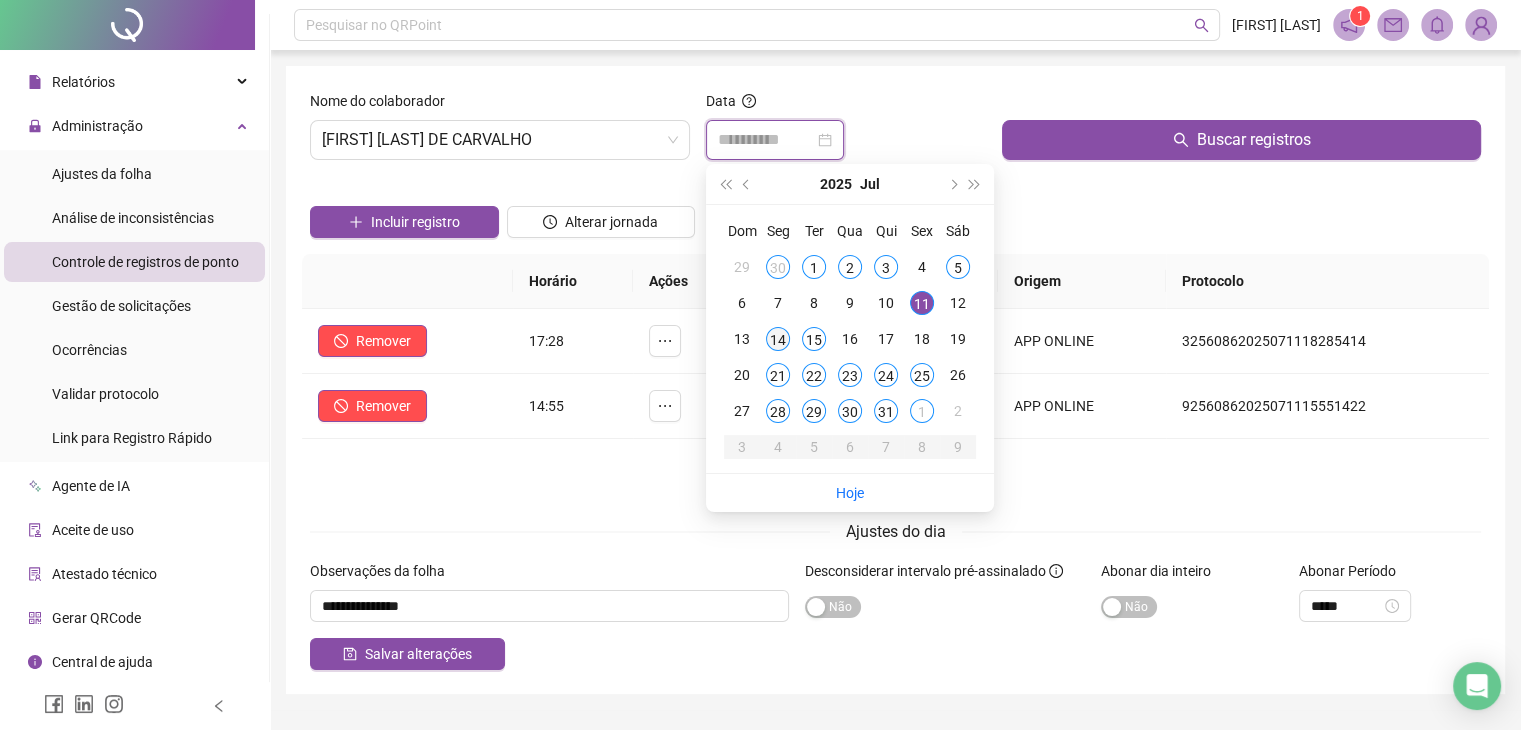 type on "**********" 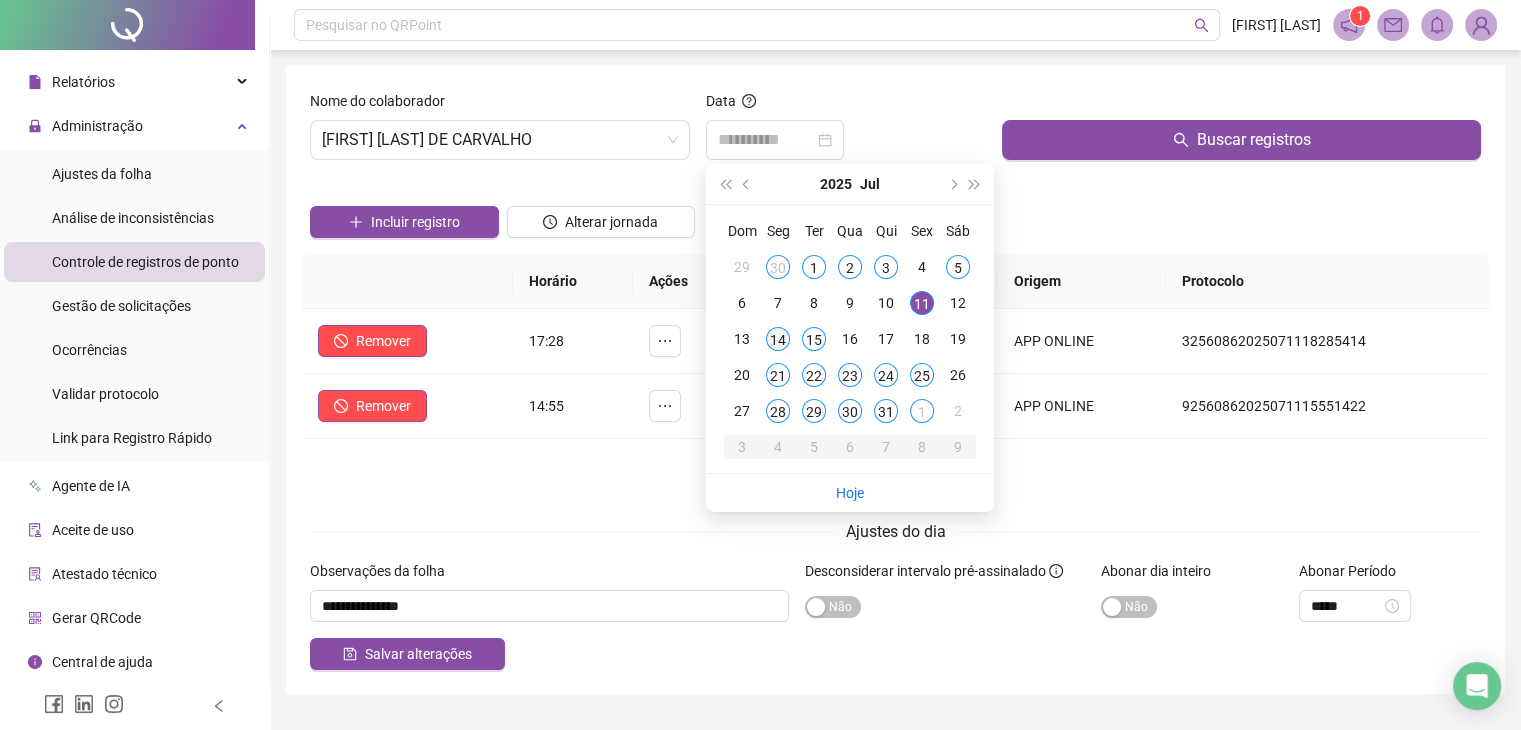 click on "14" at bounding box center (778, 339) 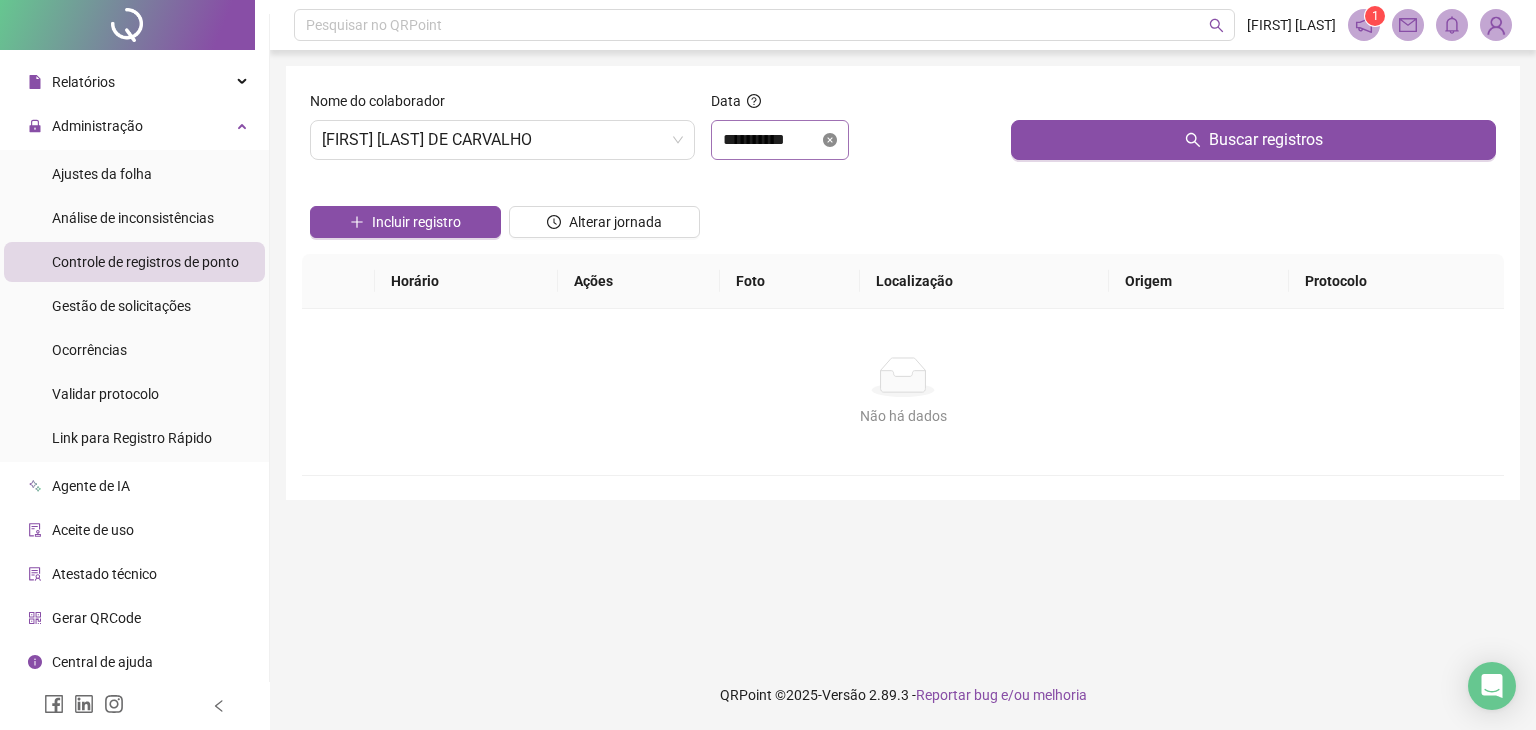 click 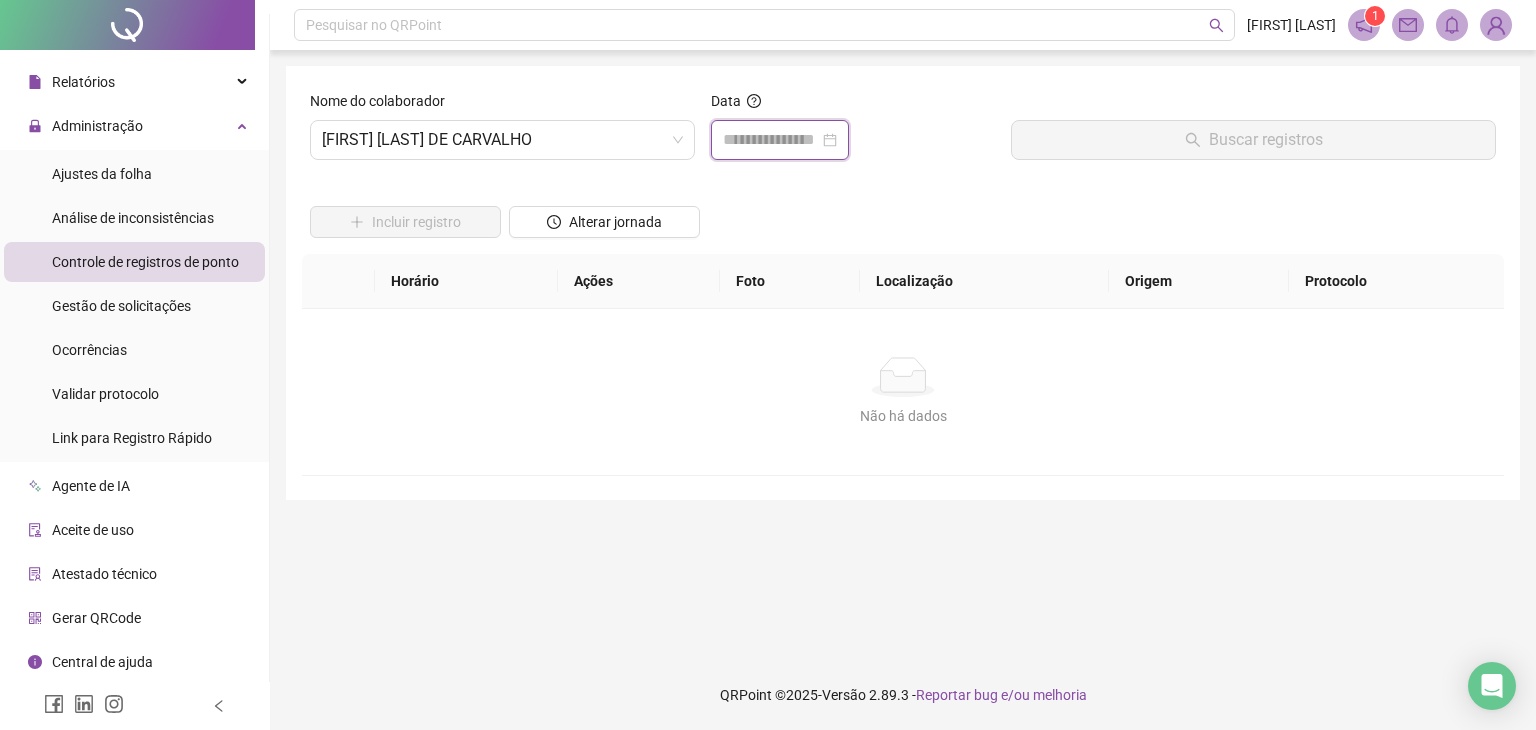 click at bounding box center (771, 140) 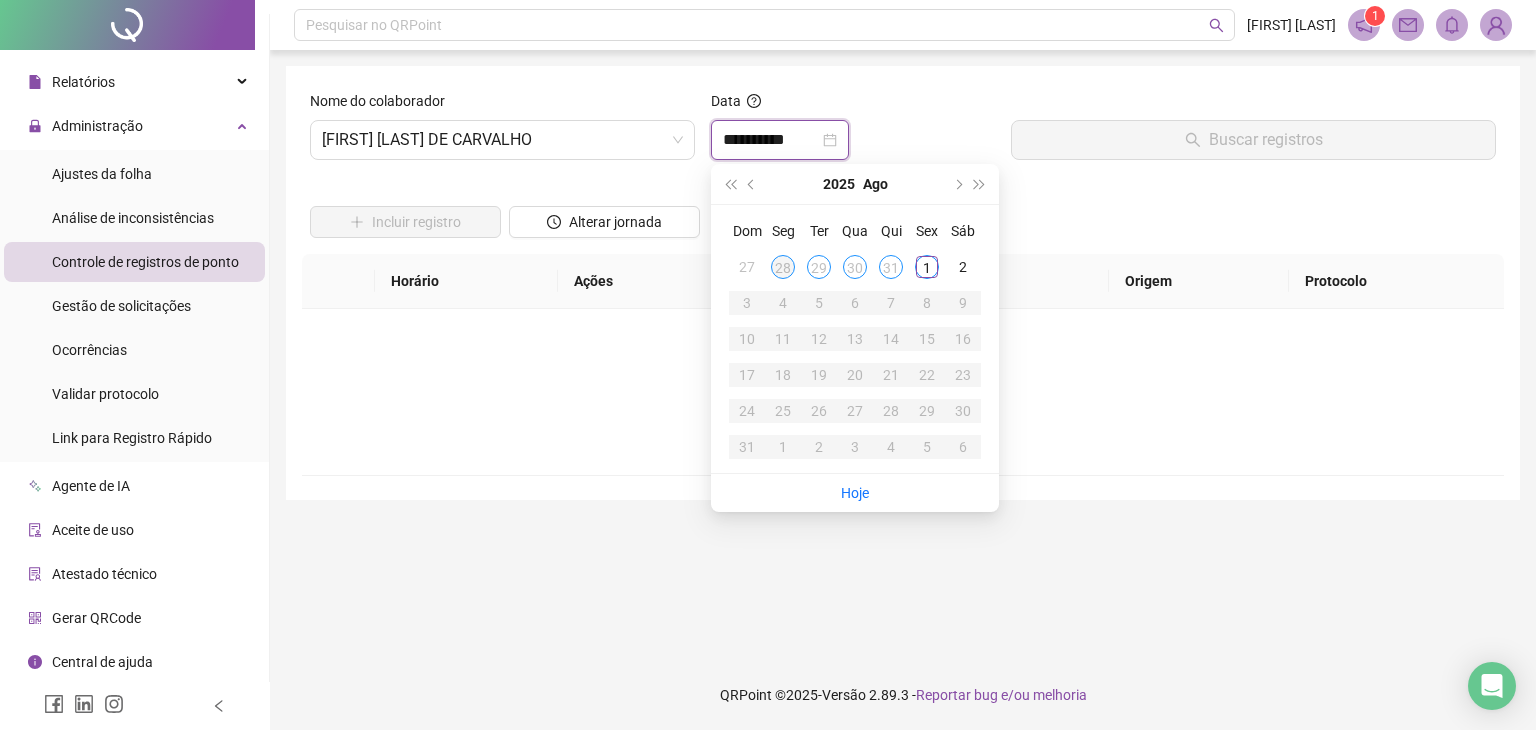 type on "**********" 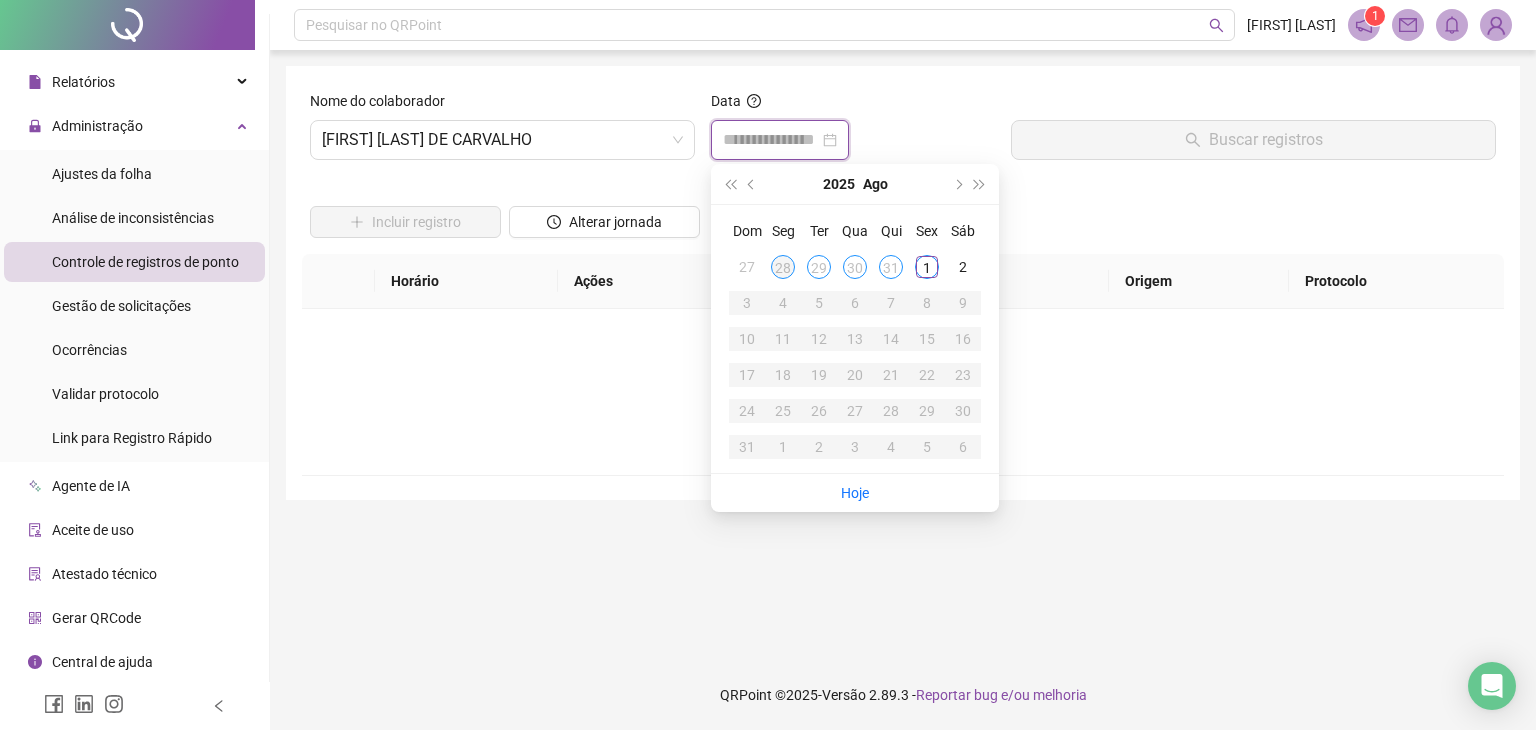 type on "**********" 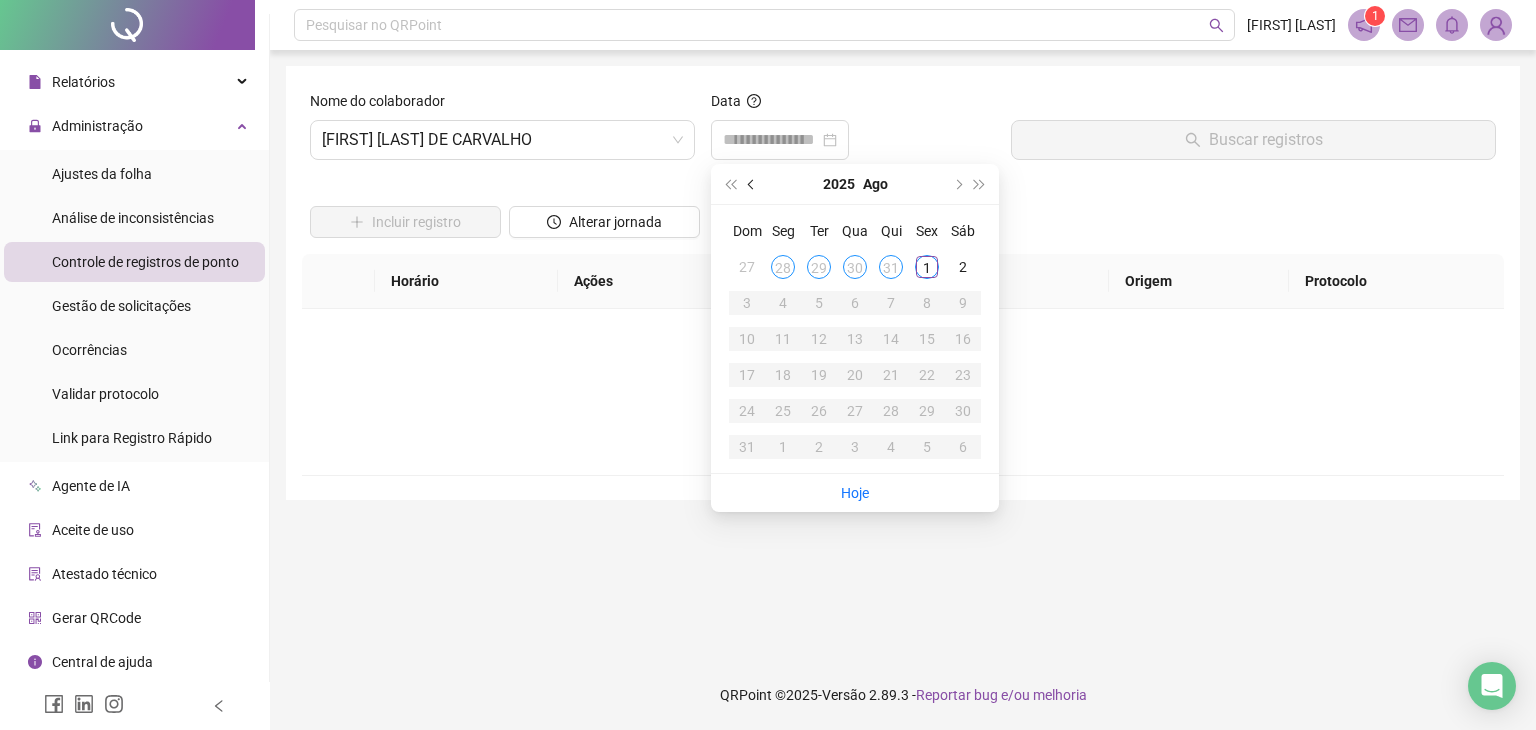 click at bounding box center (752, 184) 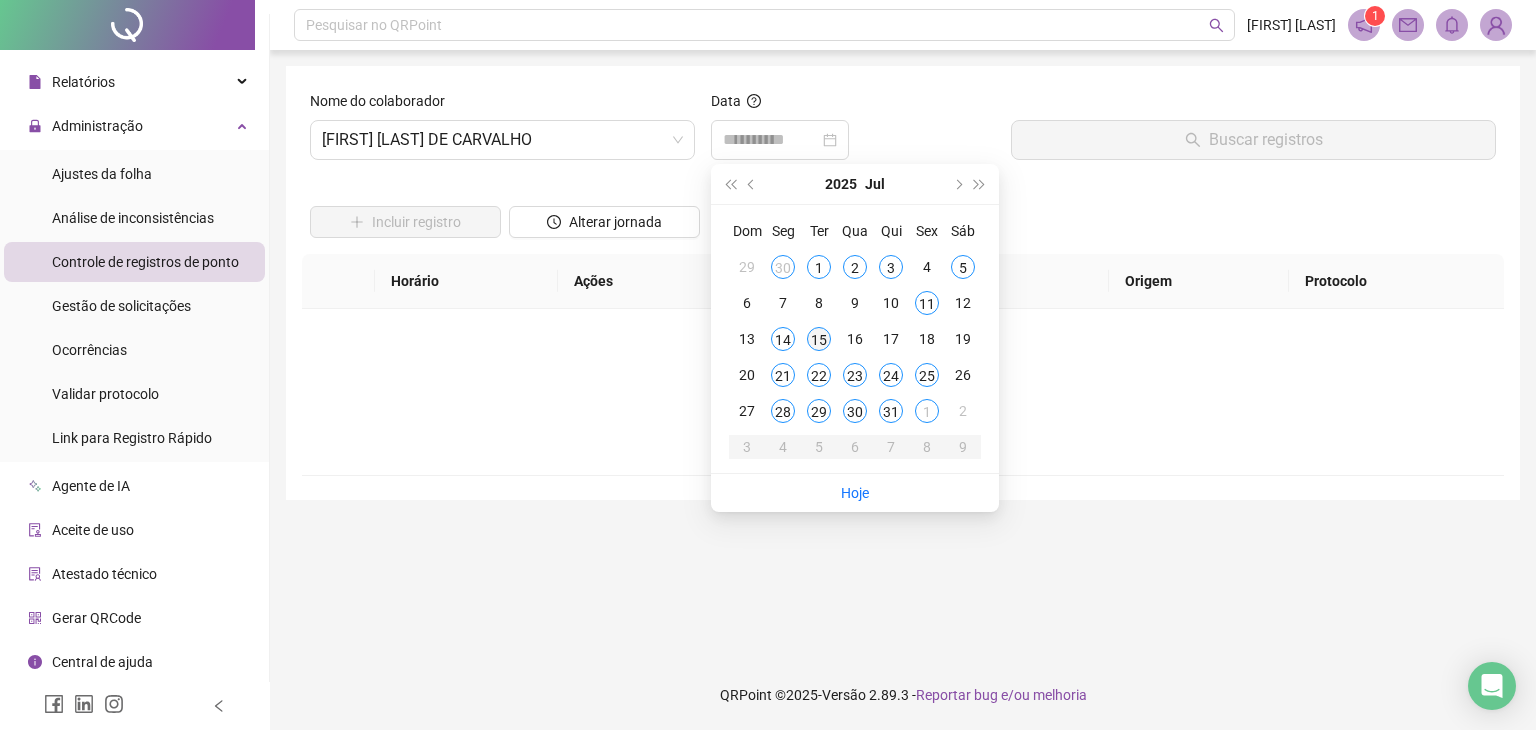 type on "**********" 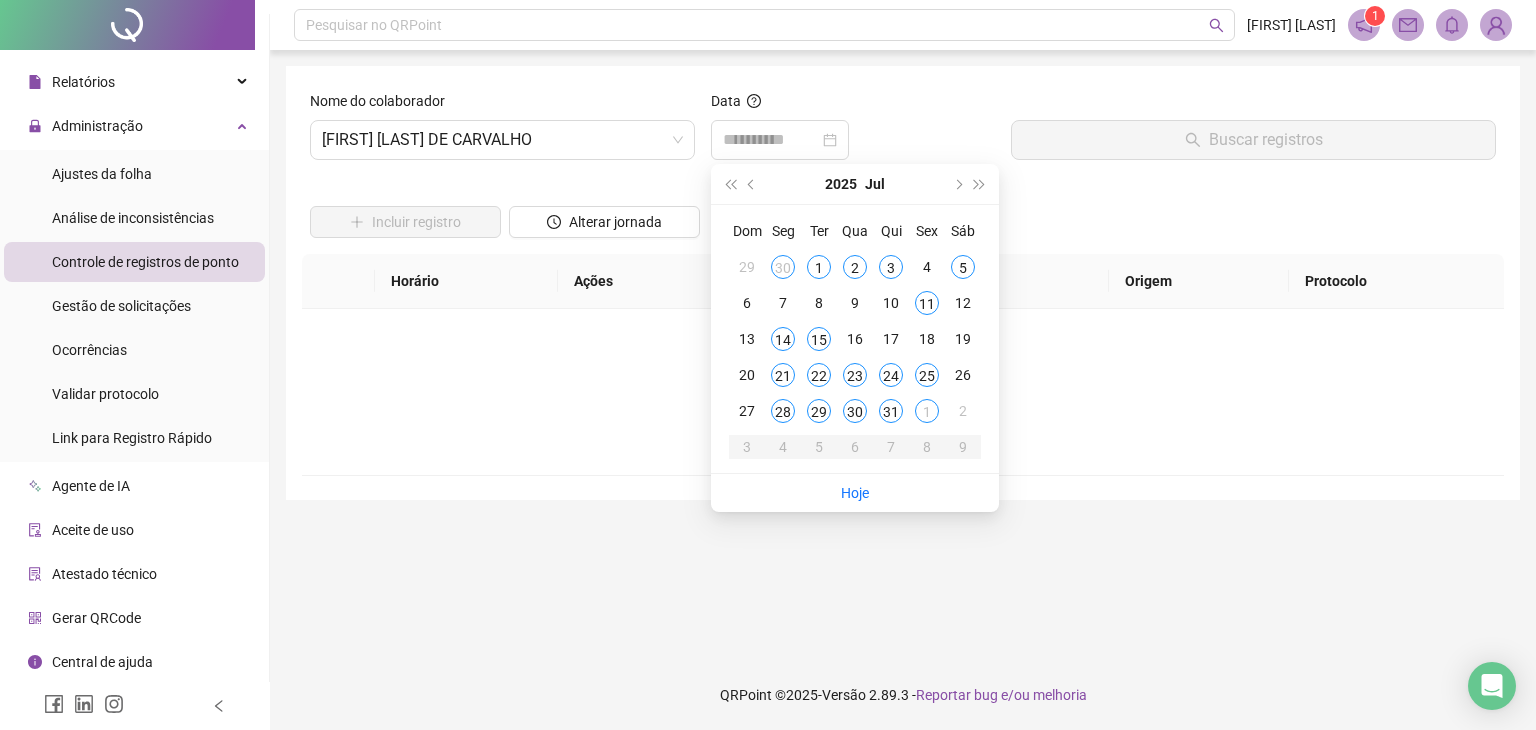 click on "15" at bounding box center (819, 339) 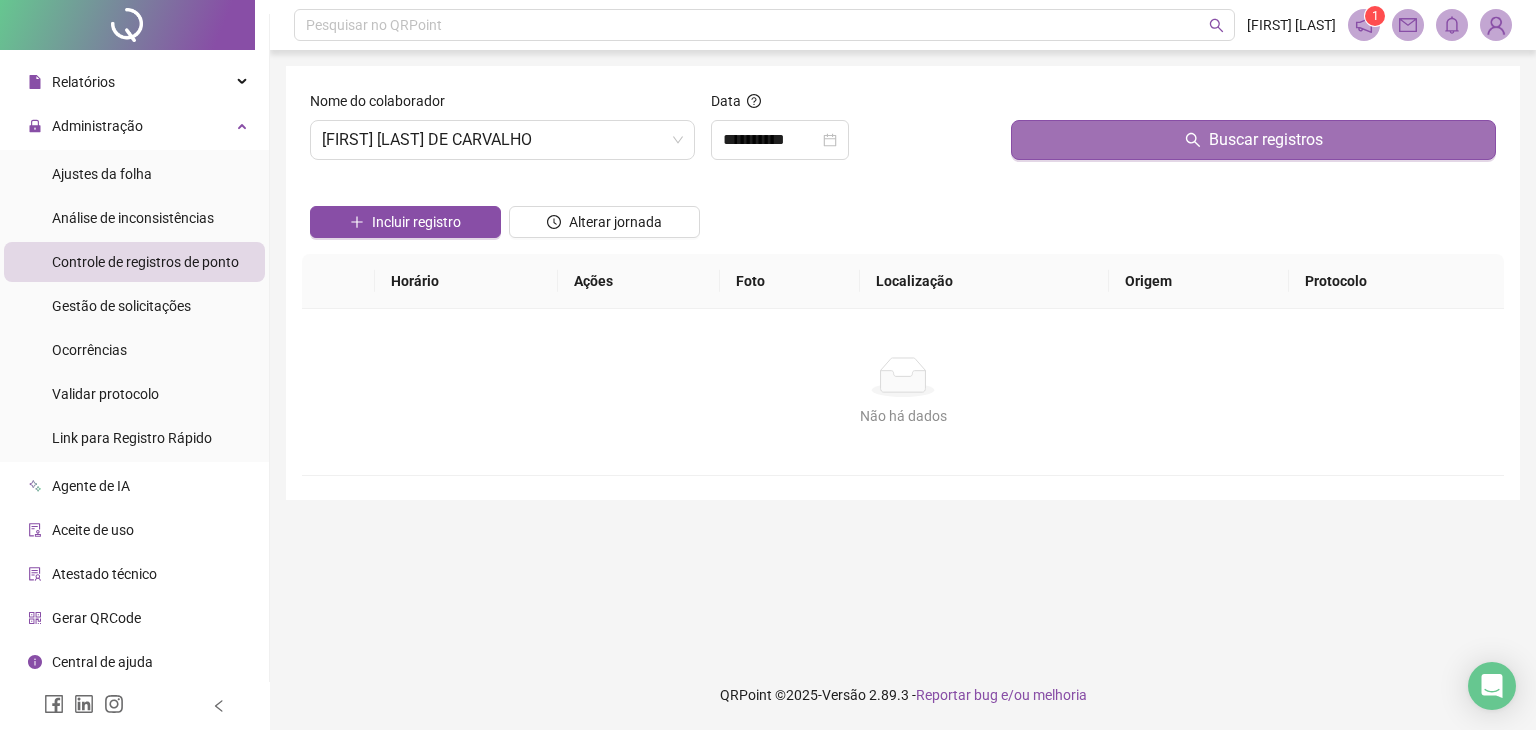 click on "Buscar registros" at bounding box center [1253, 140] 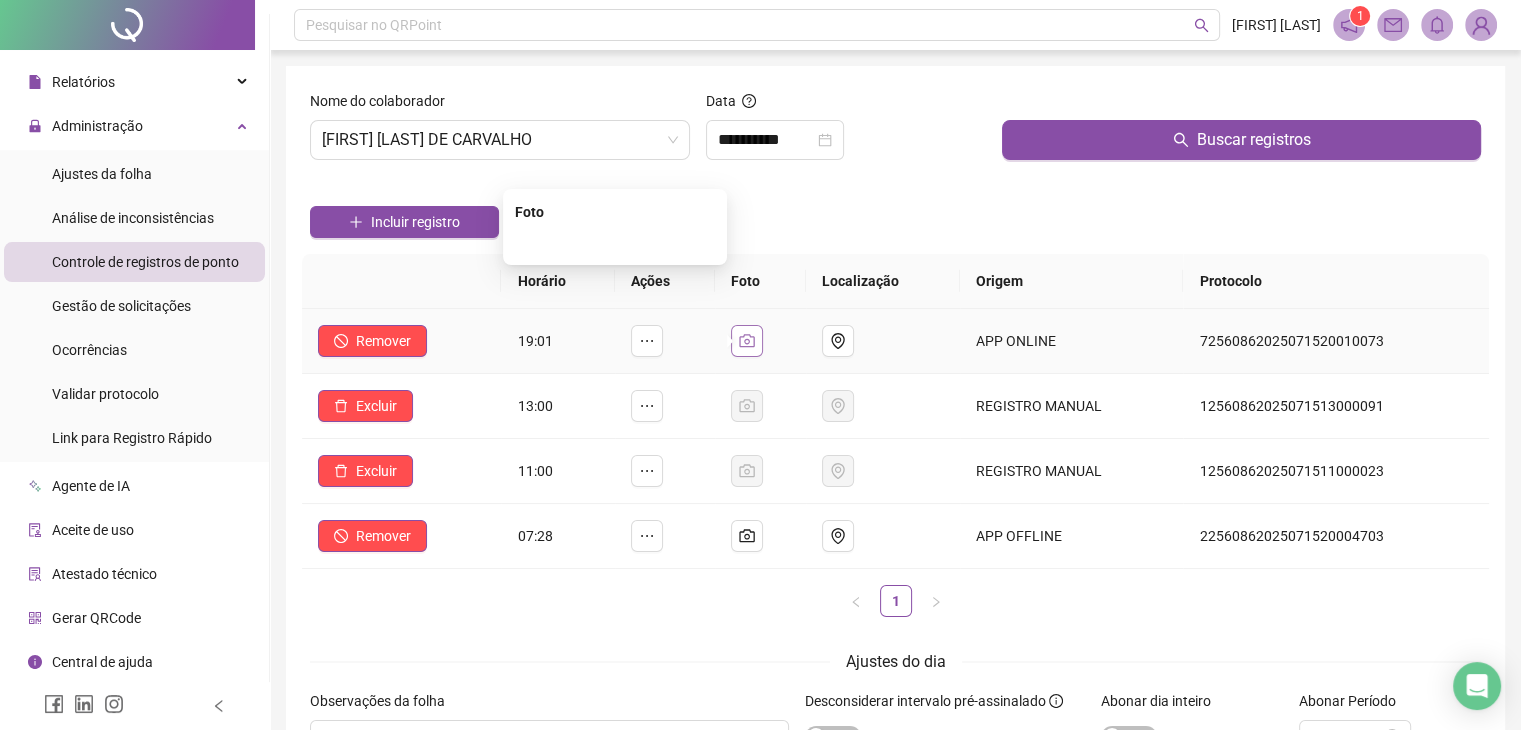 click 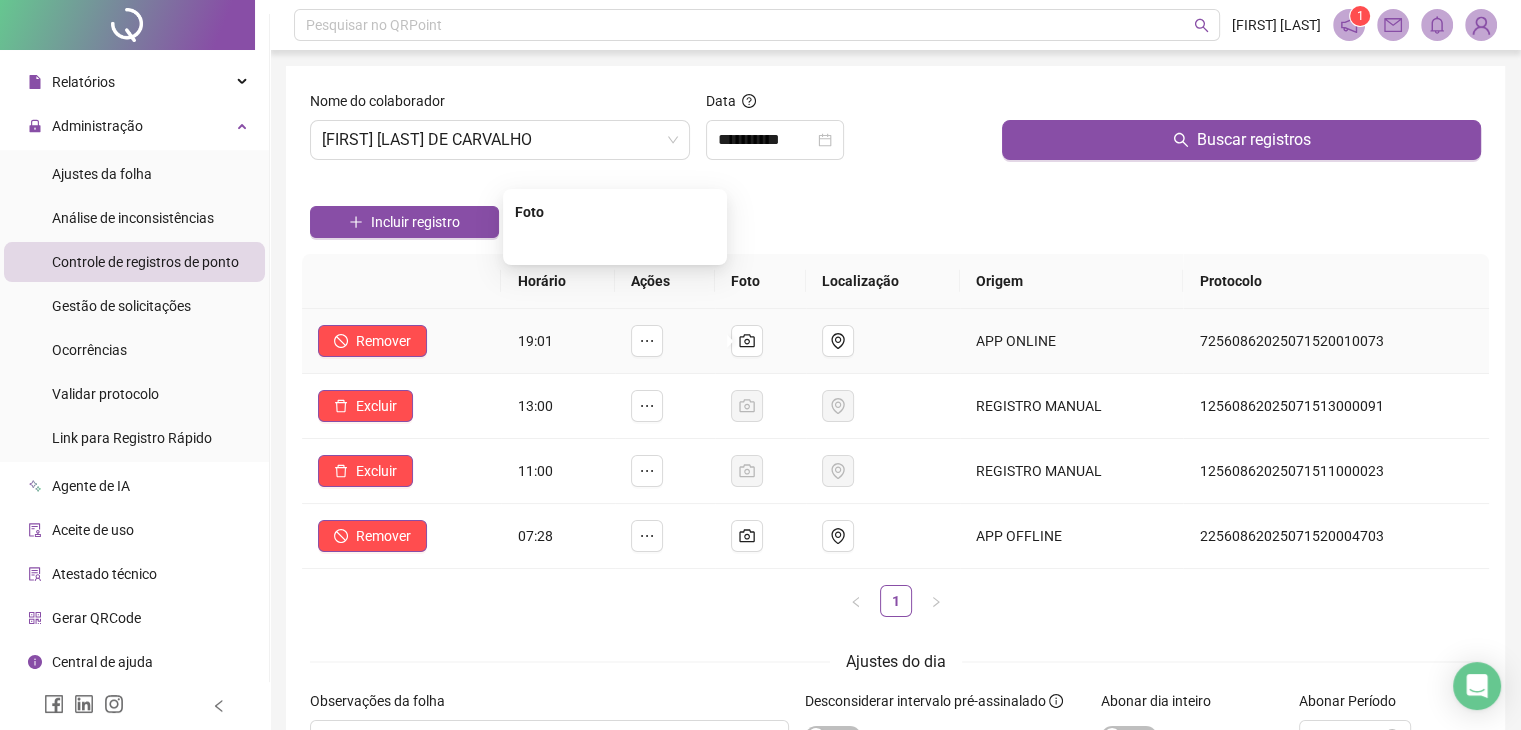 click at bounding box center [615, 243] 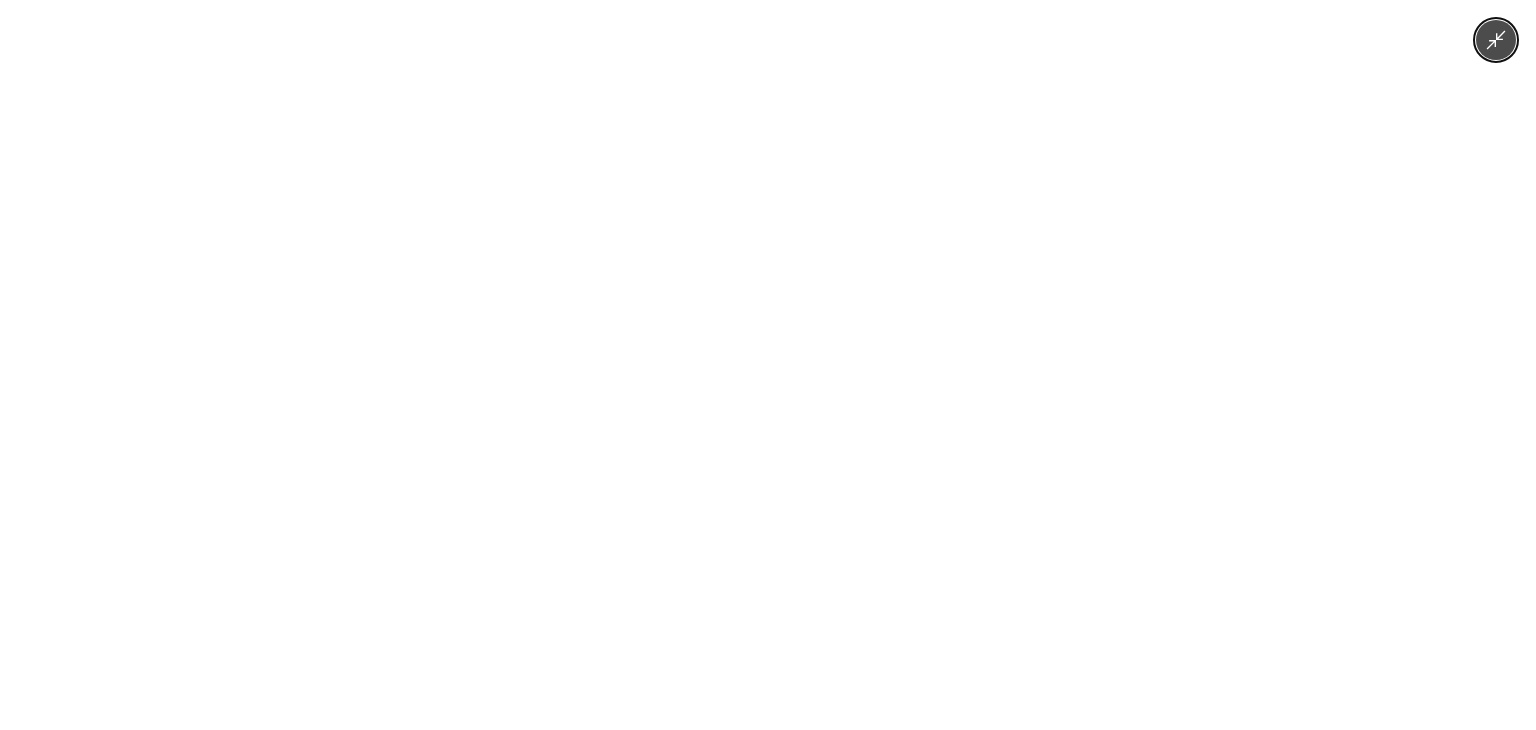 click 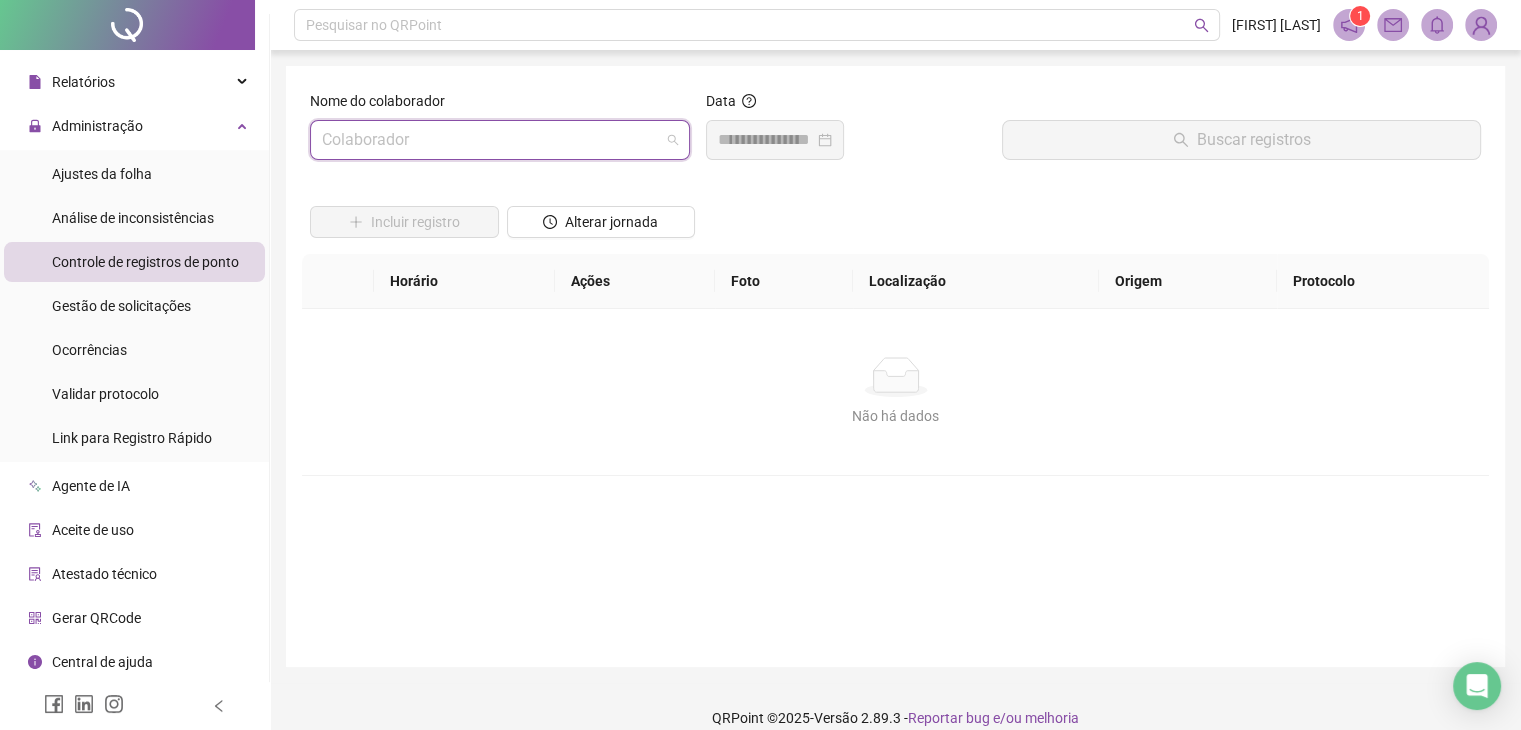click at bounding box center (500, 140) 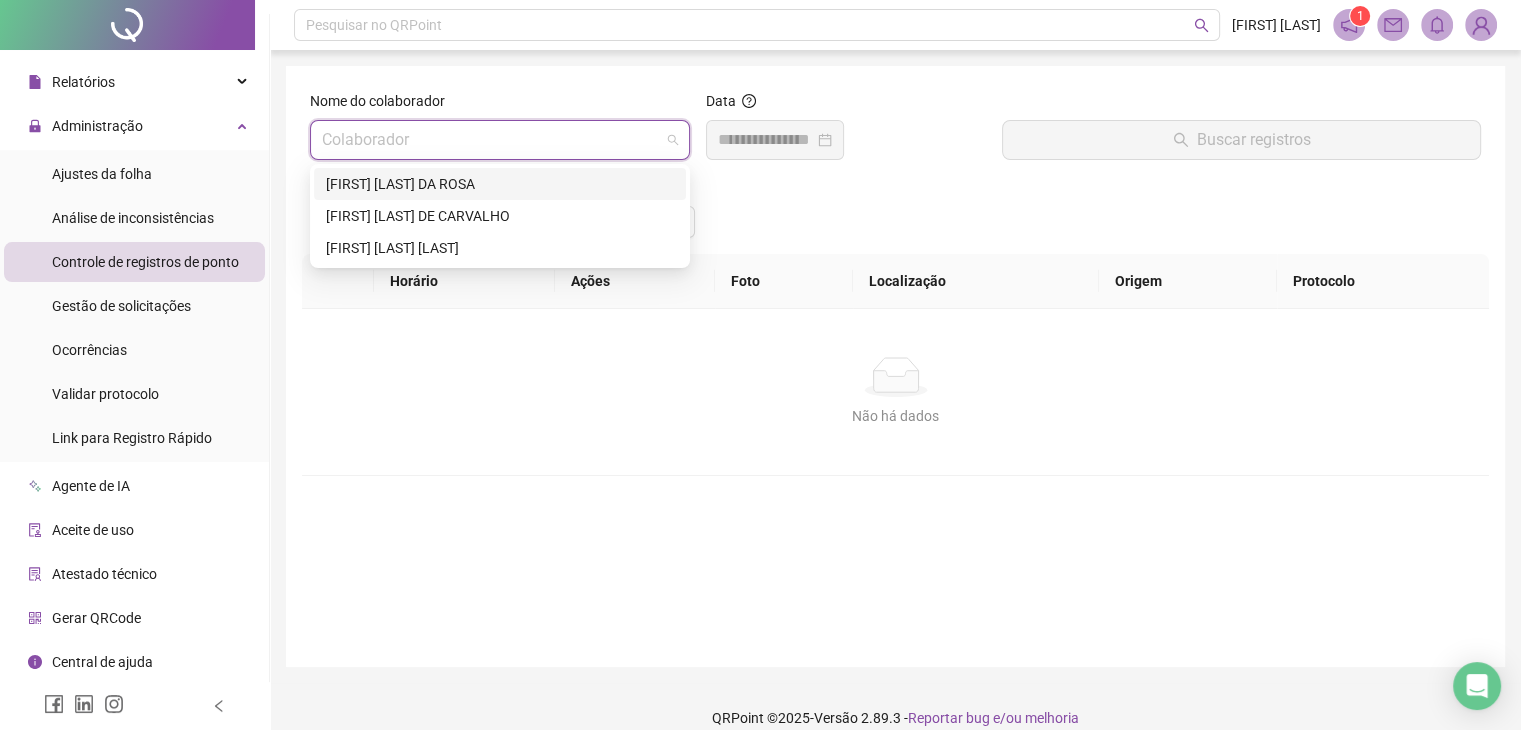 click on "[FIRST] [LAST] [LAST] [LAST]" at bounding box center (500, 184) 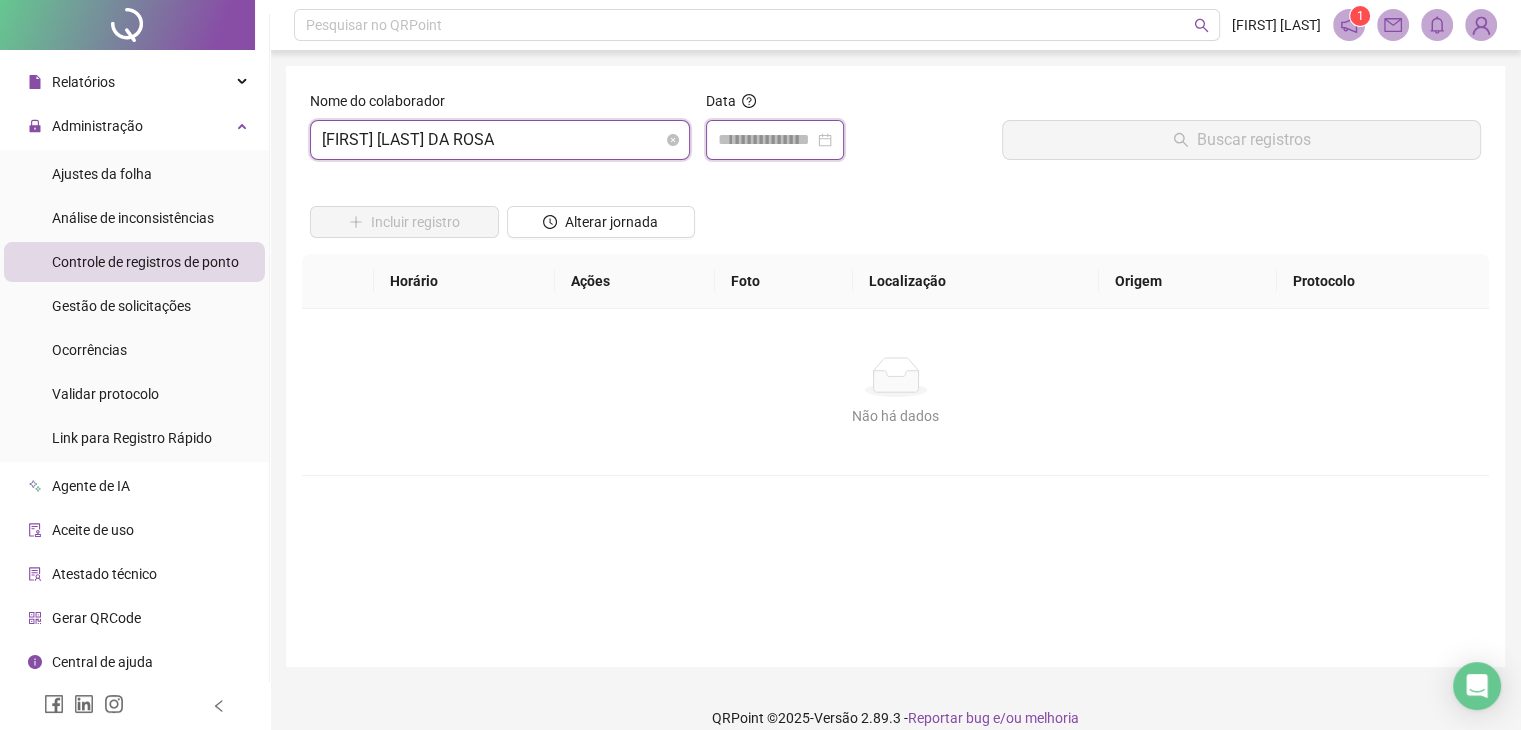 click at bounding box center [766, 140] 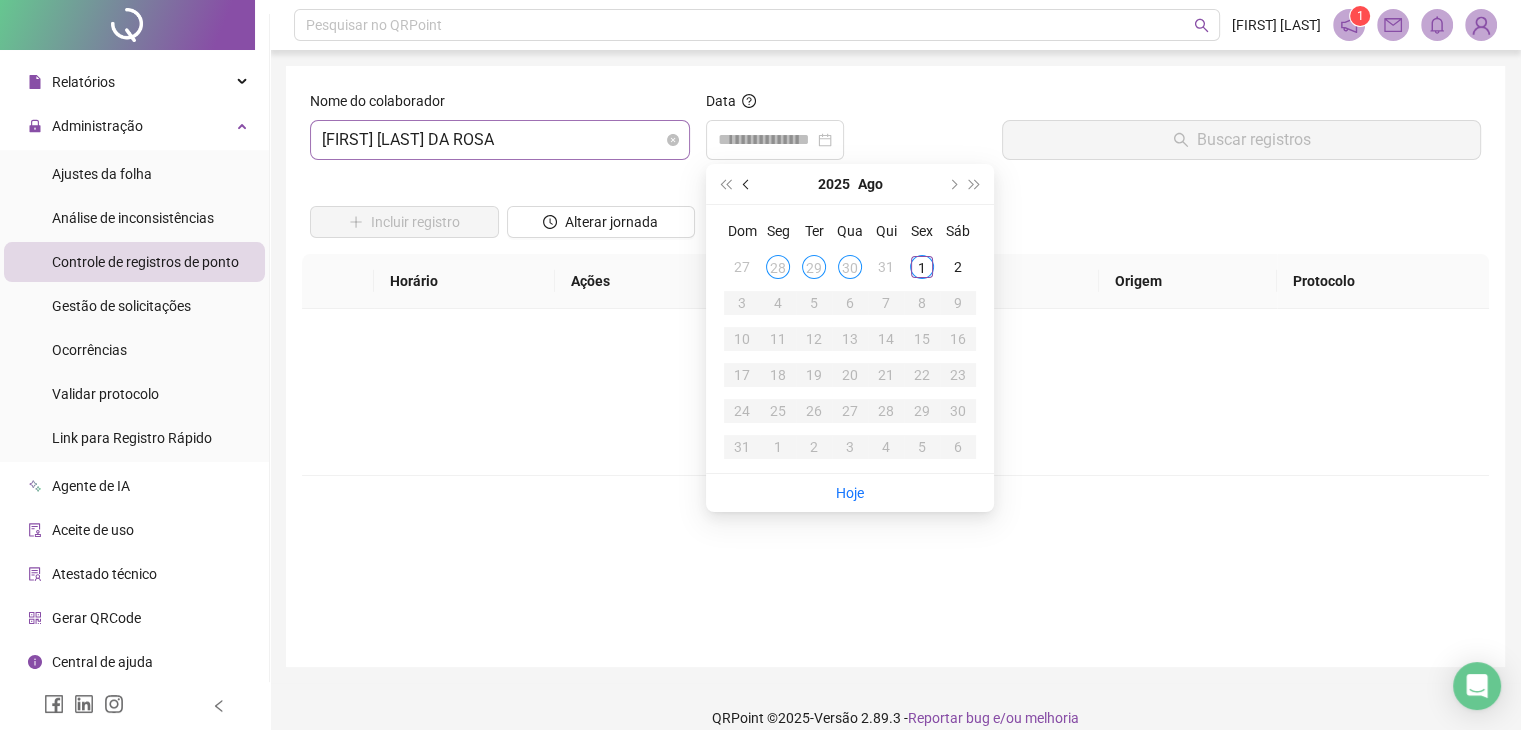 click at bounding box center [748, 184] 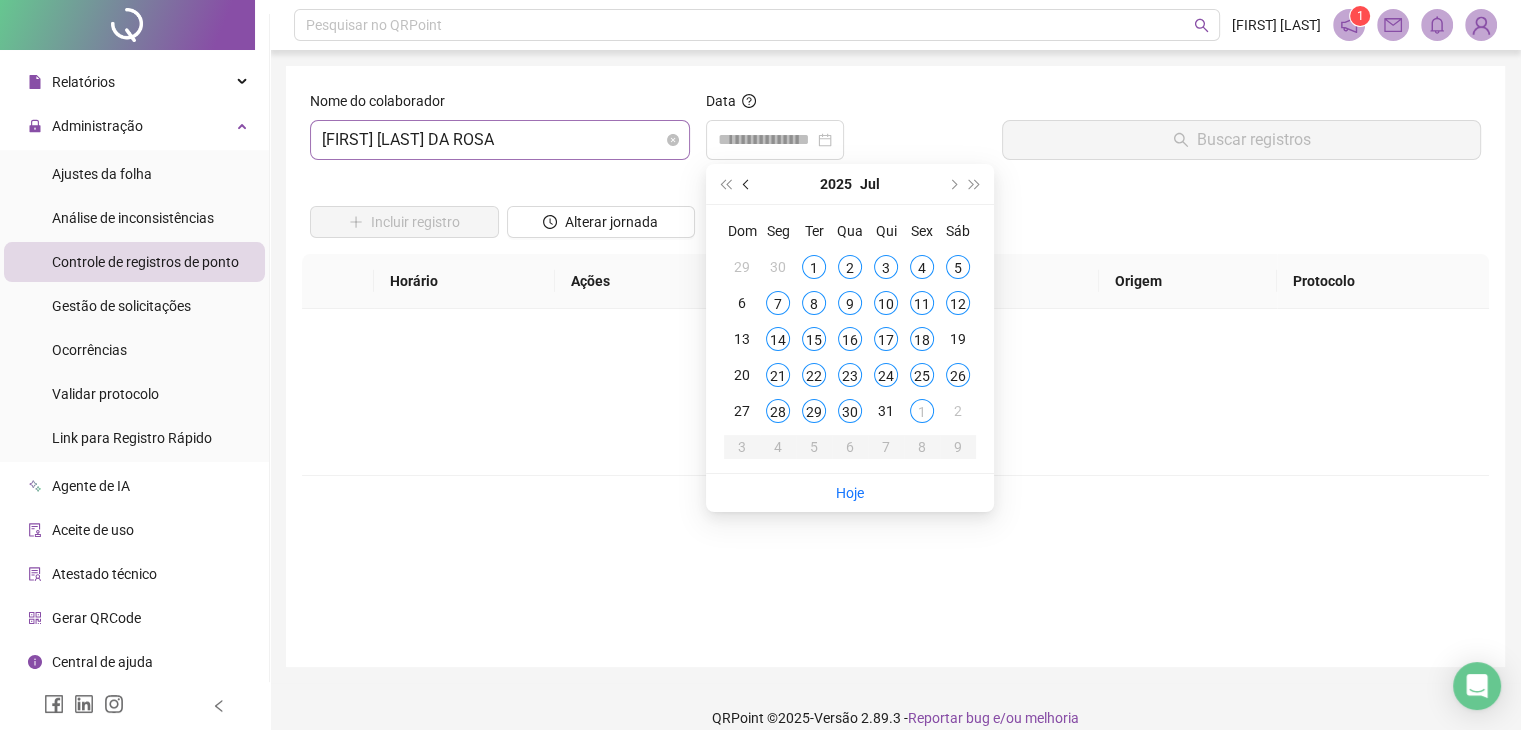 click at bounding box center [748, 184] 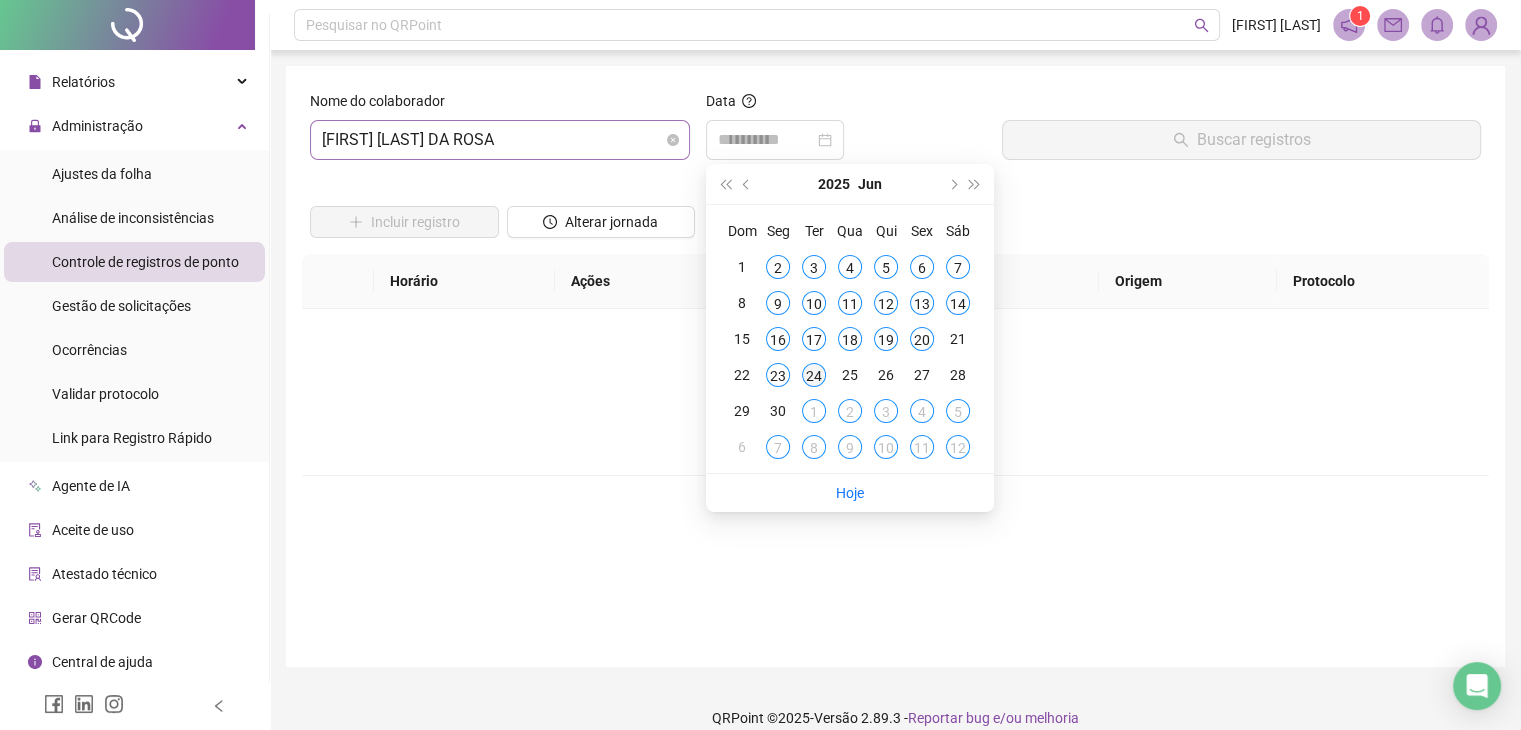 type on "**********" 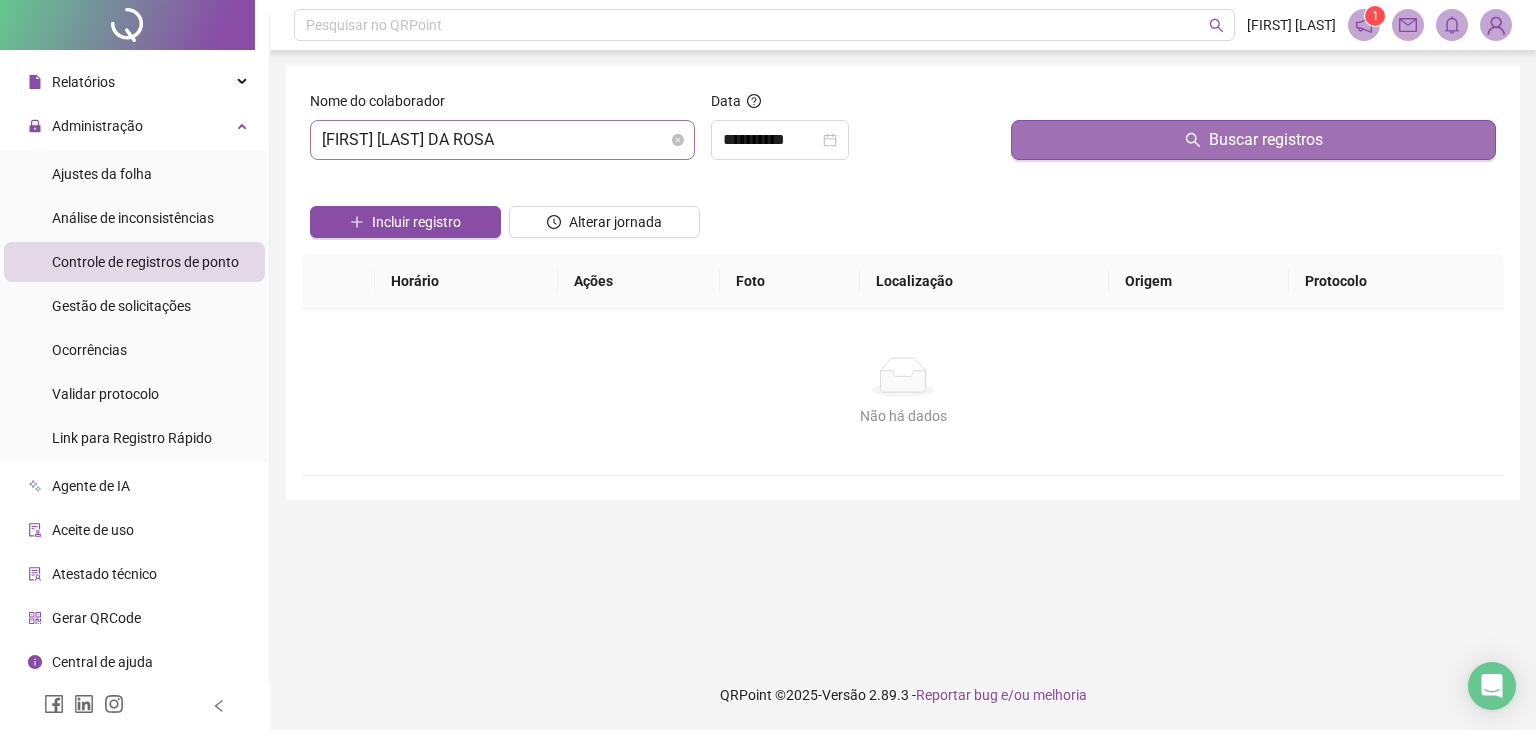 click on "Buscar registros" at bounding box center (1253, 140) 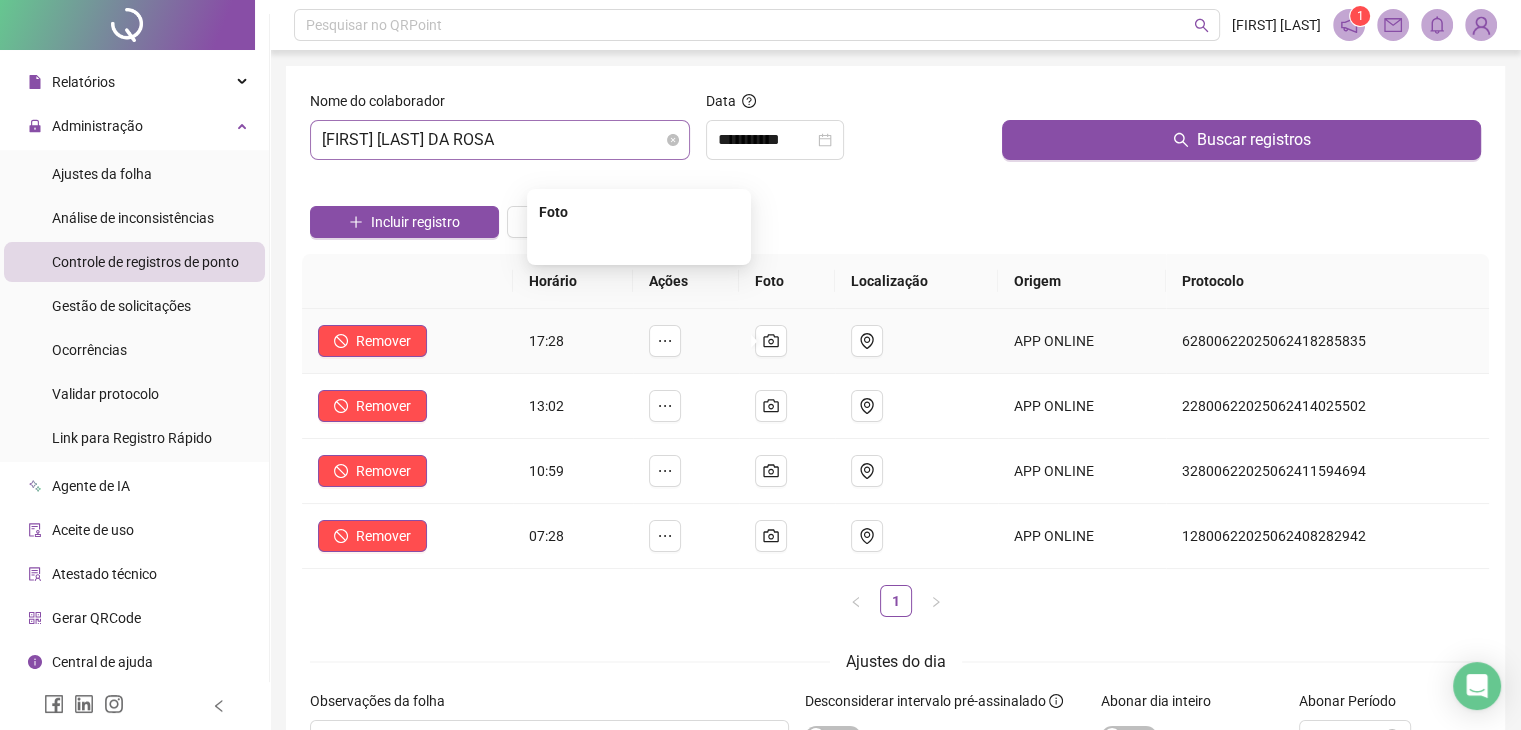 click at bounding box center [639, 243] 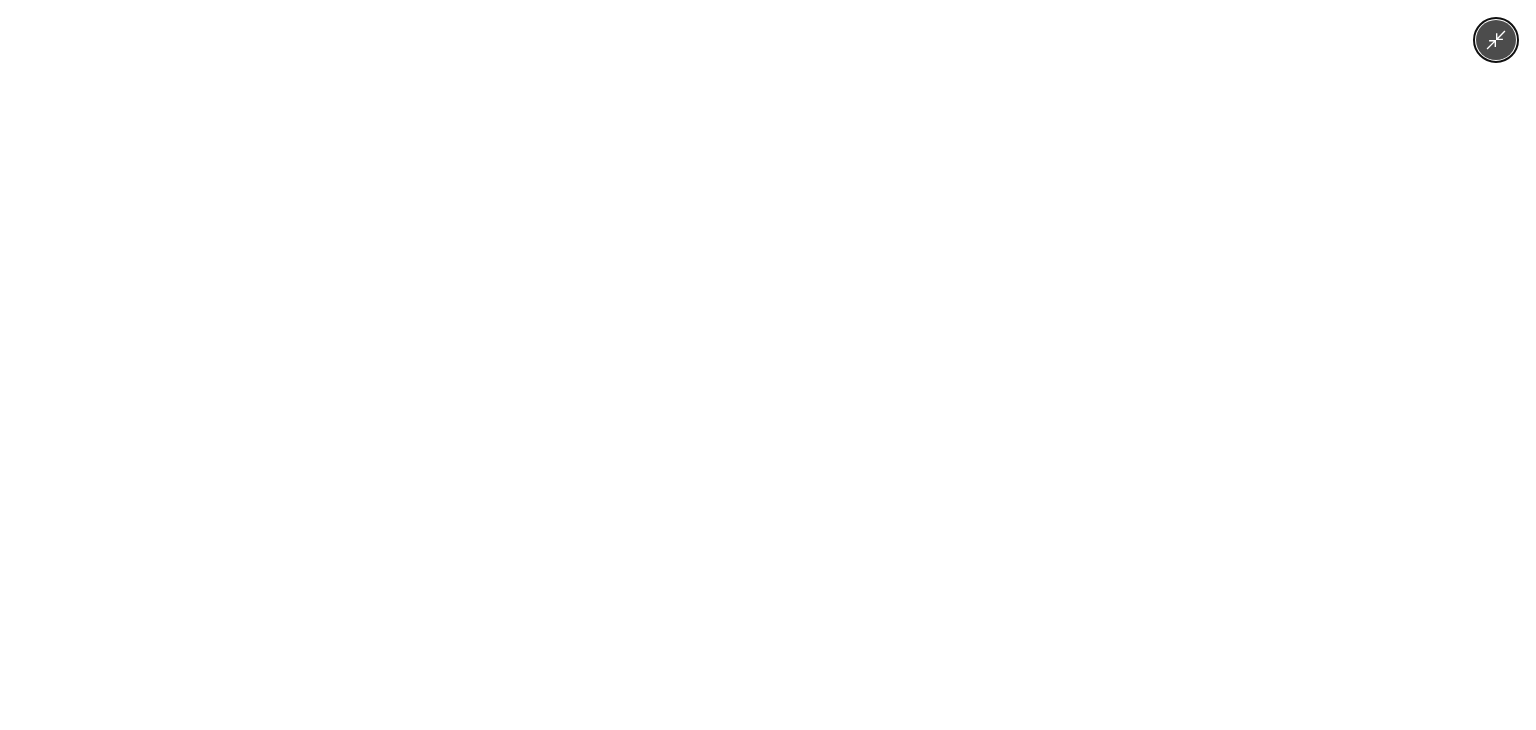 drag, startPoint x: 1491, startPoint y: 44, endPoint x: 1475, endPoint y: 57, distance: 20.615528 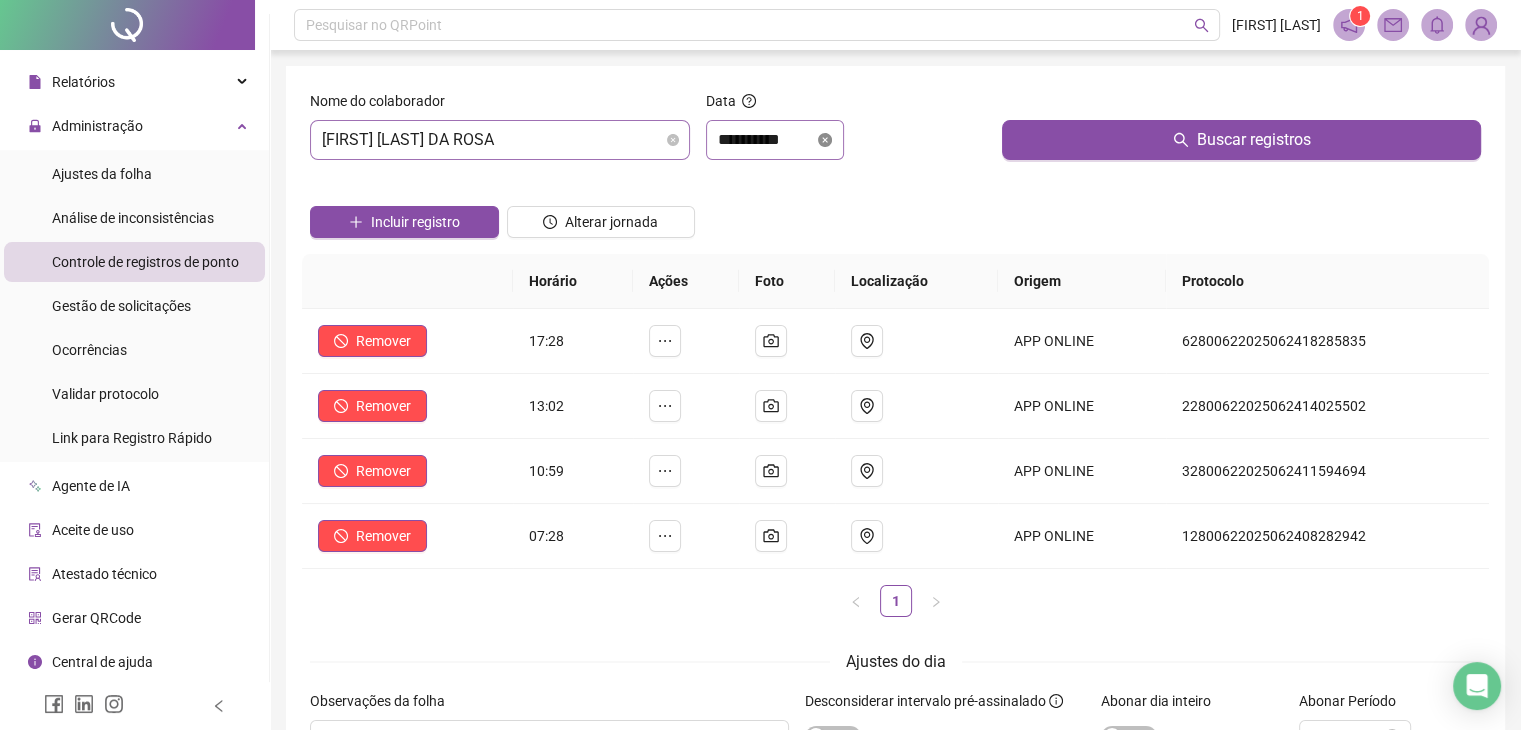 click 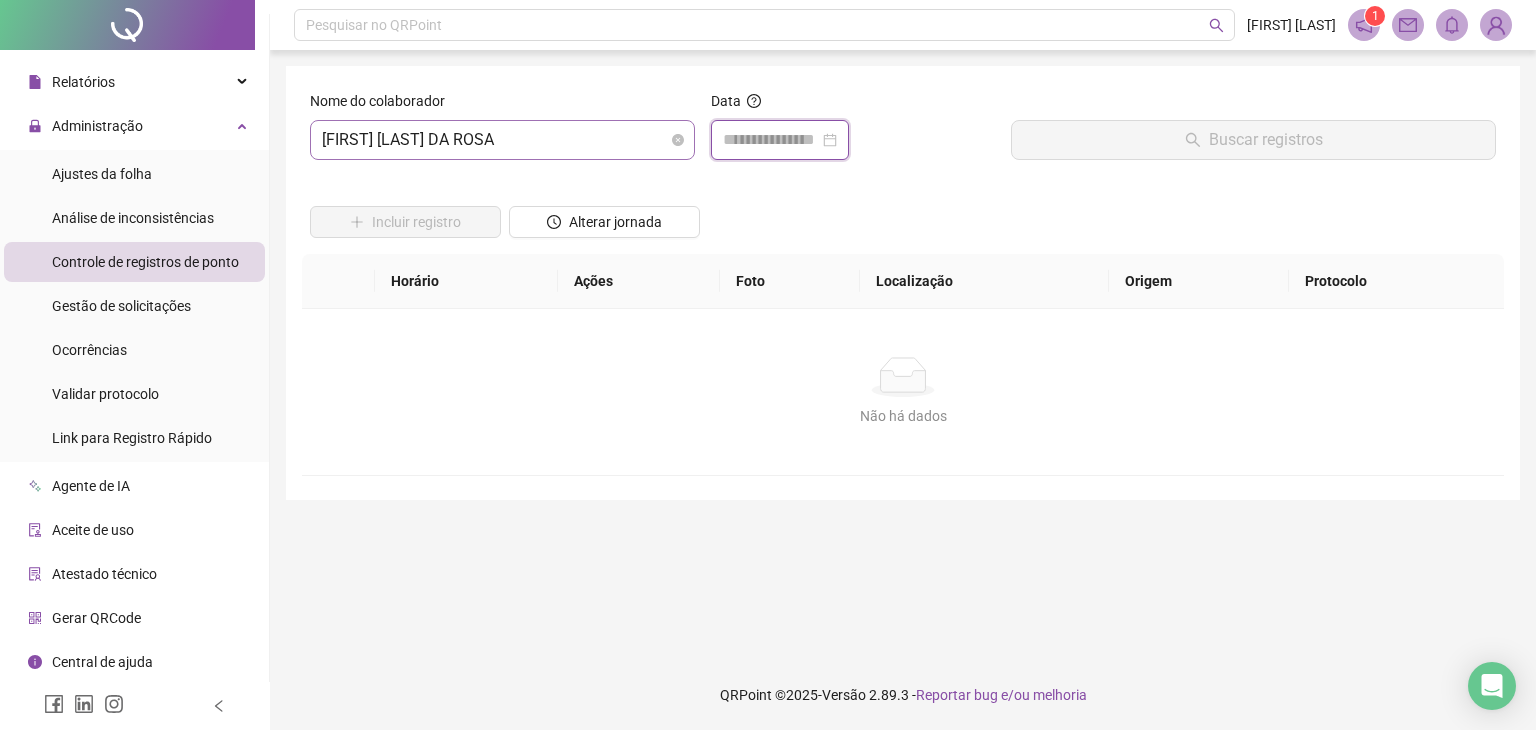 click at bounding box center (771, 140) 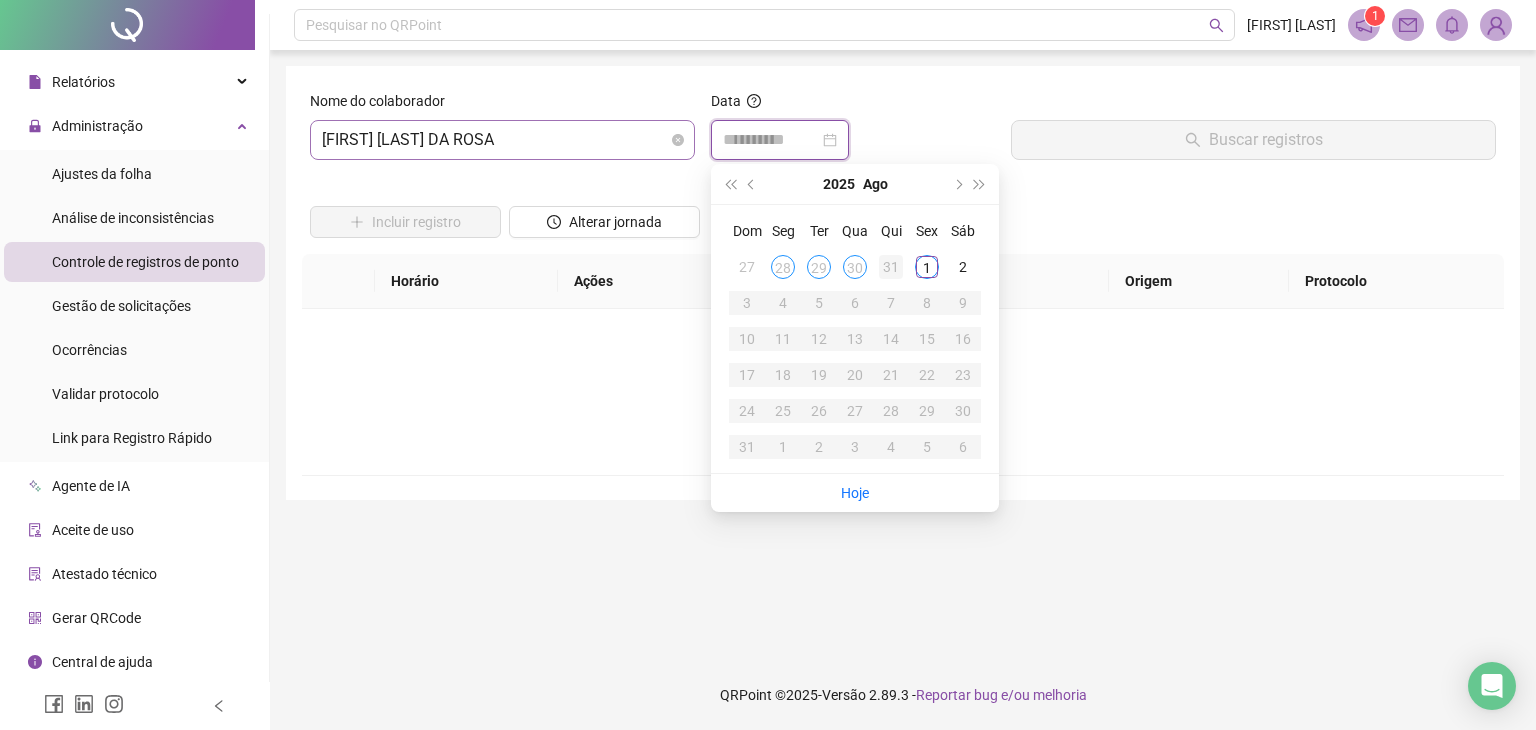 type on "**********" 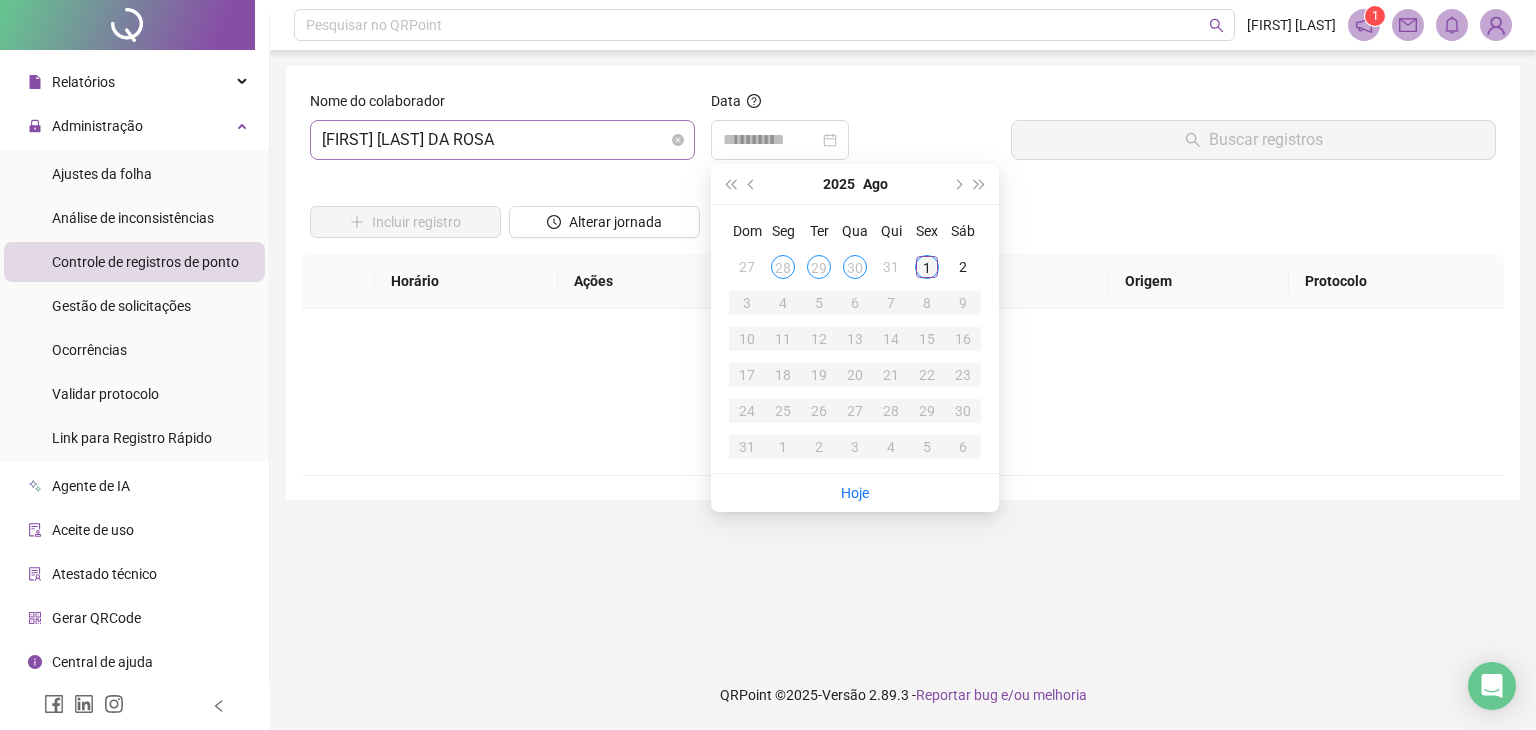 click on "1" at bounding box center [927, 267] 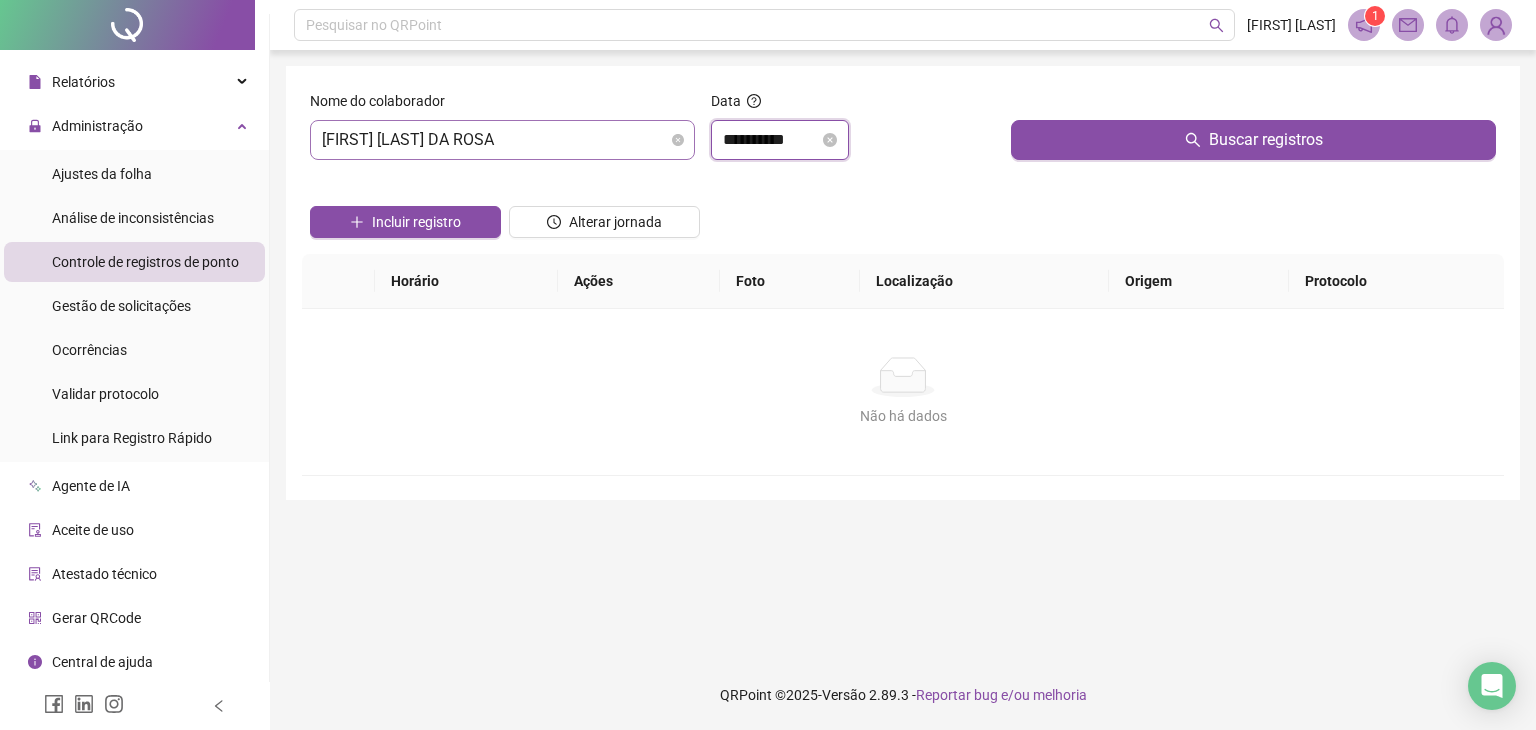 click on "**********" at bounding box center [771, 140] 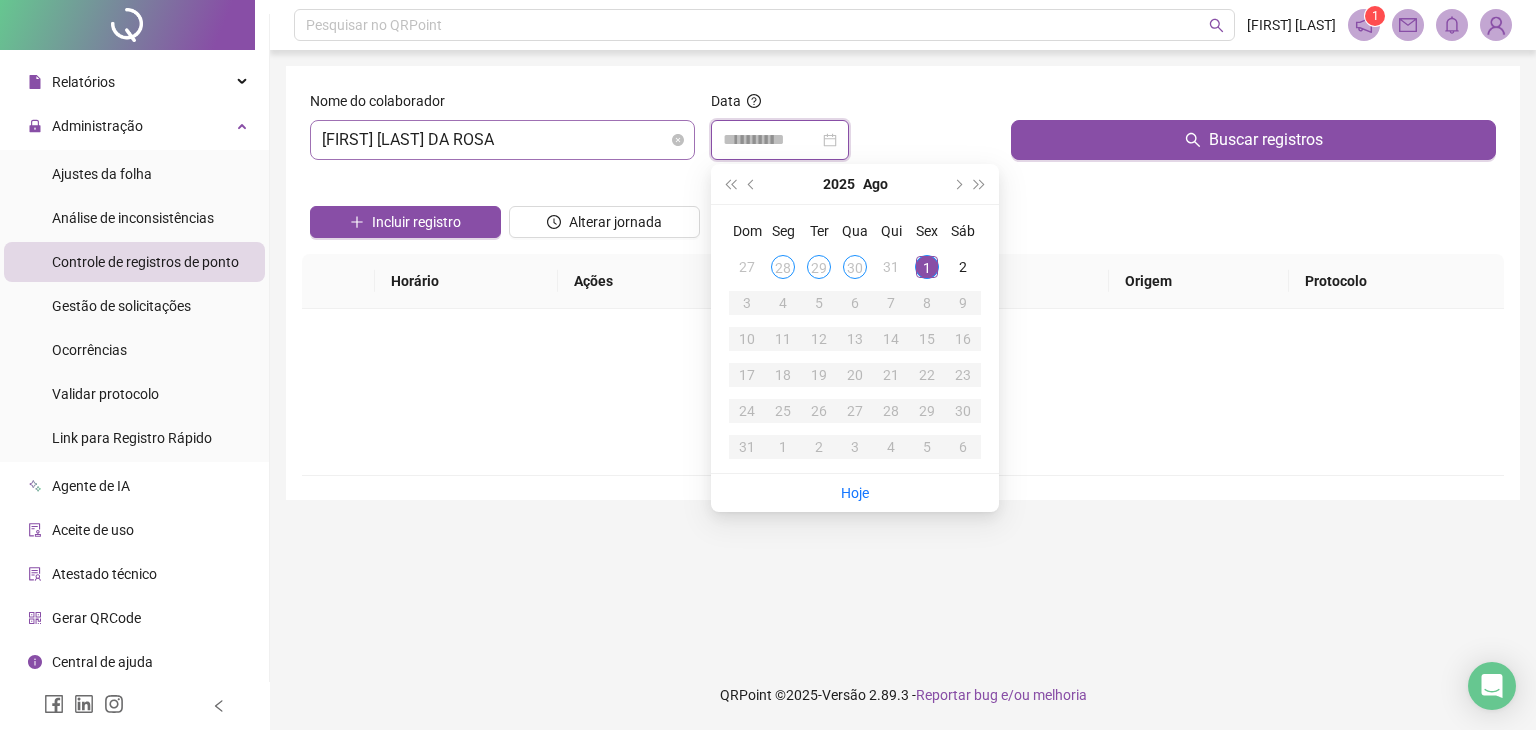 type on "**********" 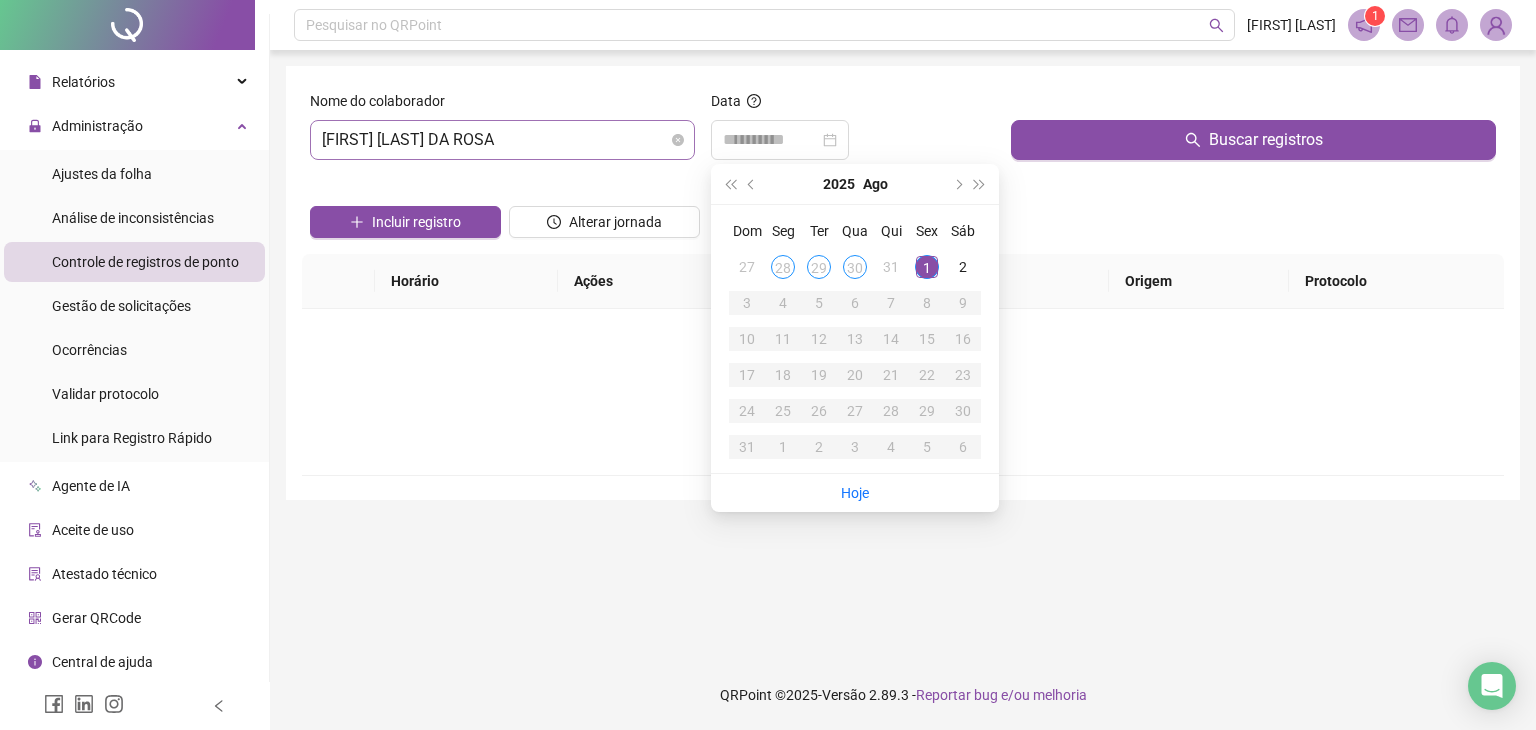 click on "1" at bounding box center (927, 267) 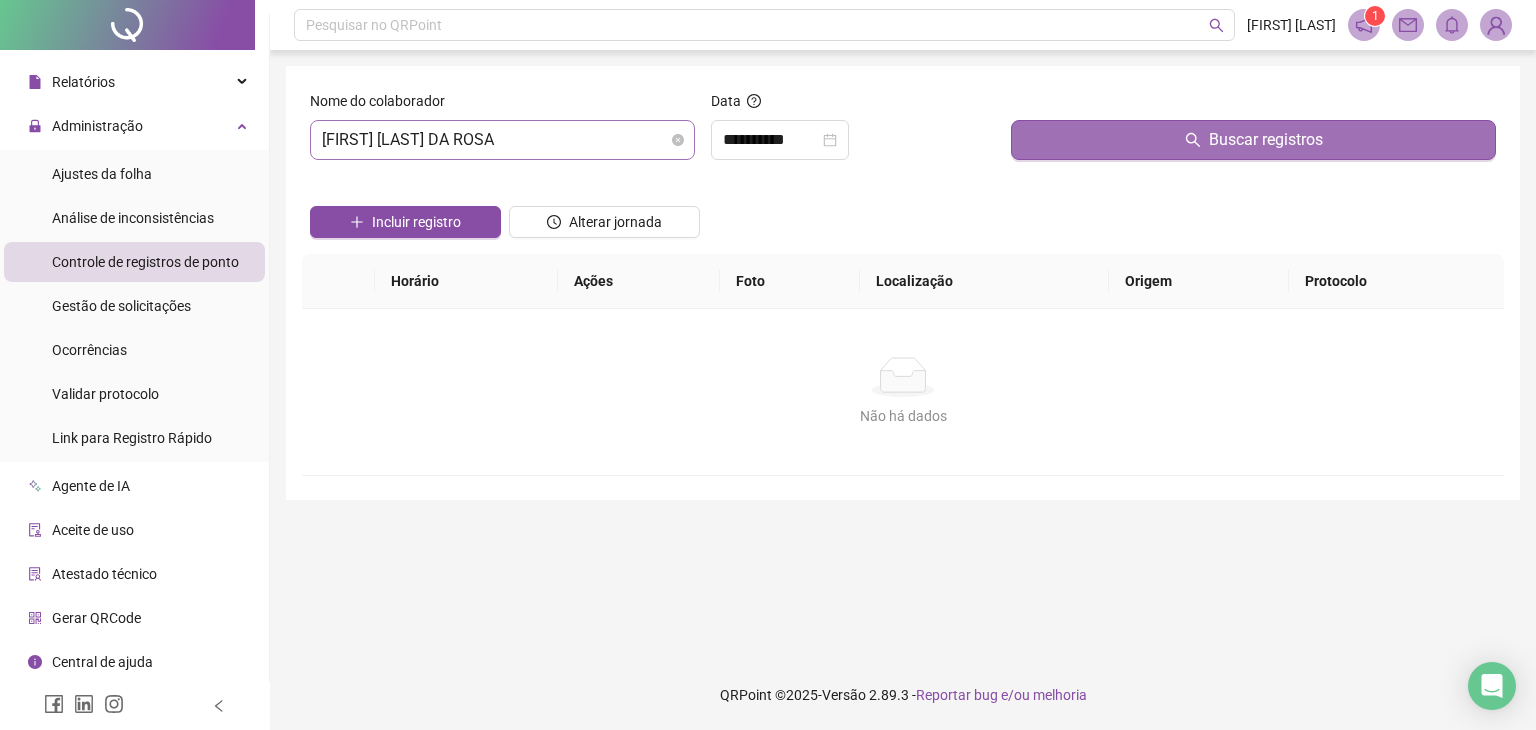 drag, startPoint x: 1085, startPoint y: 153, endPoint x: 1049, endPoint y: 173, distance: 41.18252 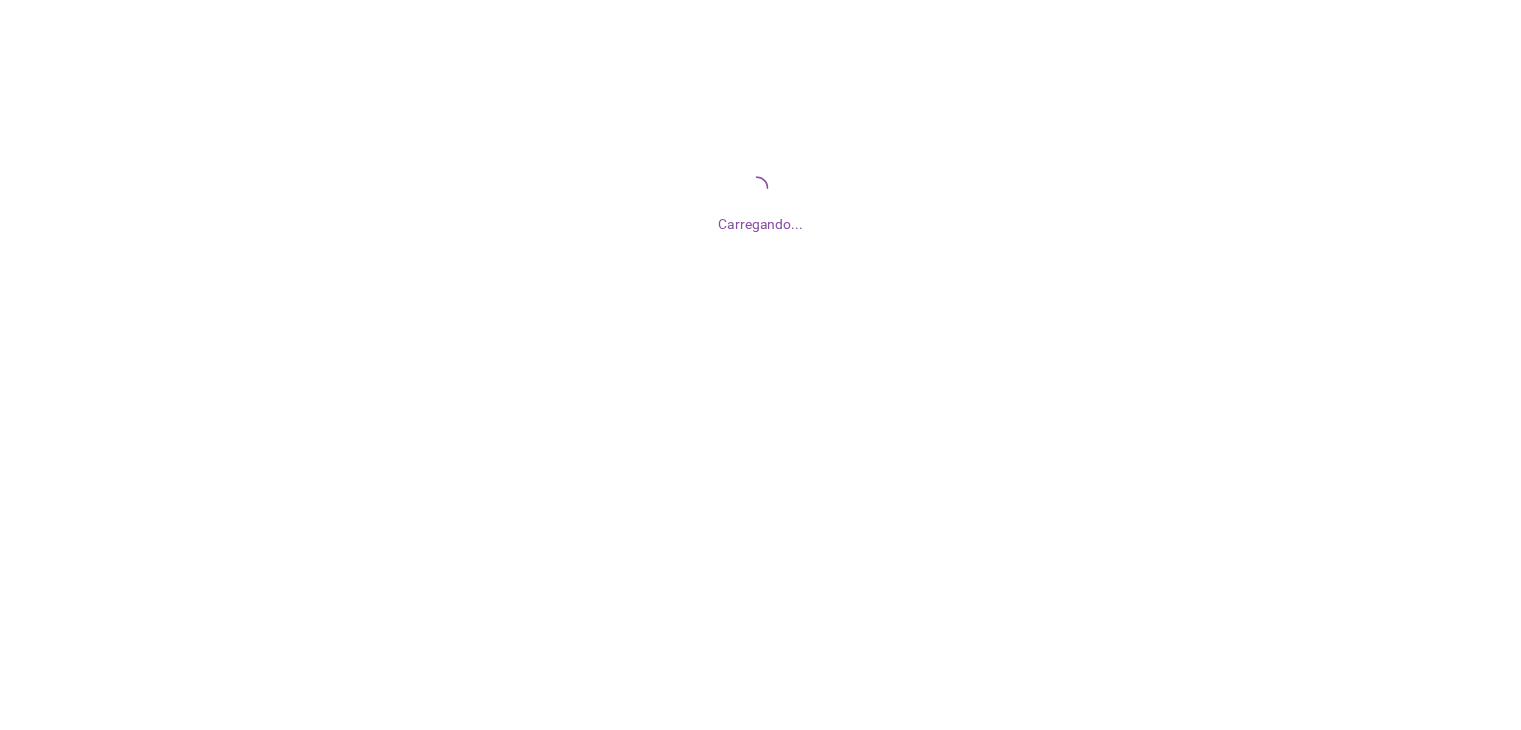 scroll, scrollTop: 0, scrollLeft: 0, axis: both 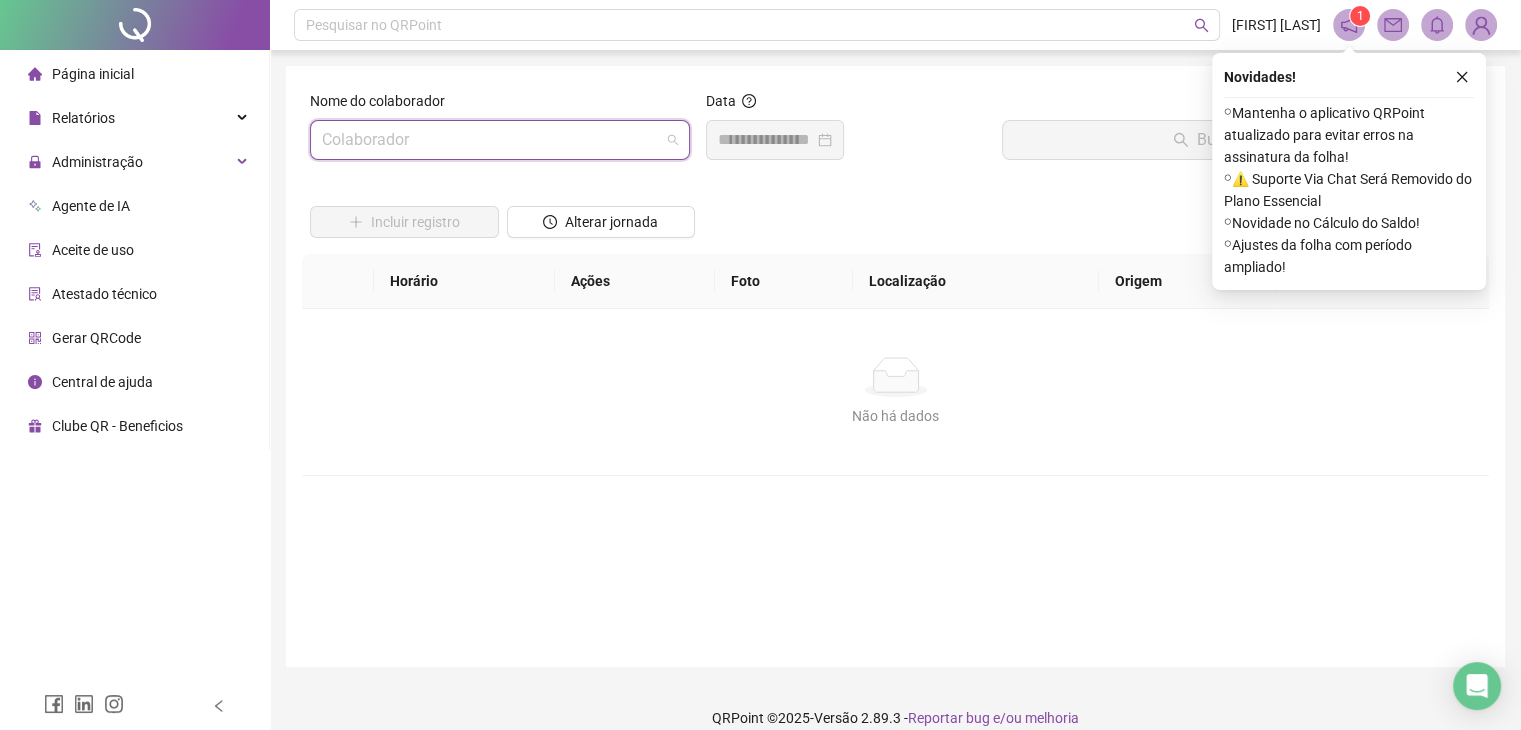 click at bounding box center [491, 140] 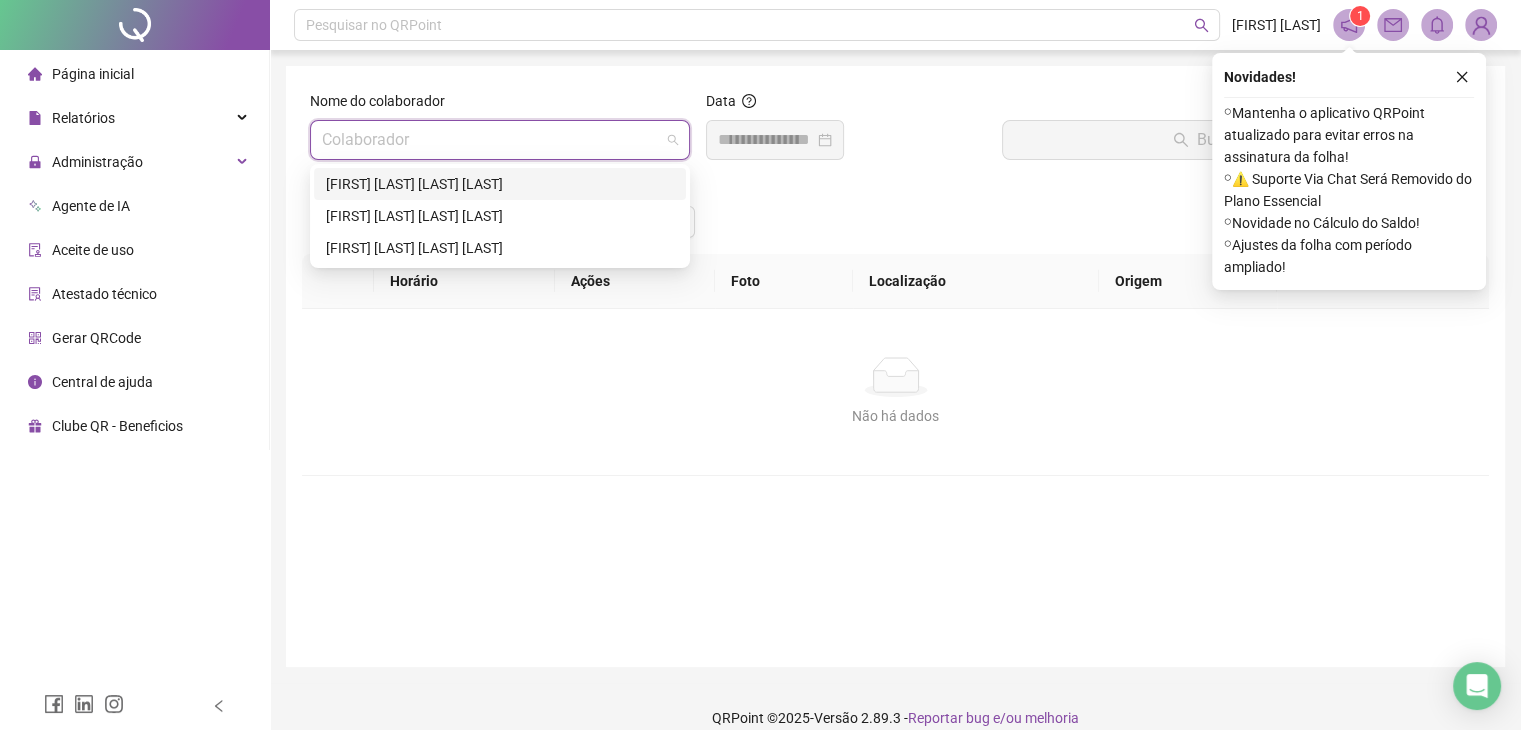 click on "[FIRST] [LAST] [LAST] [LAST]" at bounding box center (500, 184) 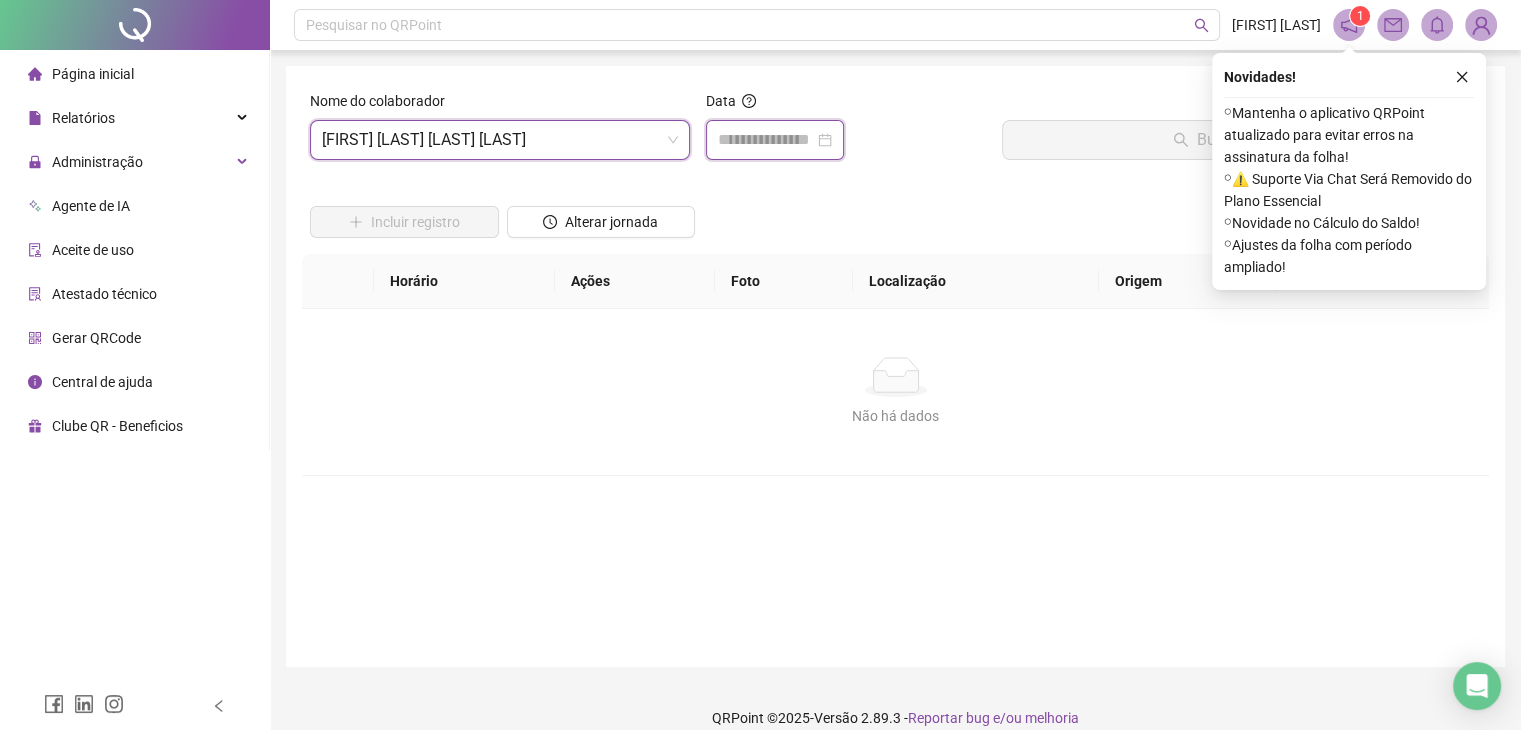click at bounding box center [766, 140] 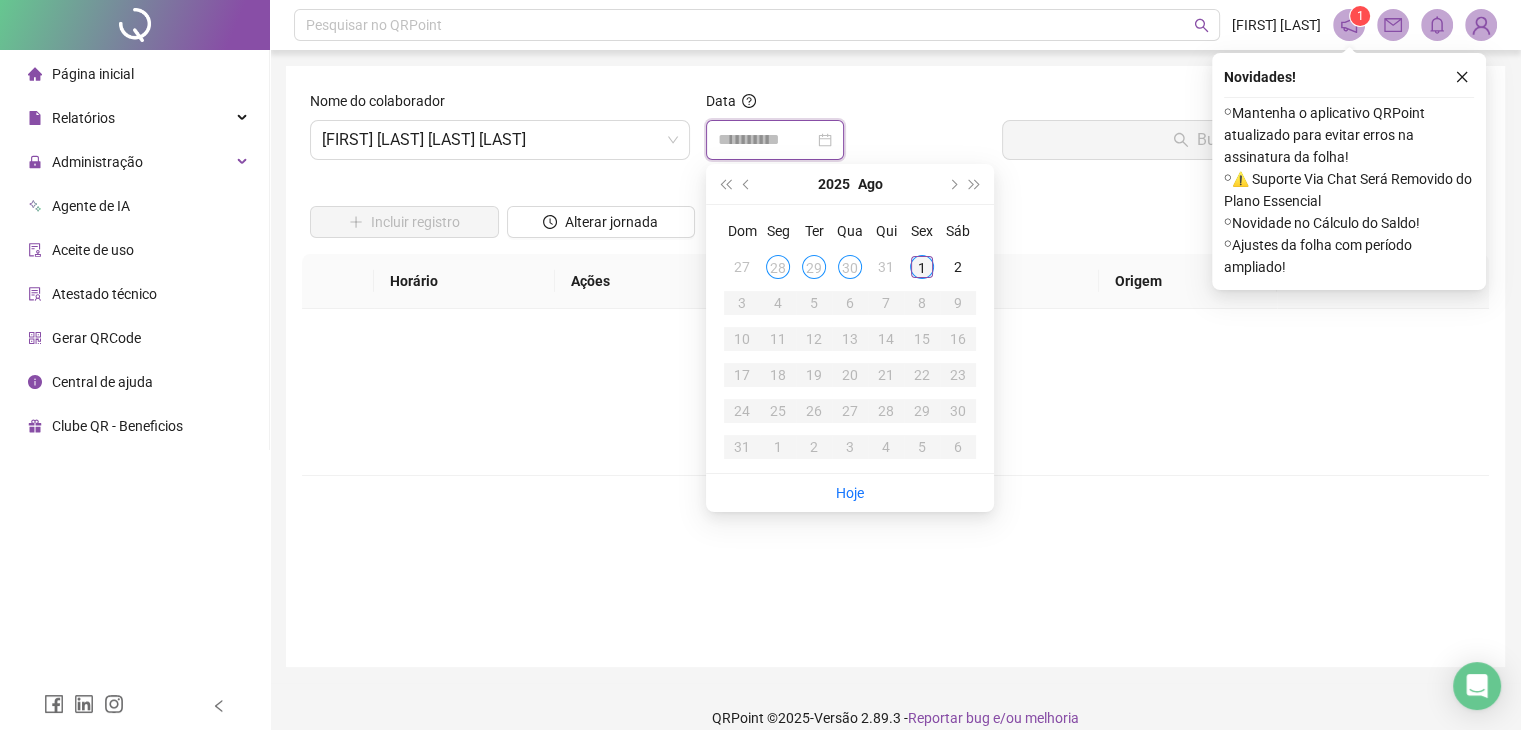 type on "**********" 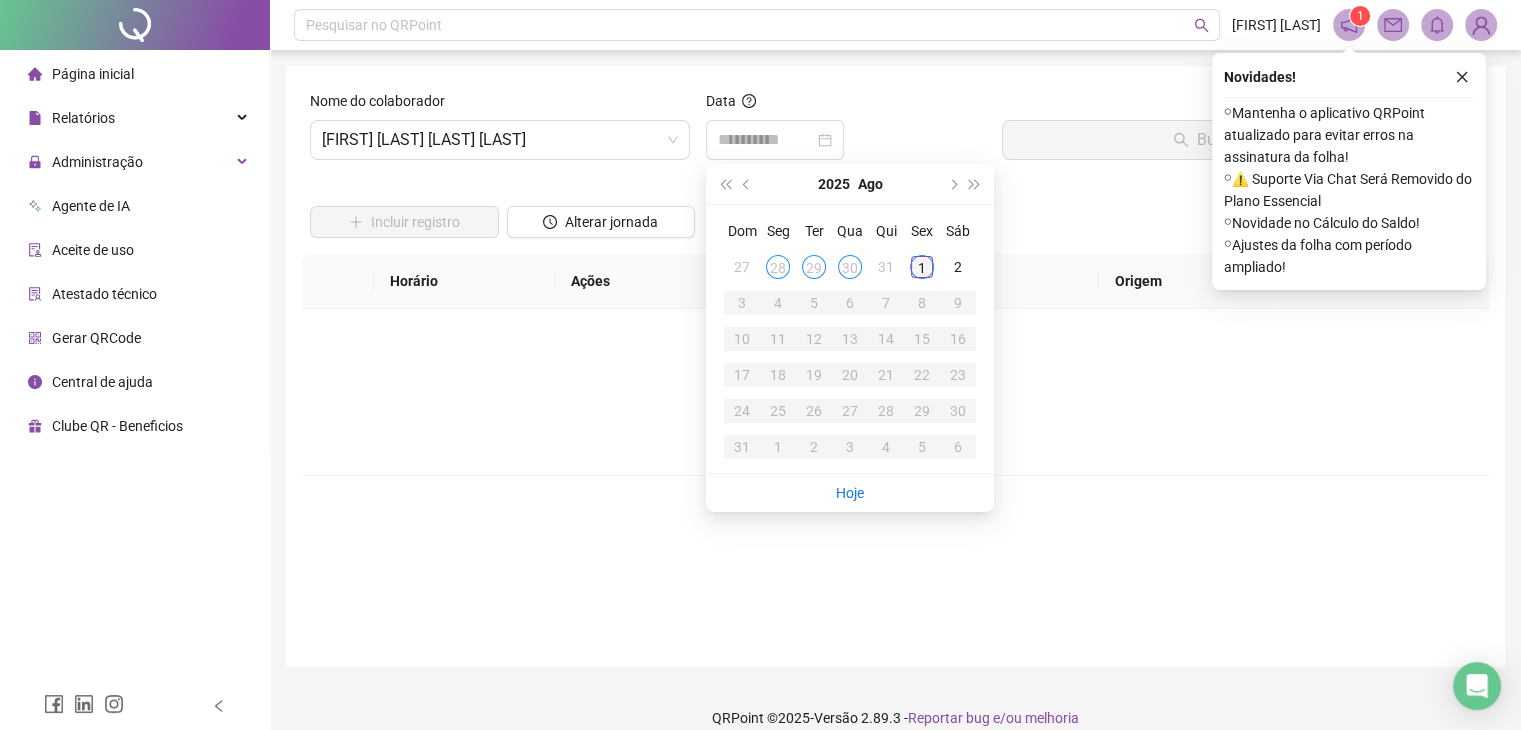 click on "1" at bounding box center [922, 267] 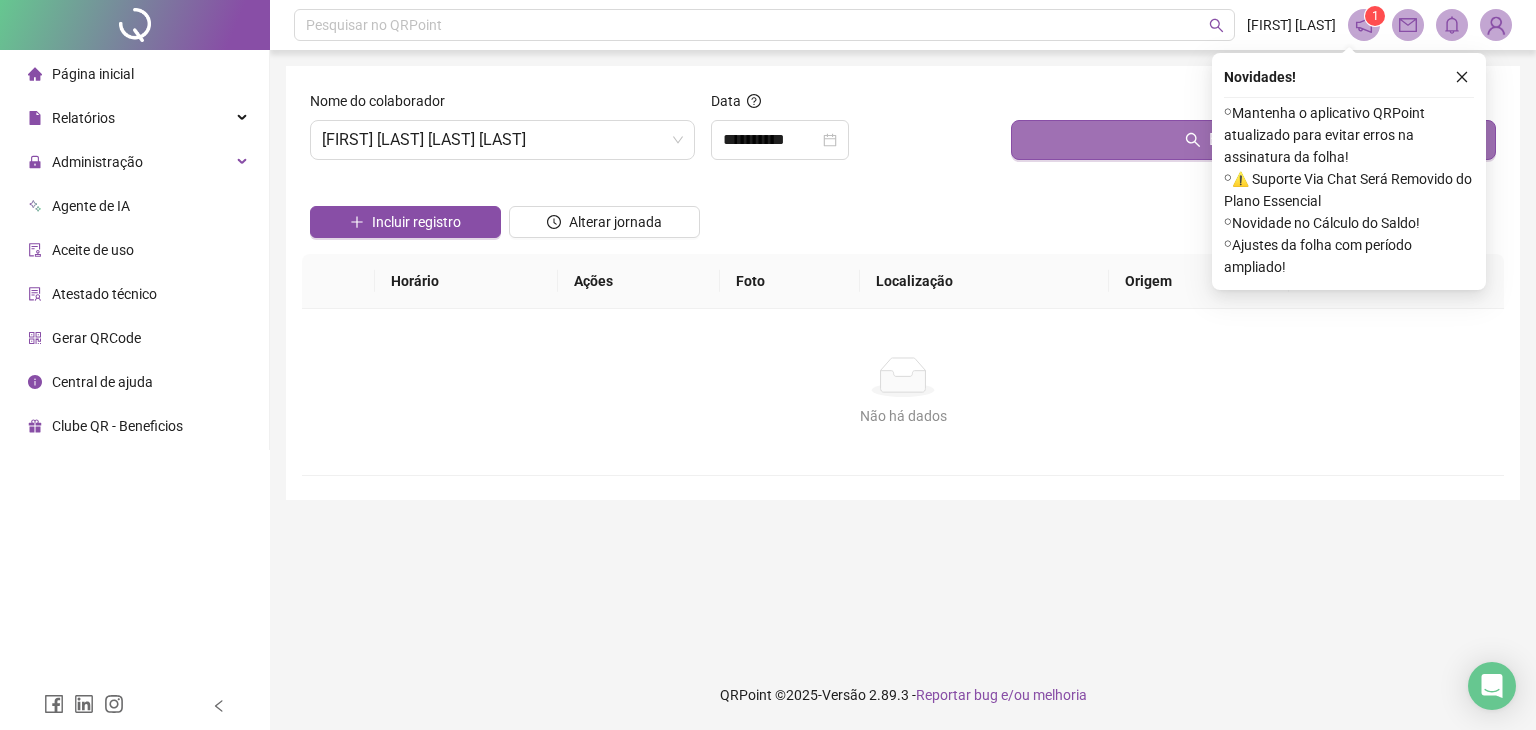 click on "Buscar registros" at bounding box center (1253, 140) 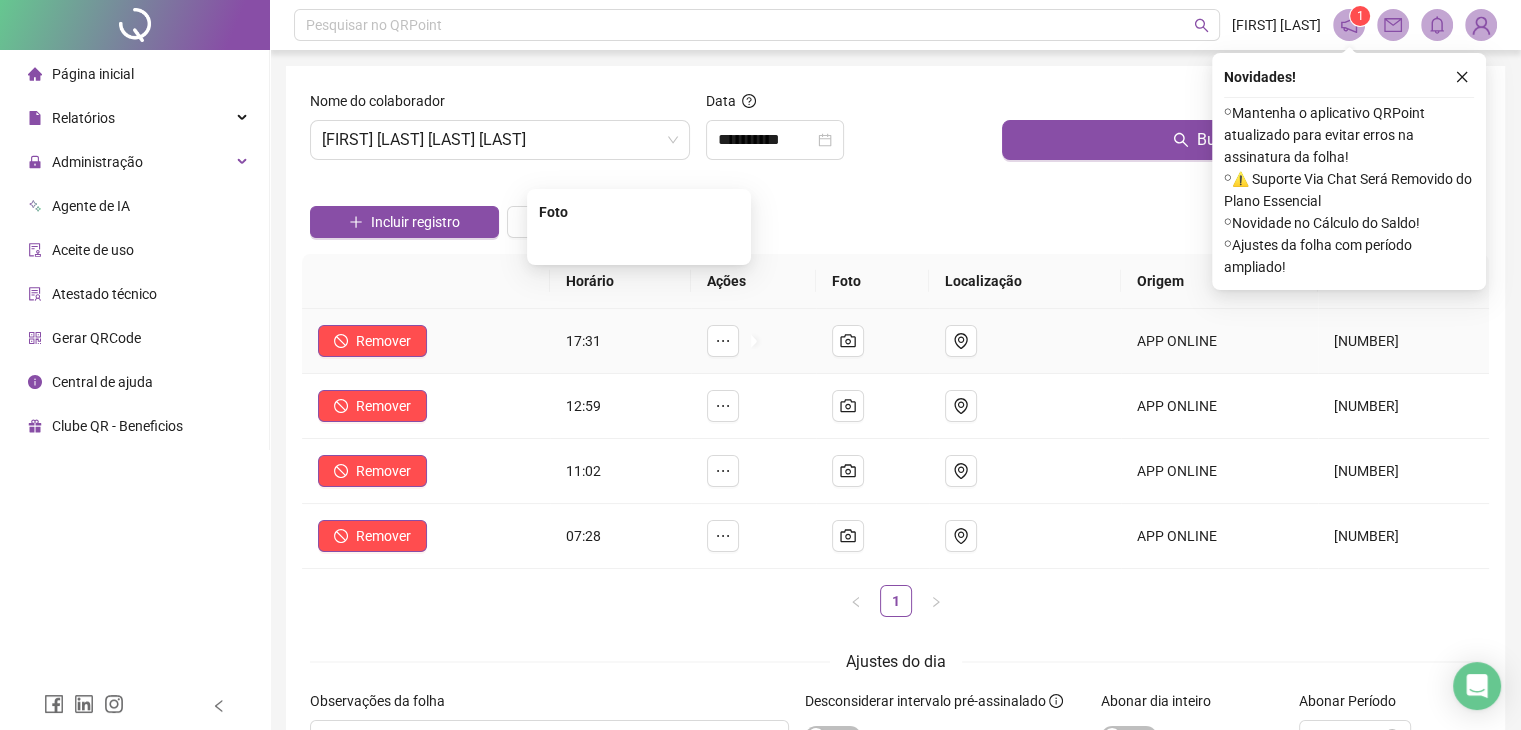 click at bounding box center (639, 243) 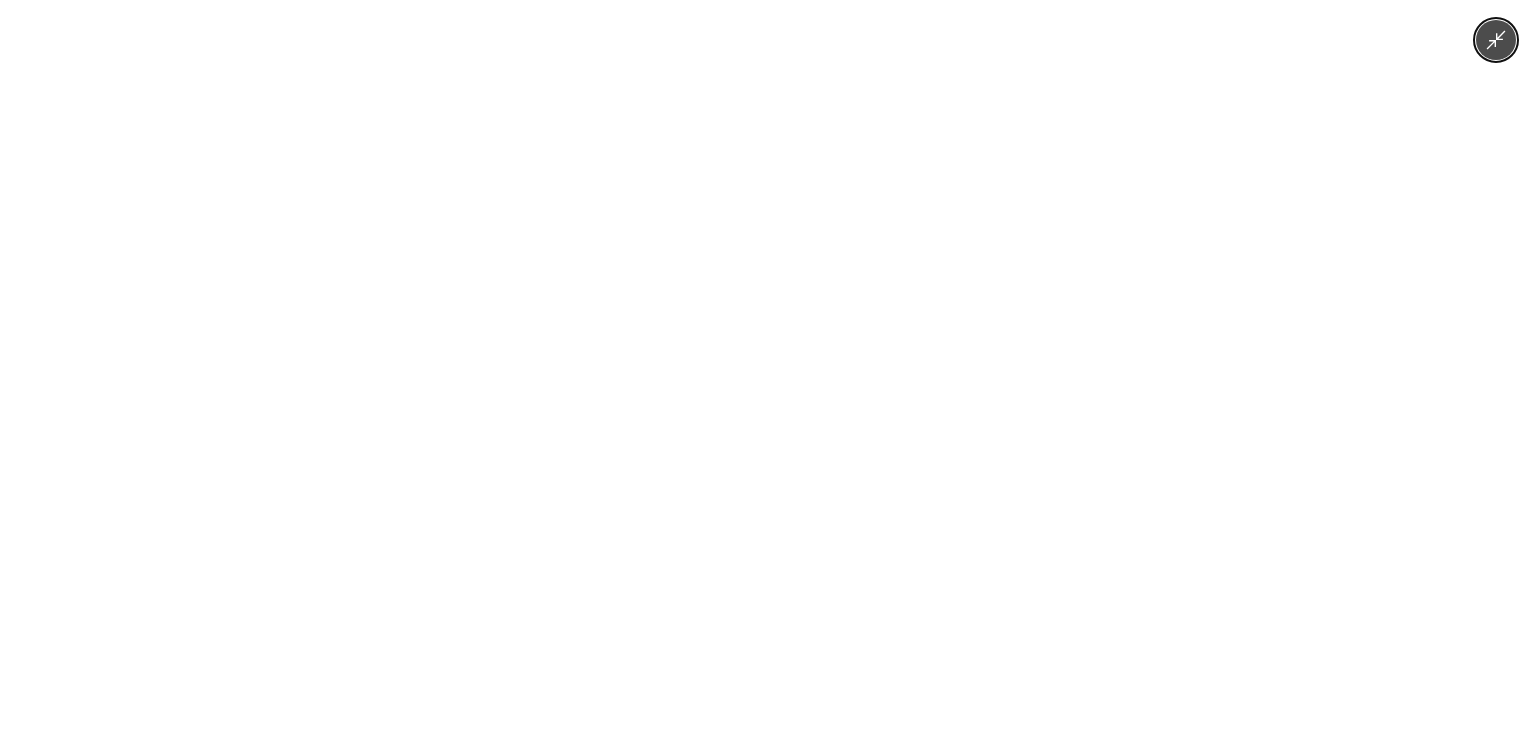 click 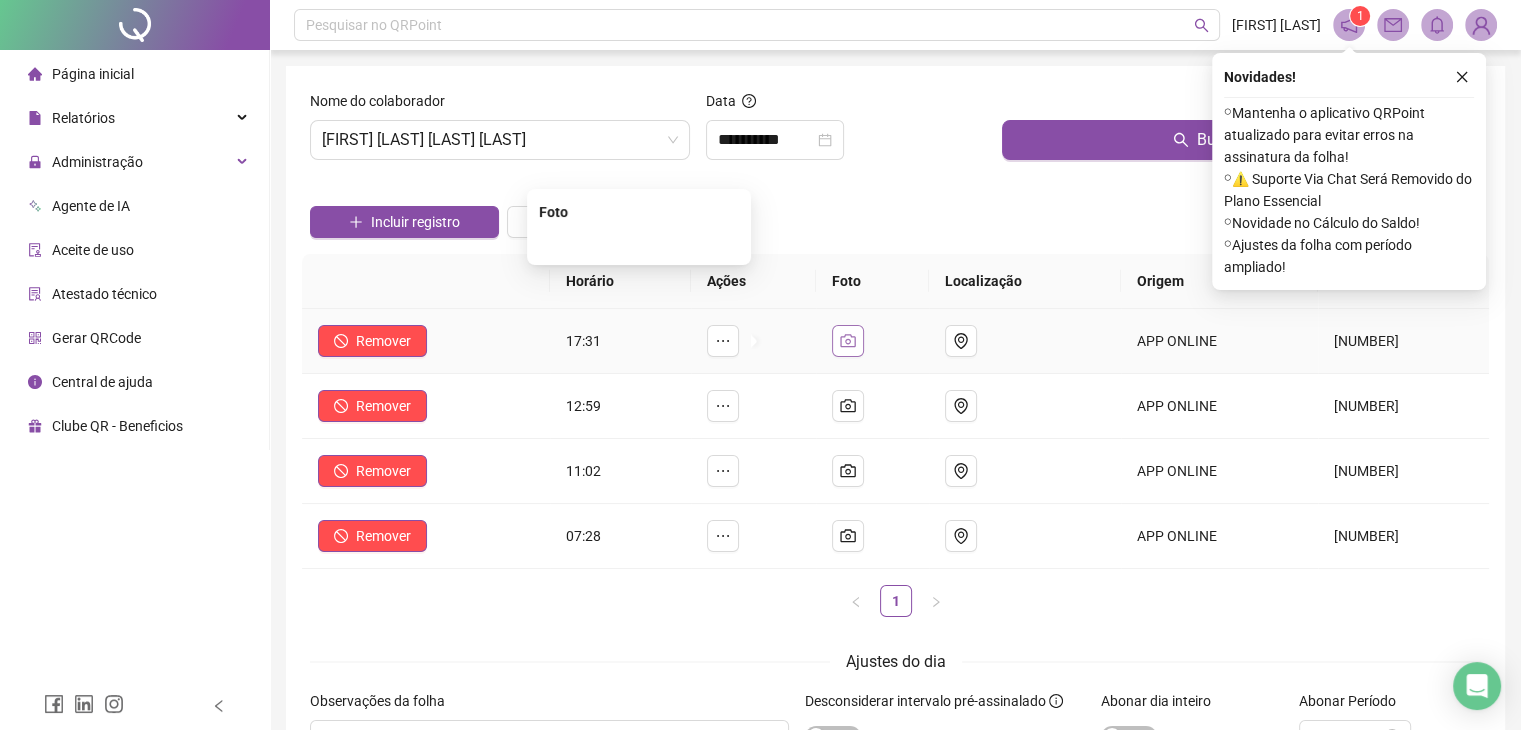 click 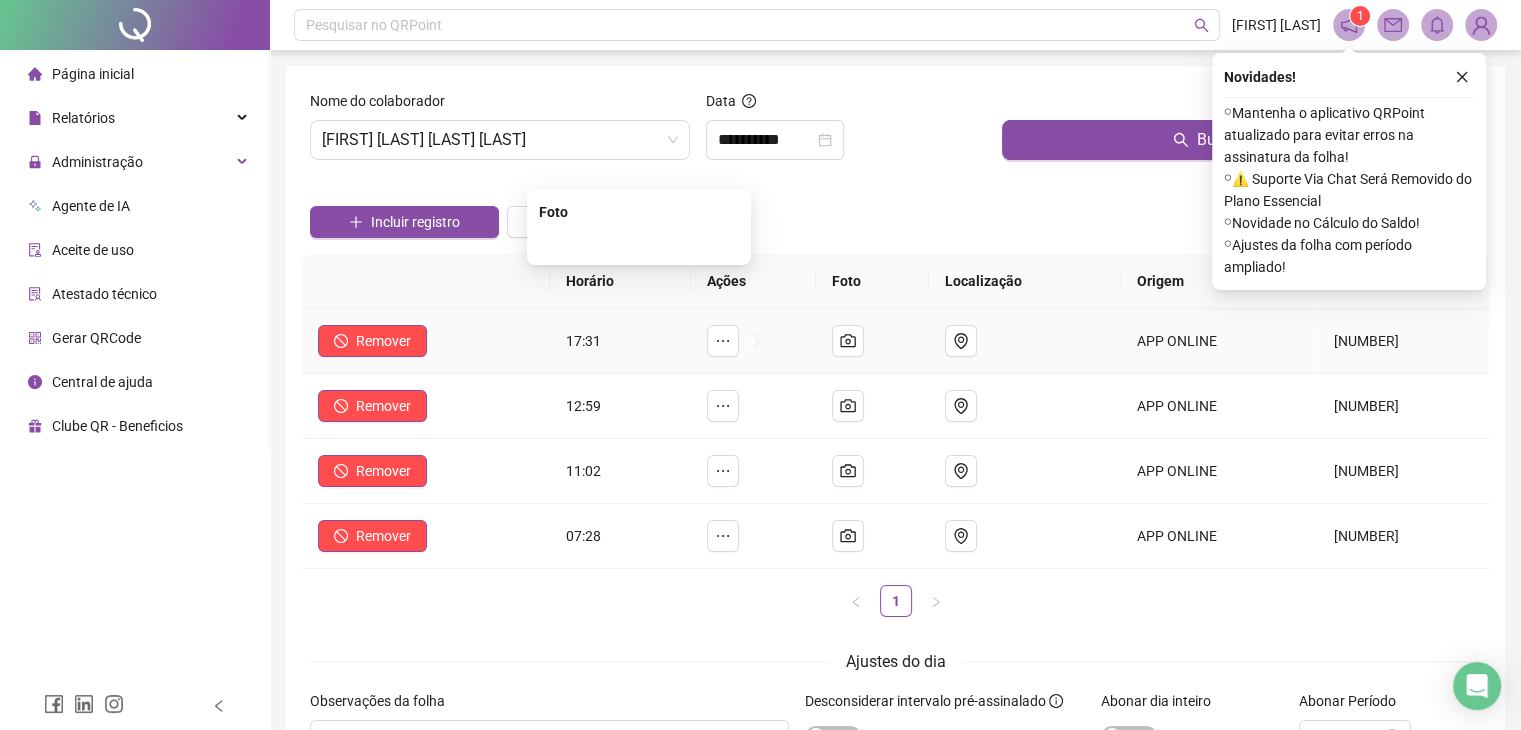 click at bounding box center [639, 243] 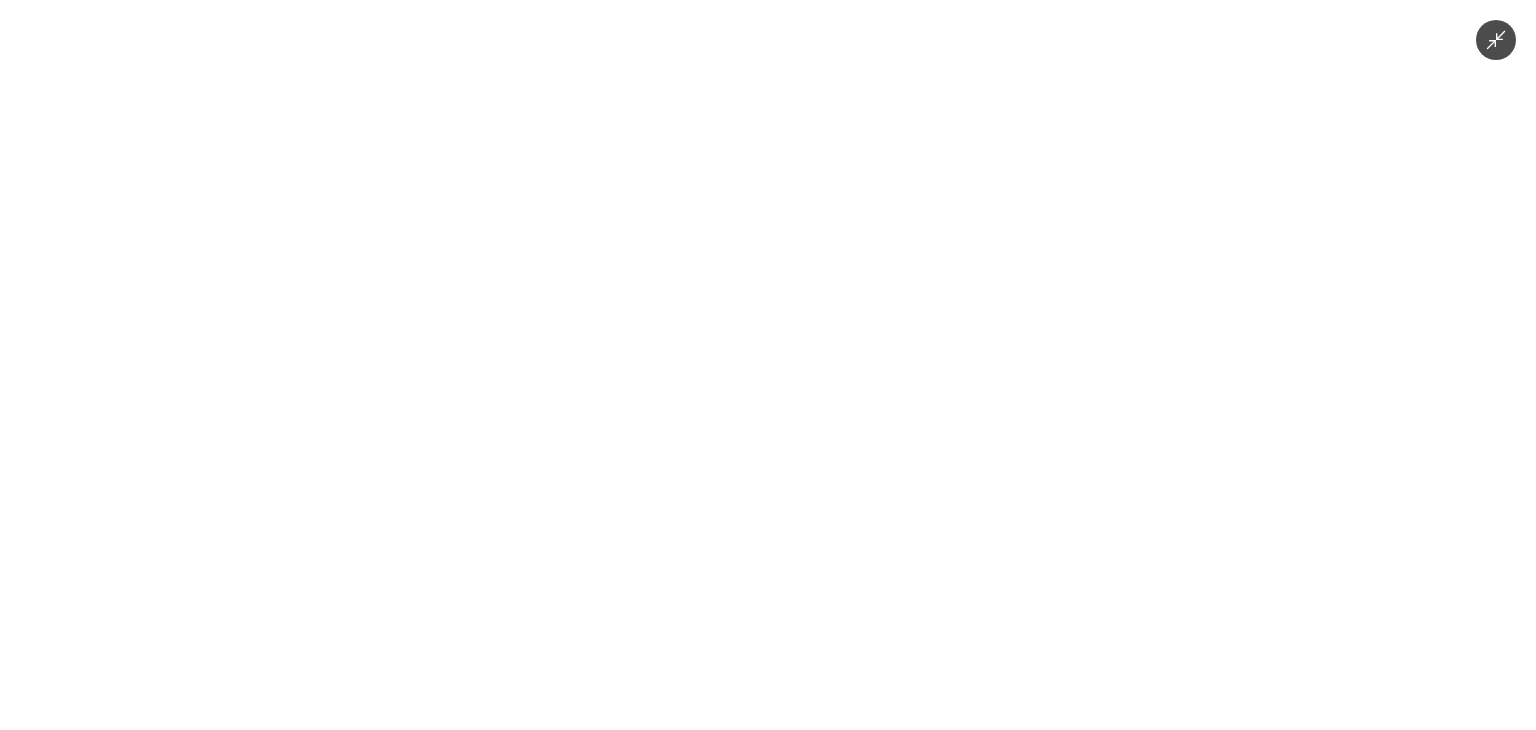 click 